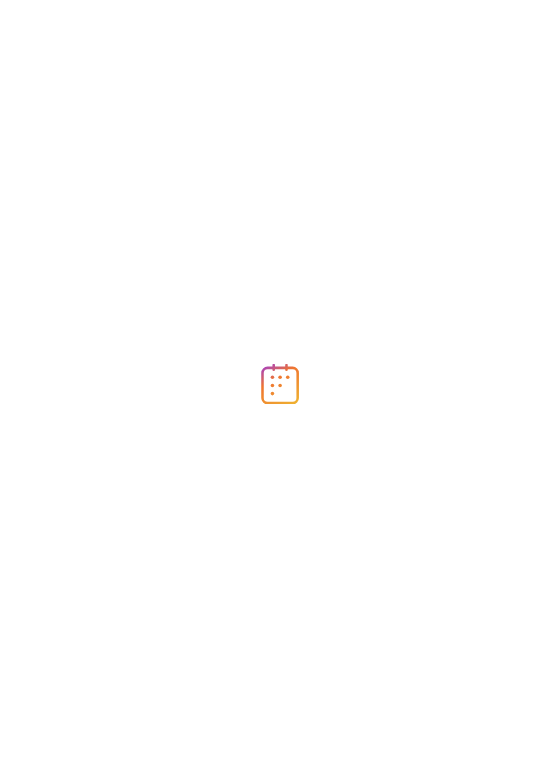 scroll, scrollTop: 0, scrollLeft: 0, axis: both 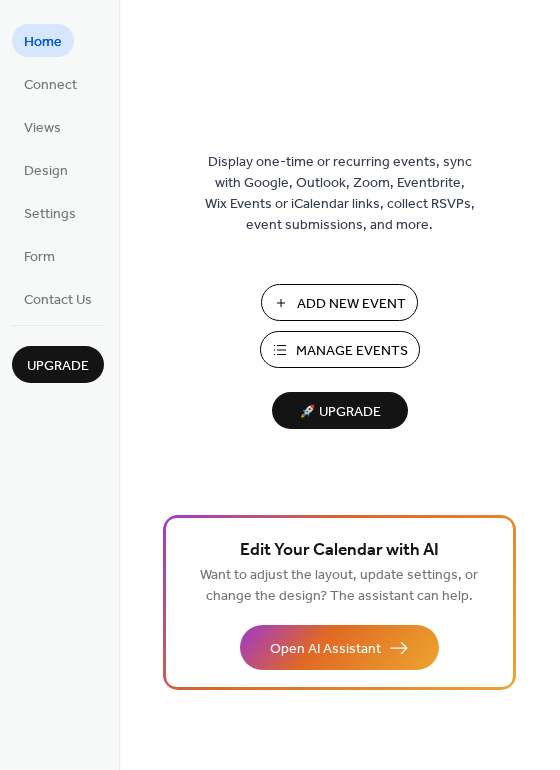 click on "Add New Event" at bounding box center [351, 304] 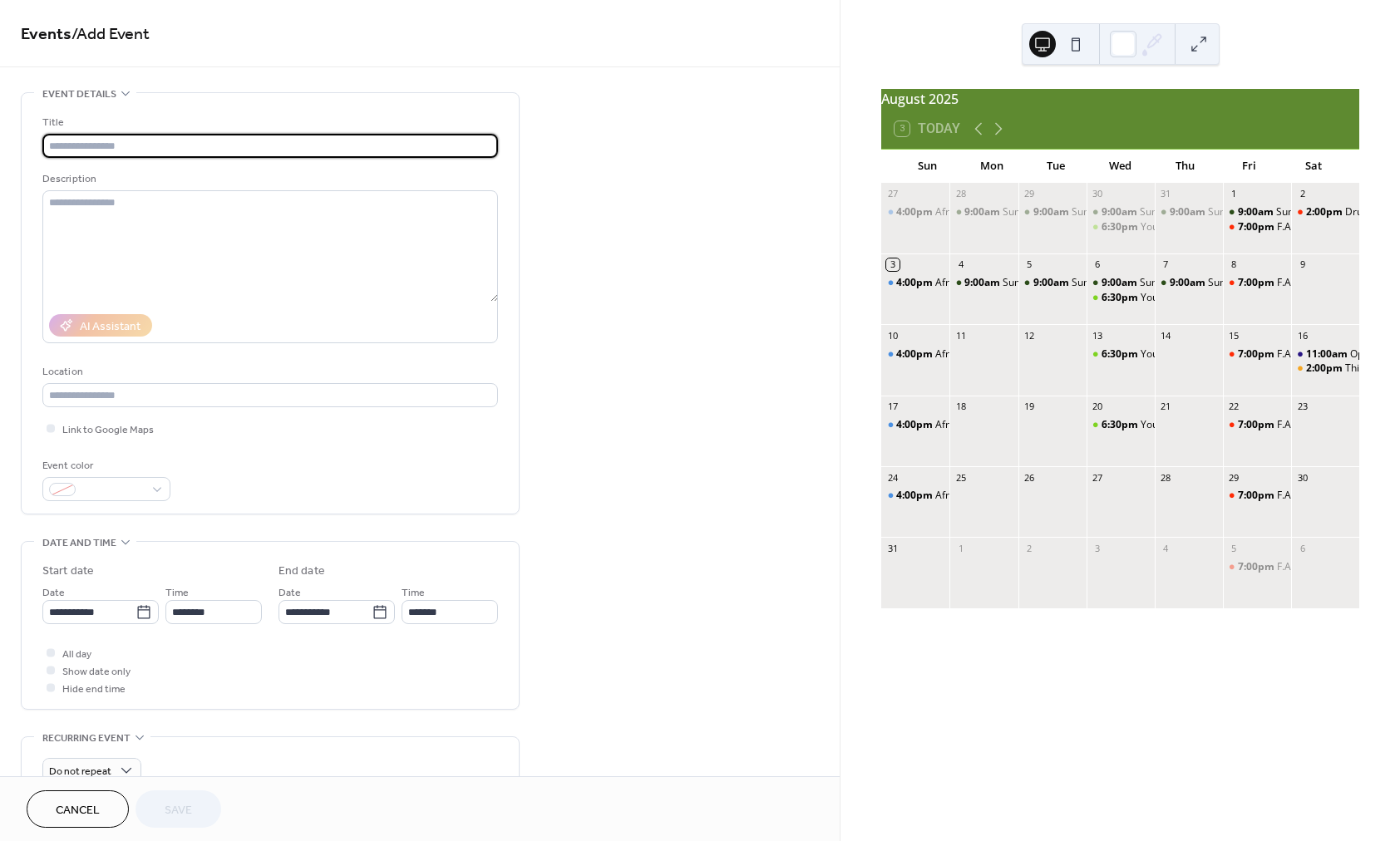 scroll, scrollTop: 0, scrollLeft: 0, axis: both 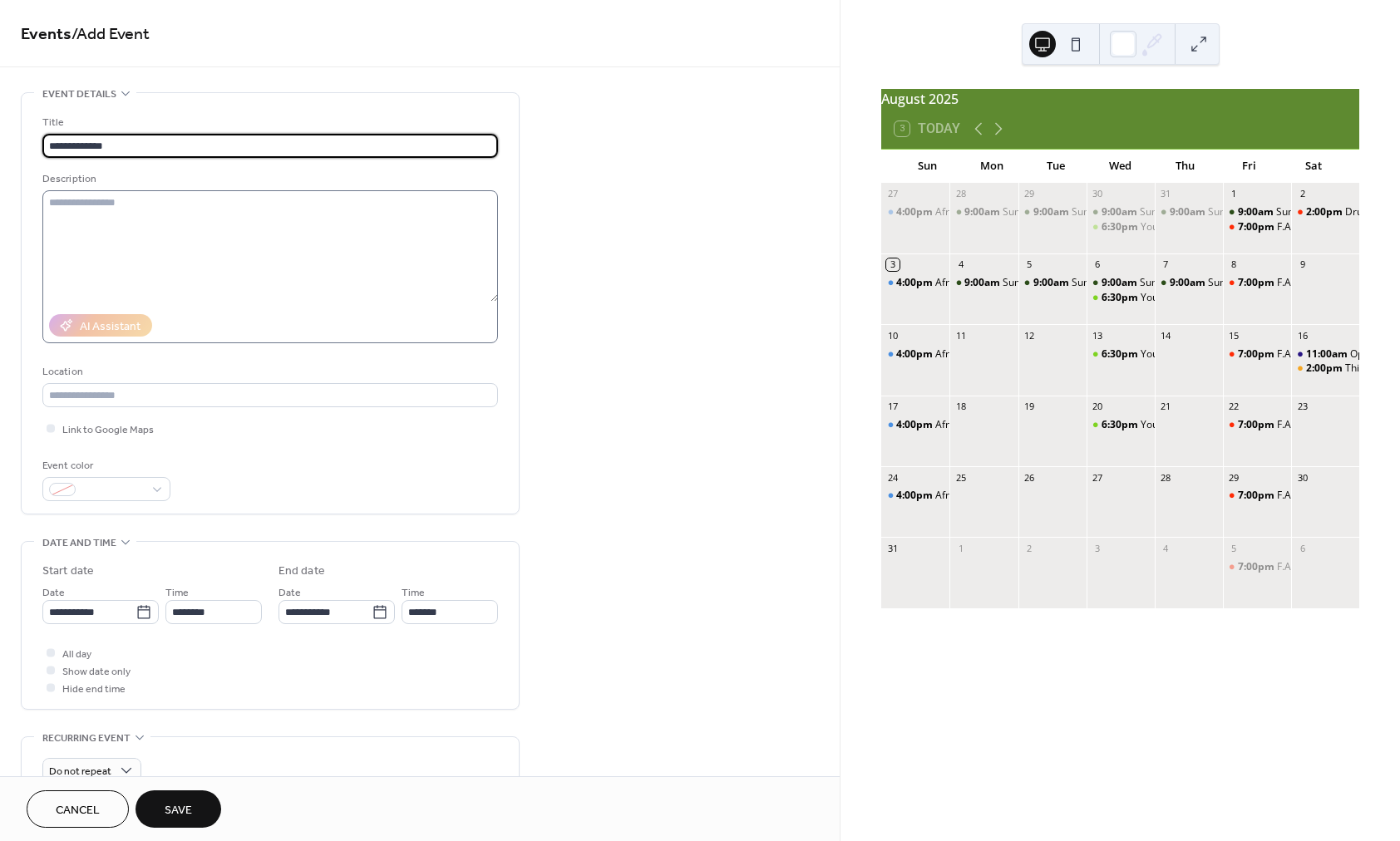 type on "**********" 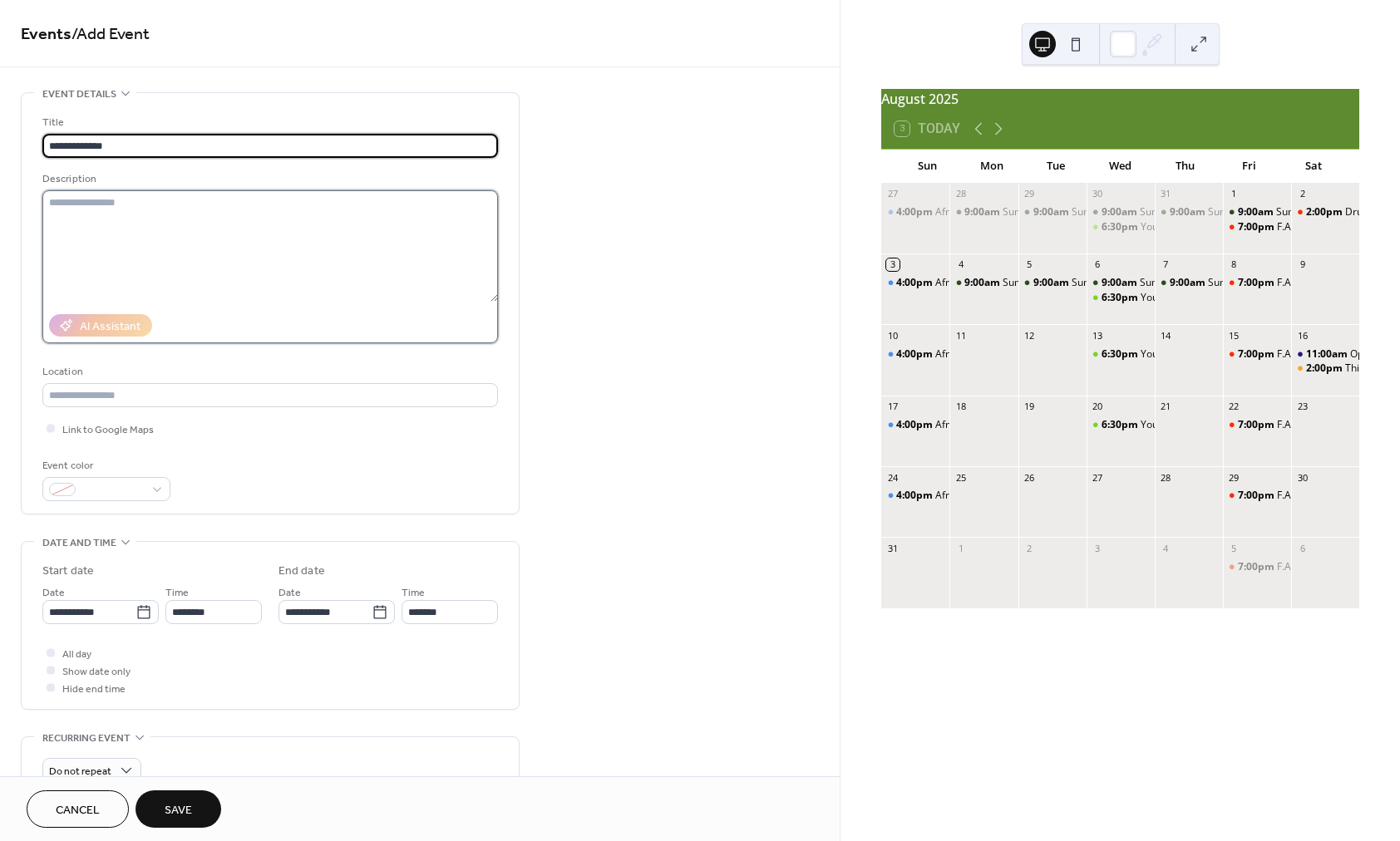 click at bounding box center [270, 246] 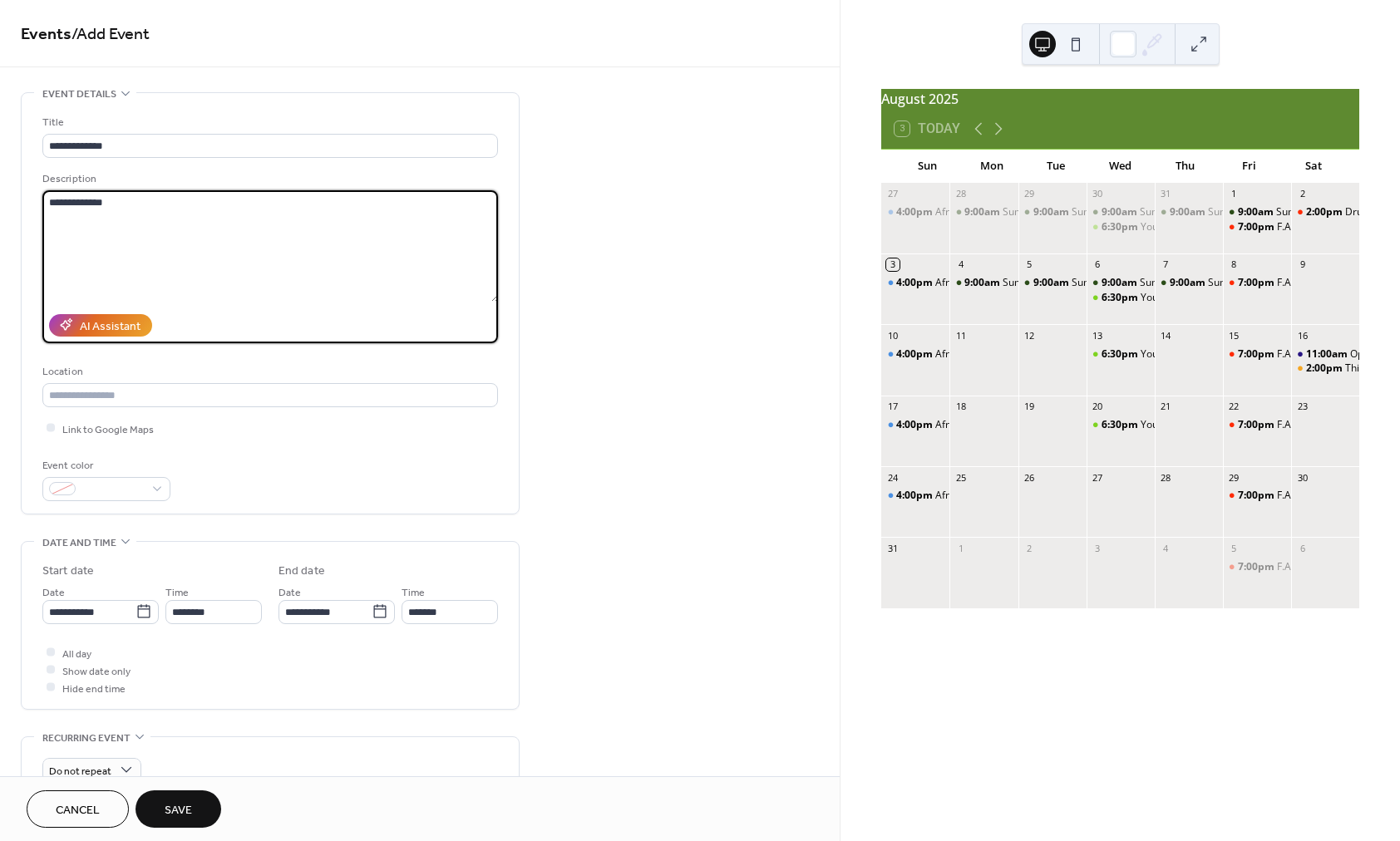 type on "**********" 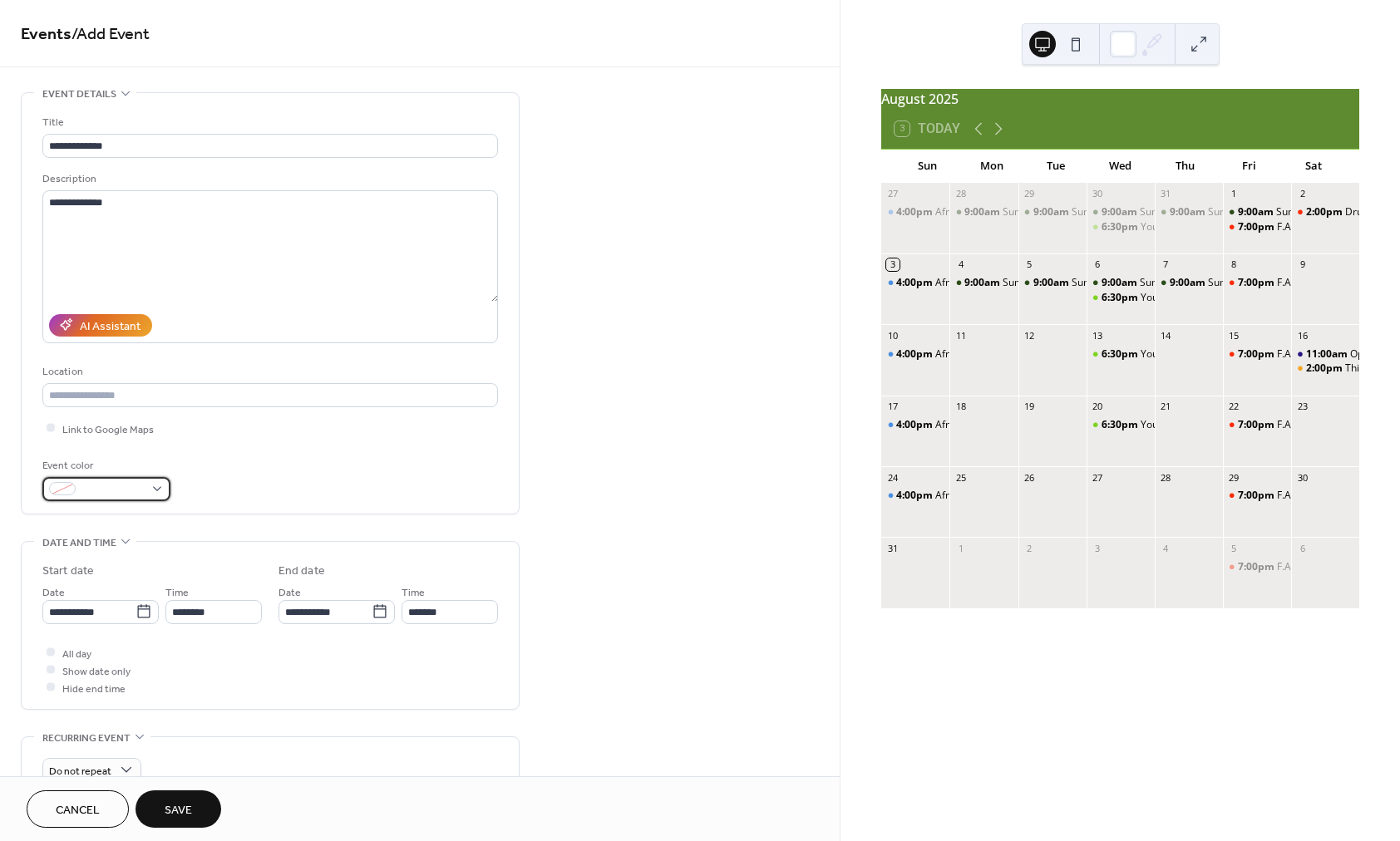 click at bounding box center (113, 489) 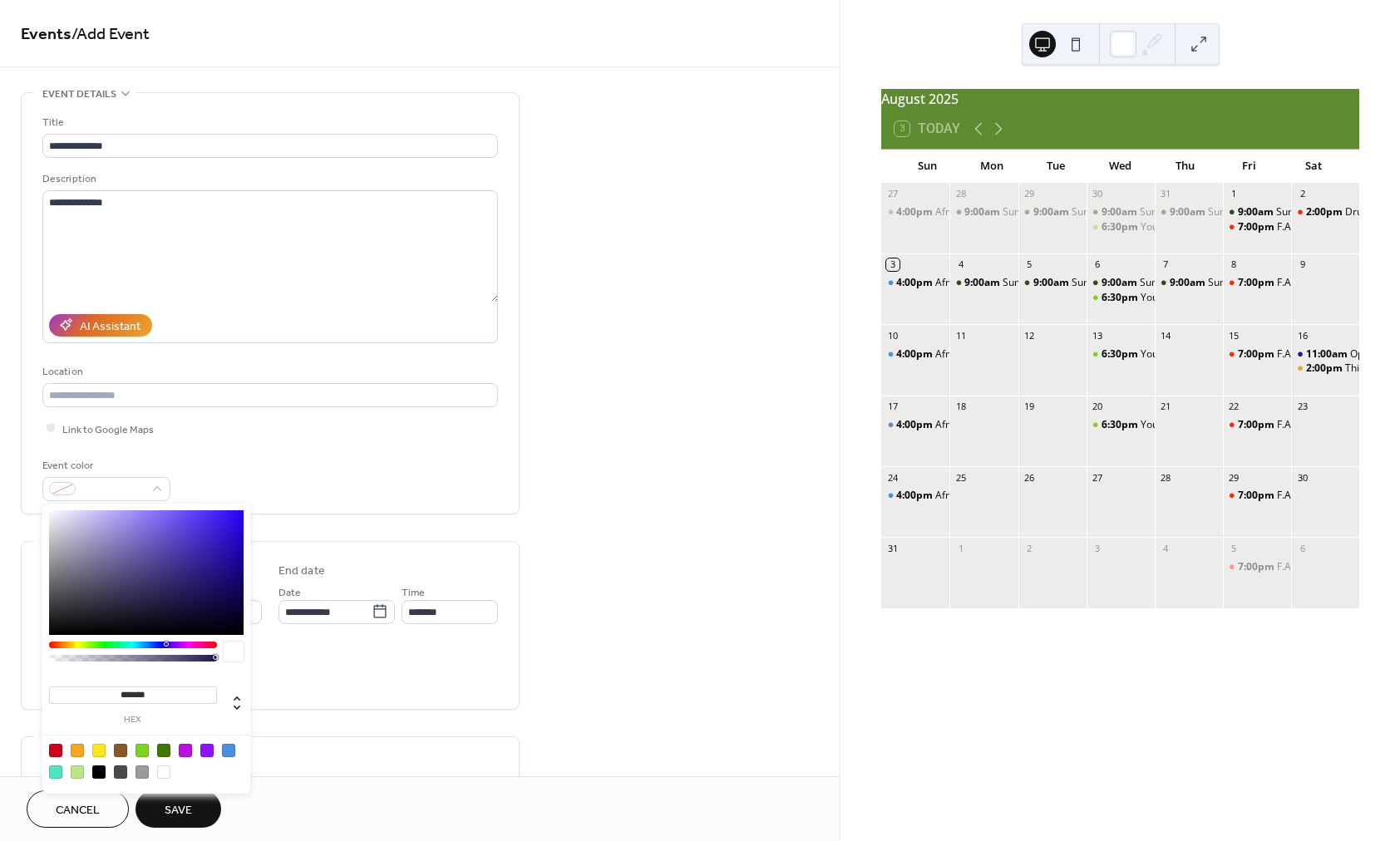 click at bounding box center [56, 750] 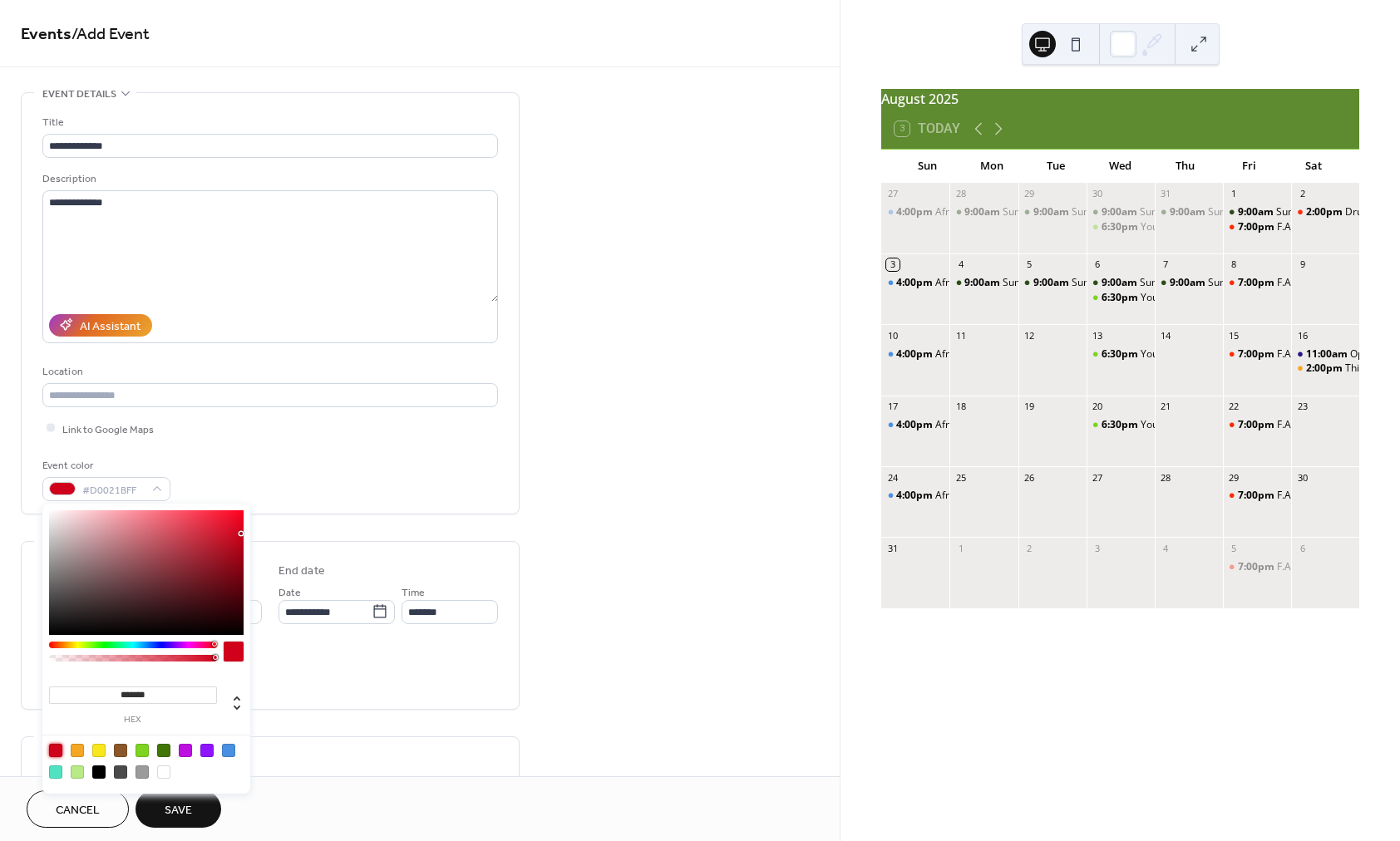 click on "**********" at bounding box center (270, 307) 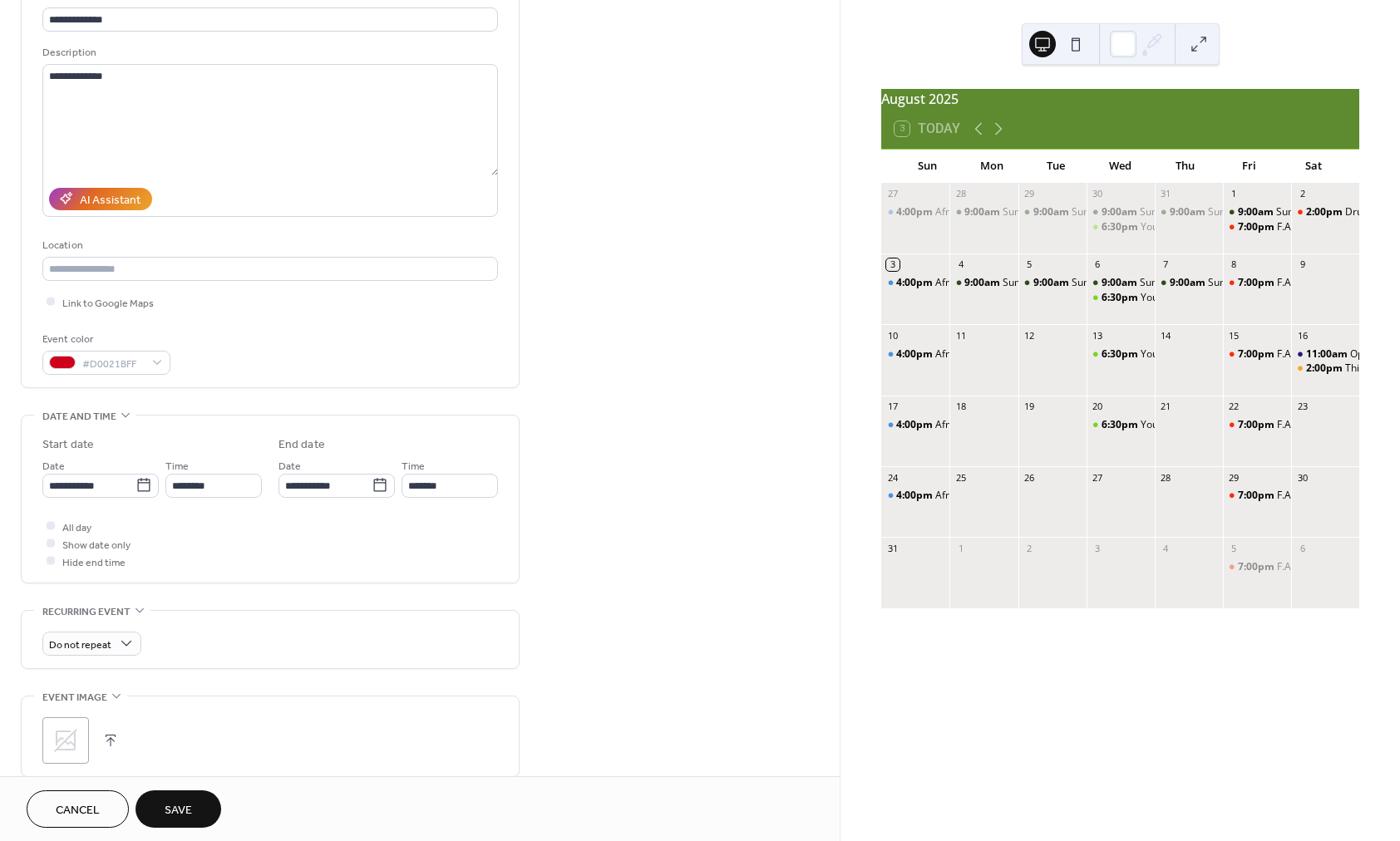 scroll, scrollTop: 164, scrollLeft: 0, axis: vertical 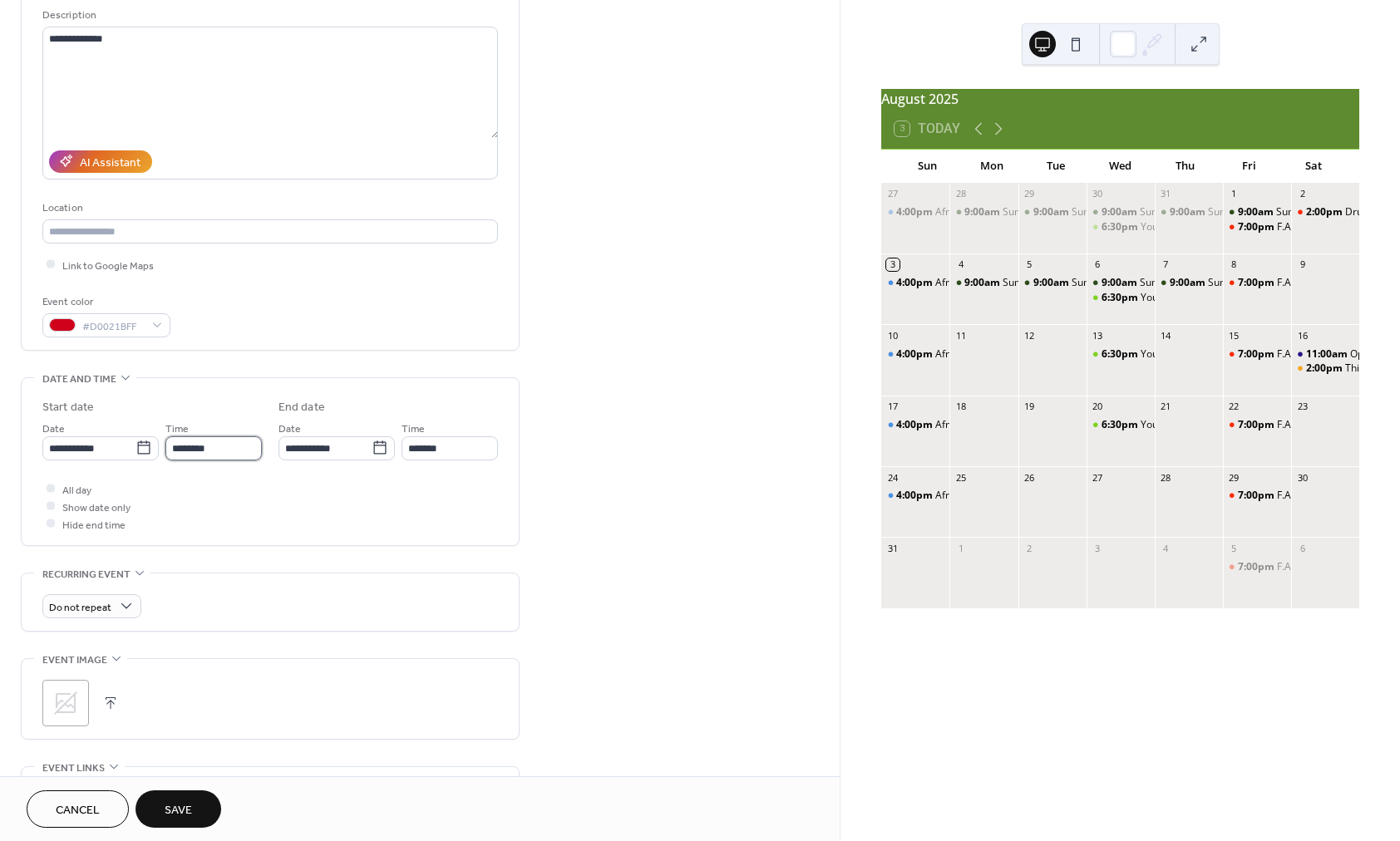 click on "********" at bounding box center [214, 448] 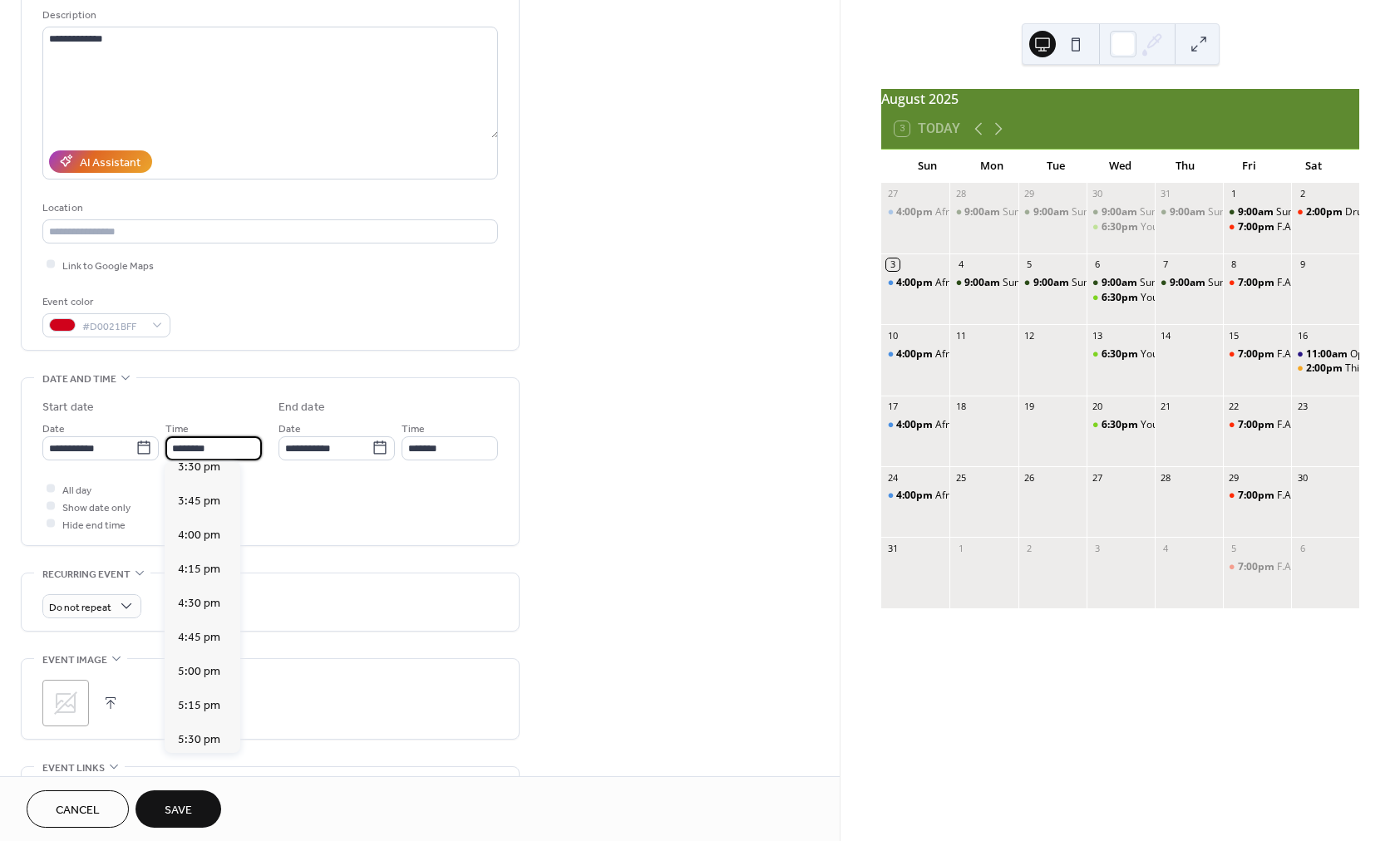 scroll, scrollTop: 2128, scrollLeft: 0, axis: vertical 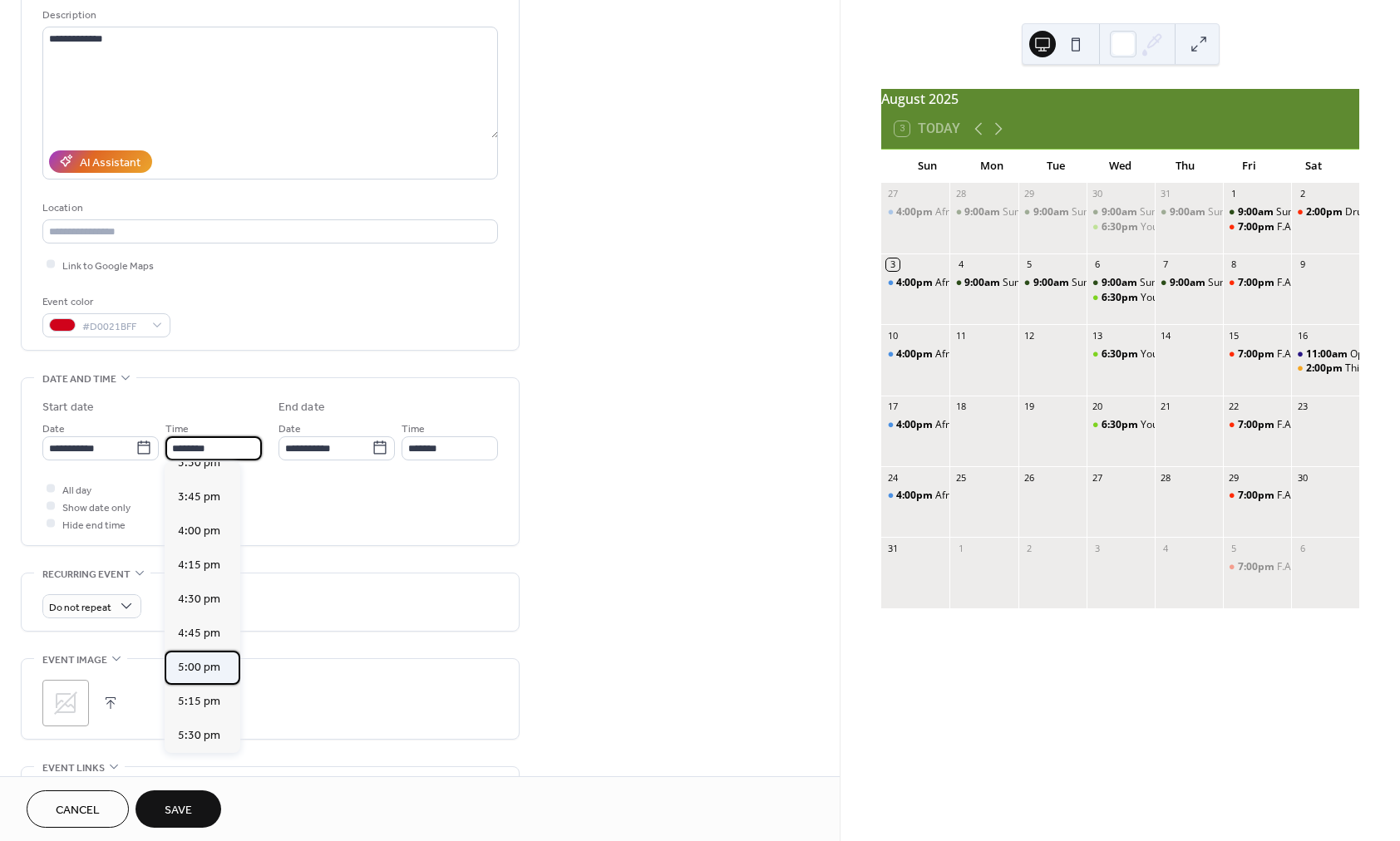 click on "5:00 pm" at bounding box center [199, 666] 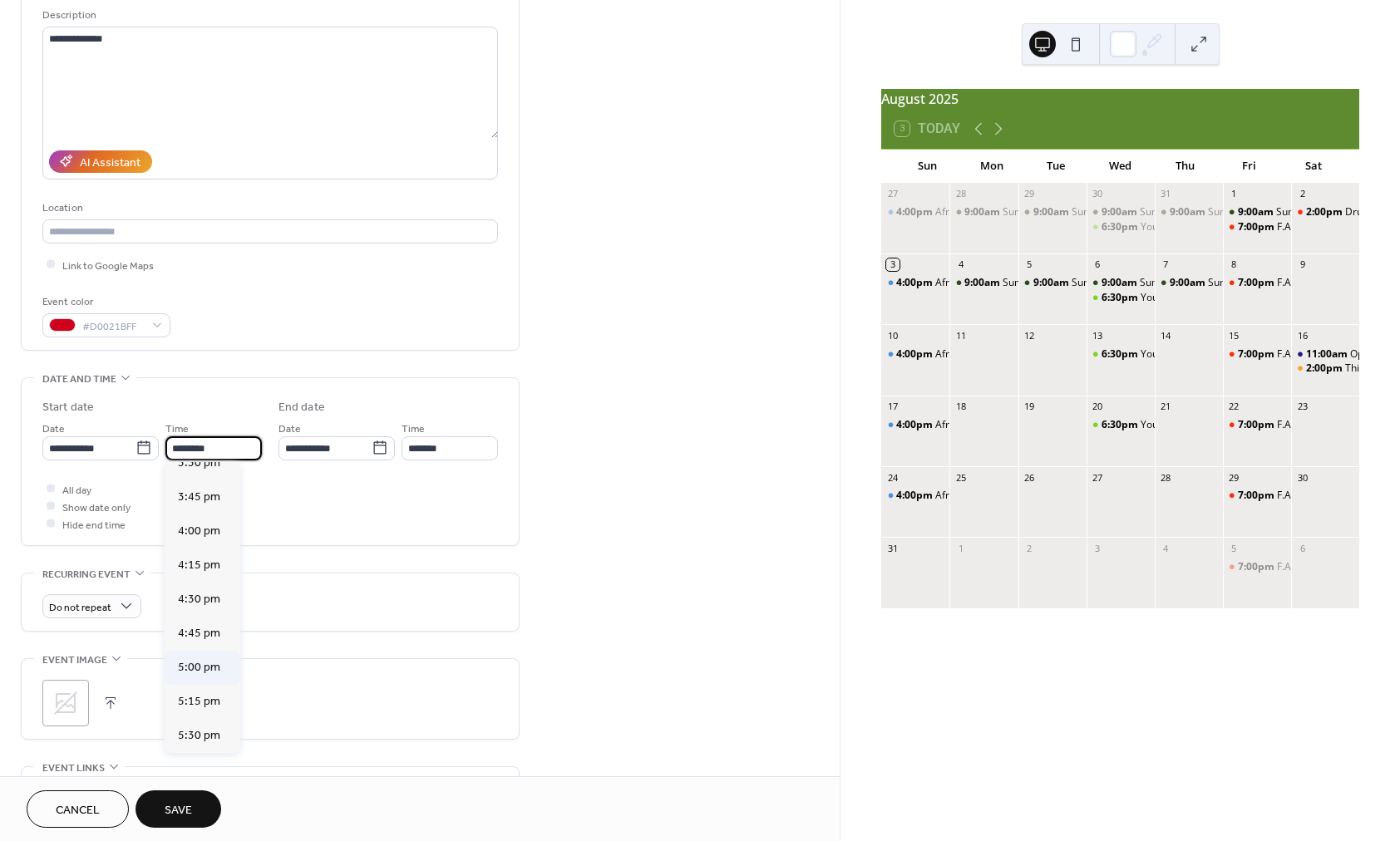 type on "*******" 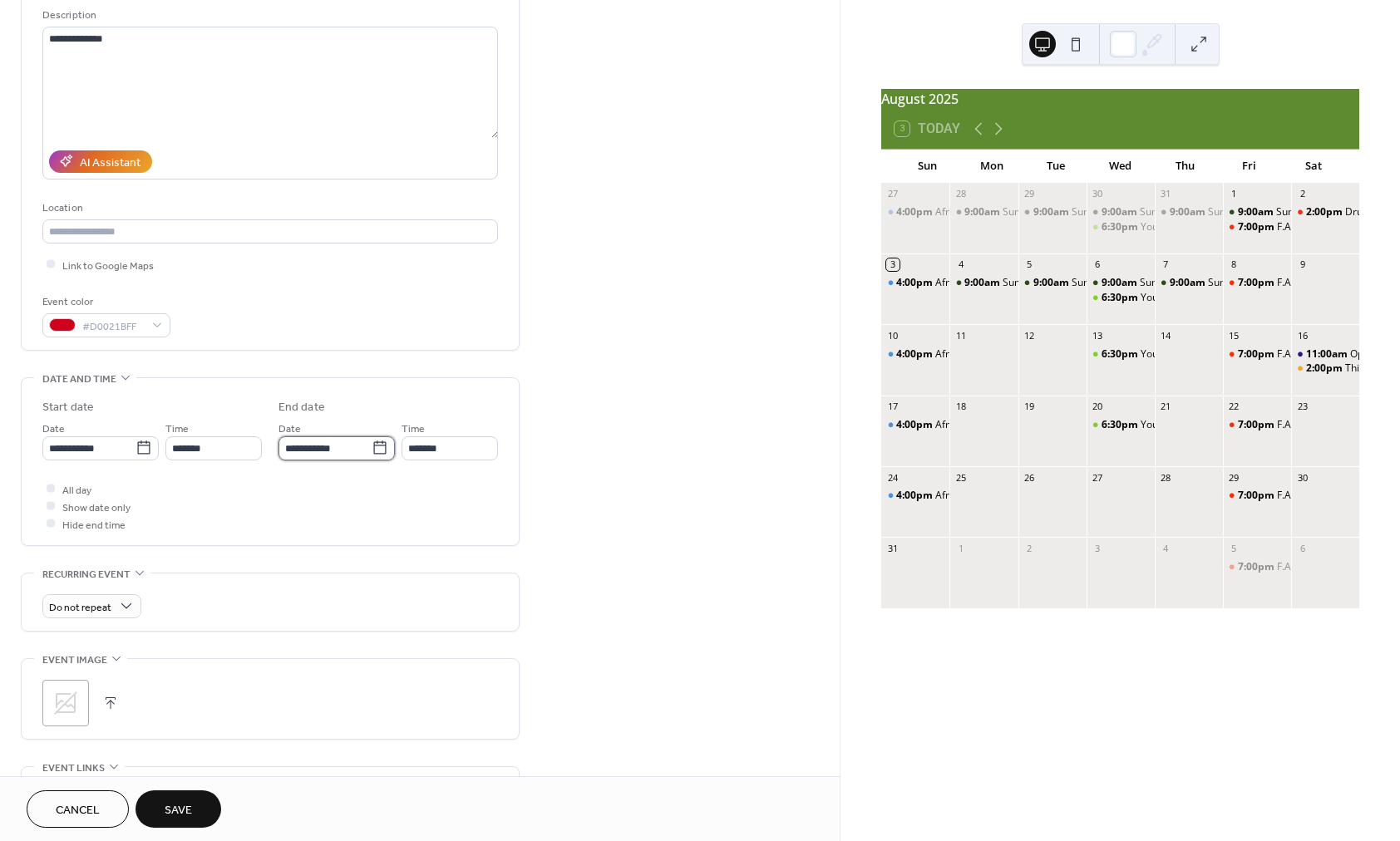 click on "**********" at bounding box center [325, 448] 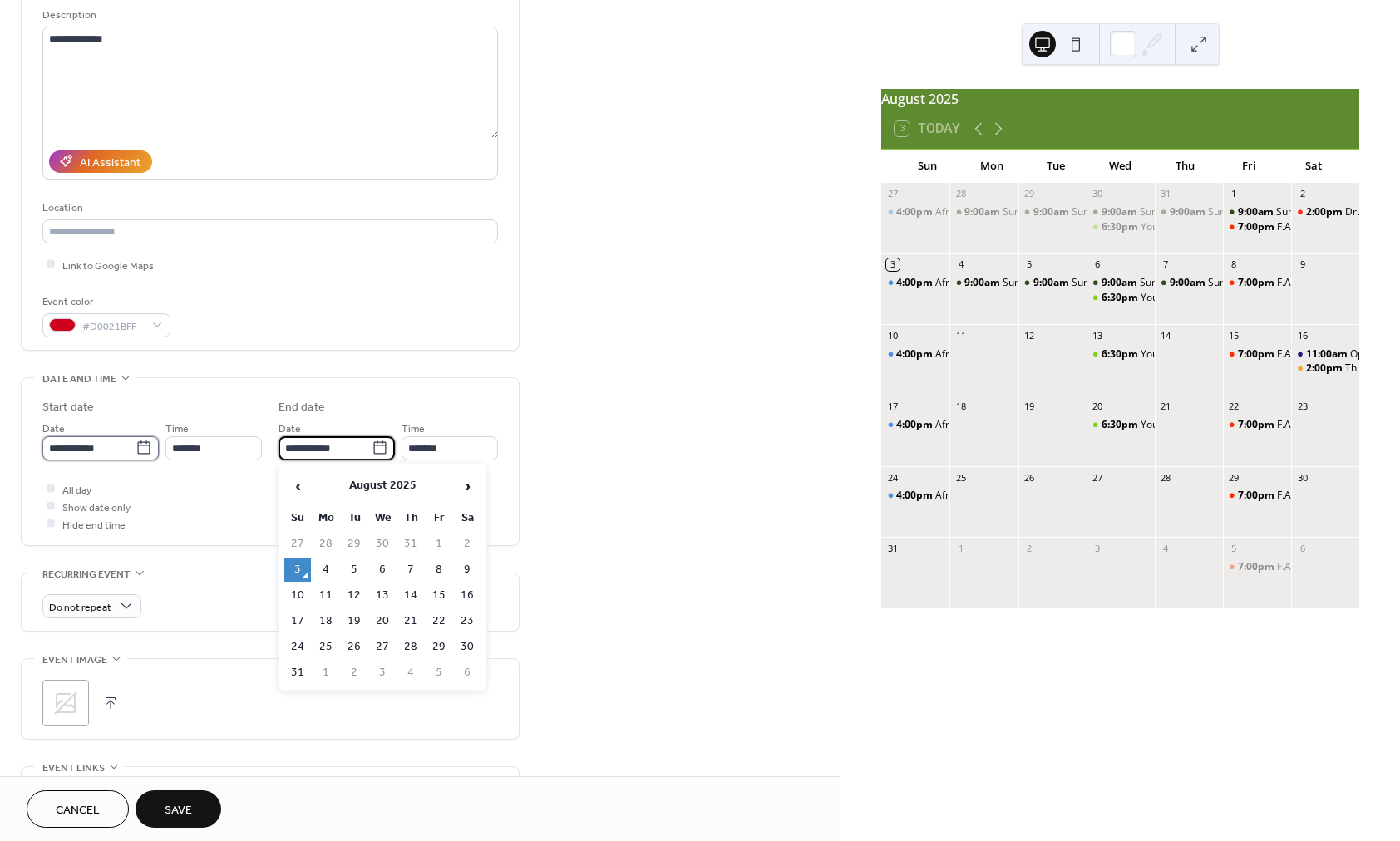 click on "**********" at bounding box center (89, 448) 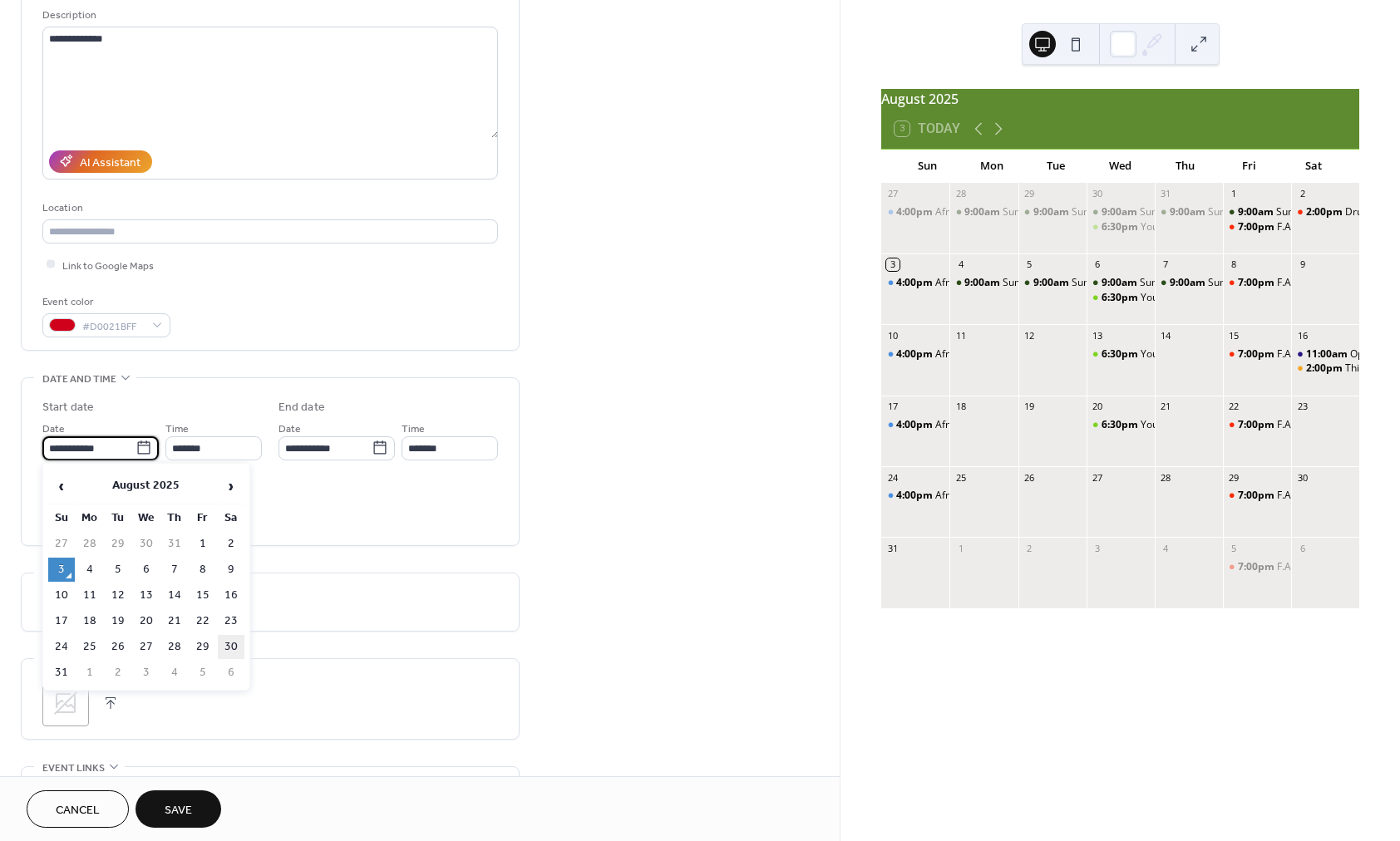 click on "30" at bounding box center (231, 647) 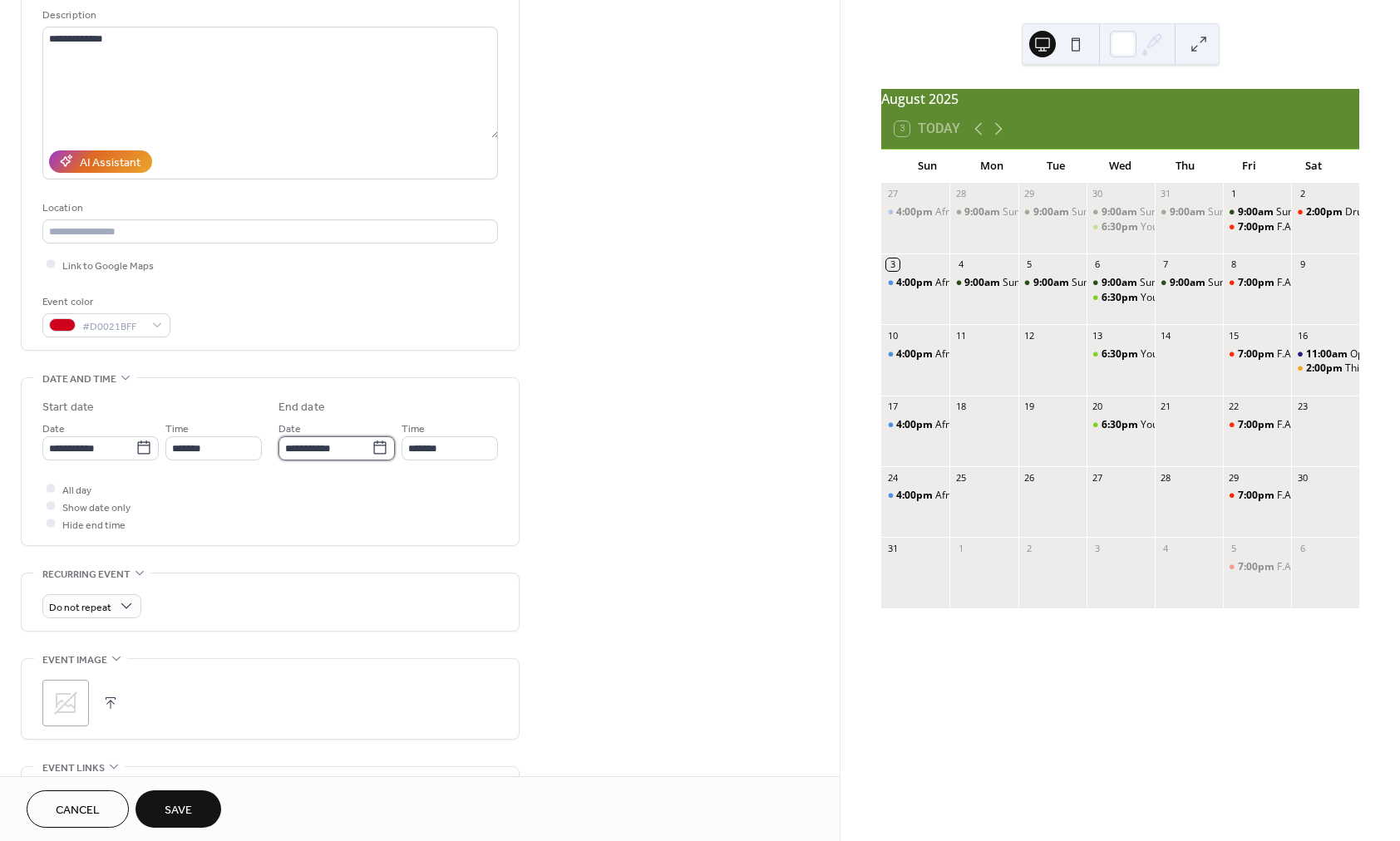 click on "**********" at bounding box center [325, 448] 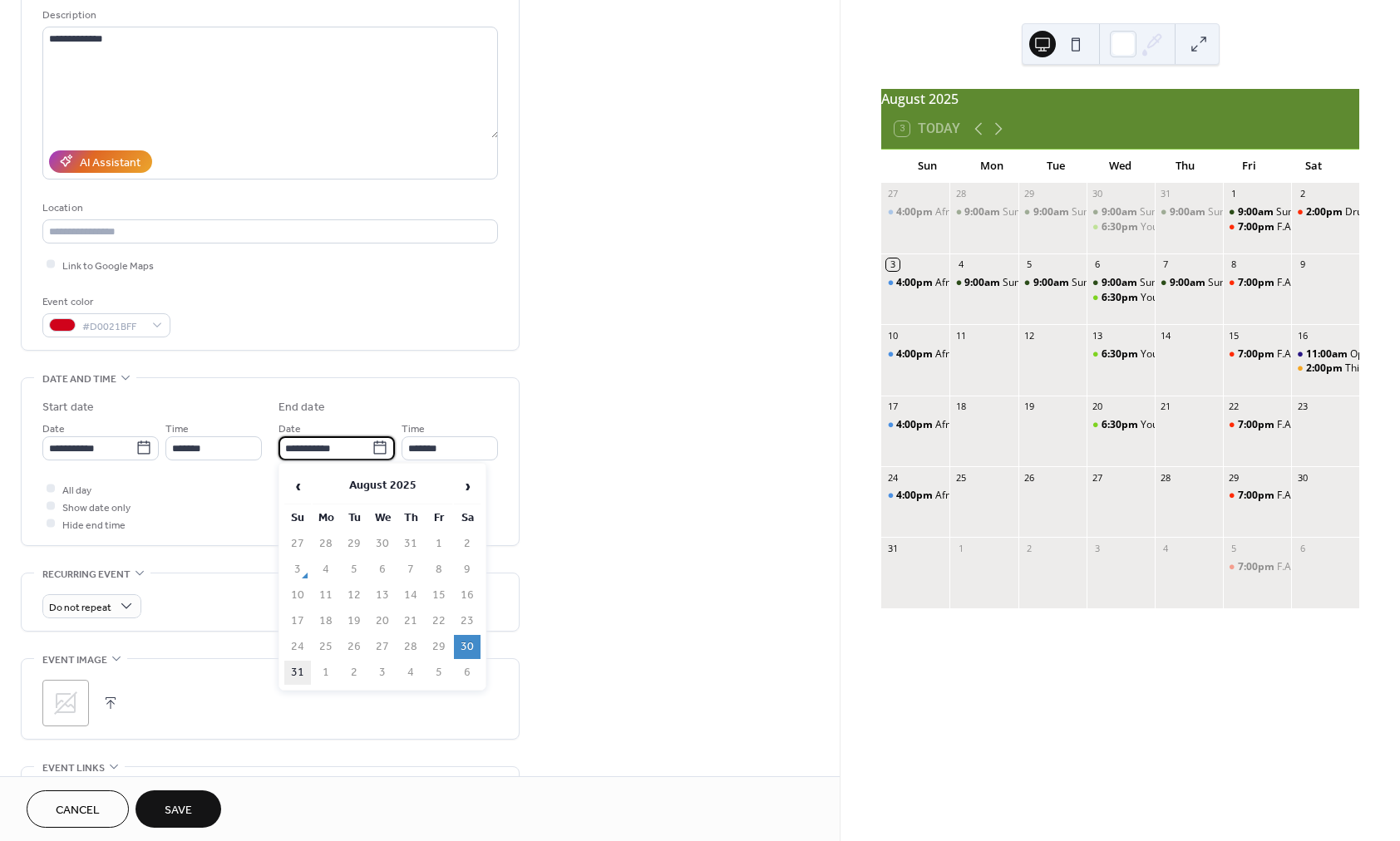 click on "31" at bounding box center (298, 672) 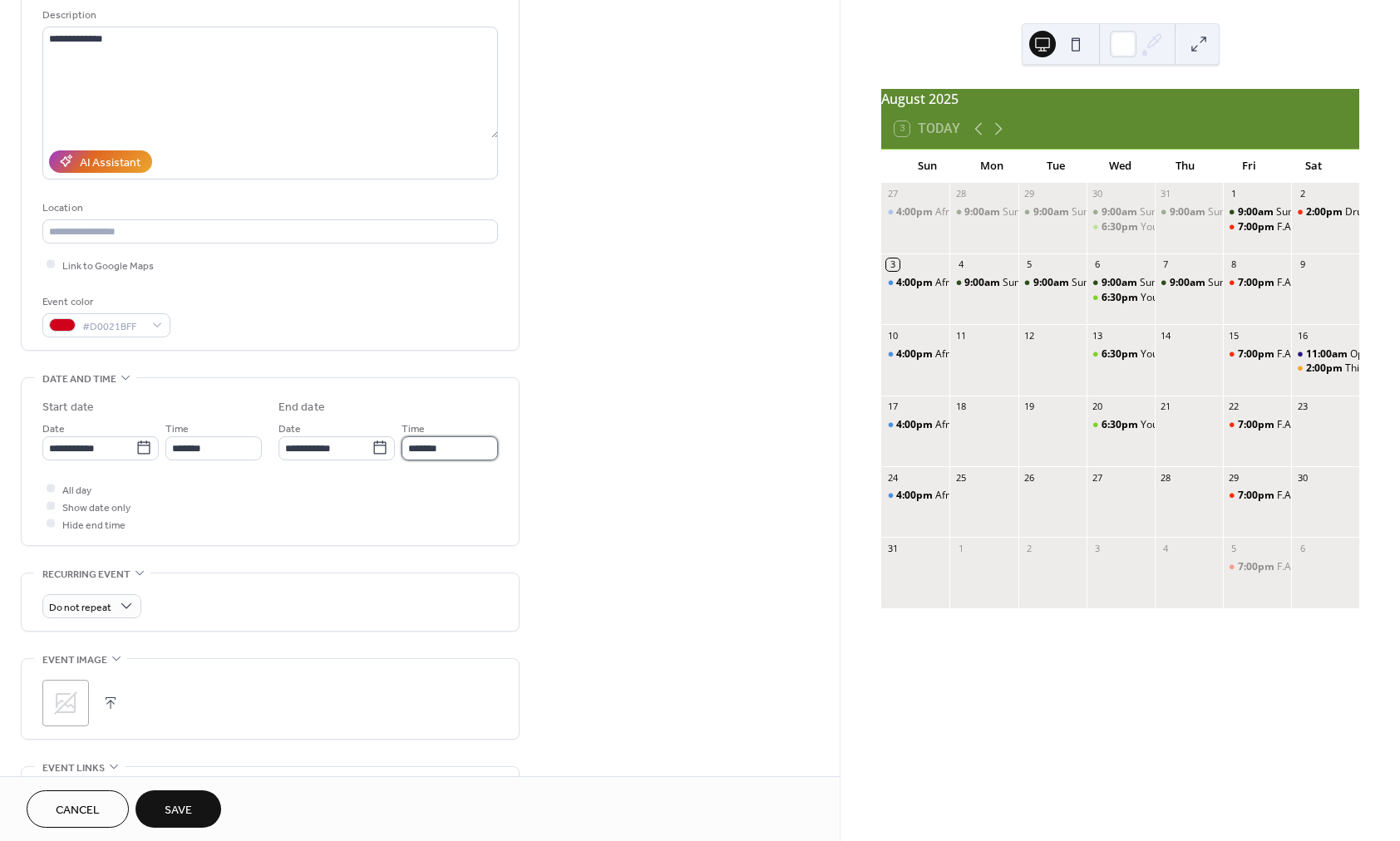 click on "*******" at bounding box center (450, 448) 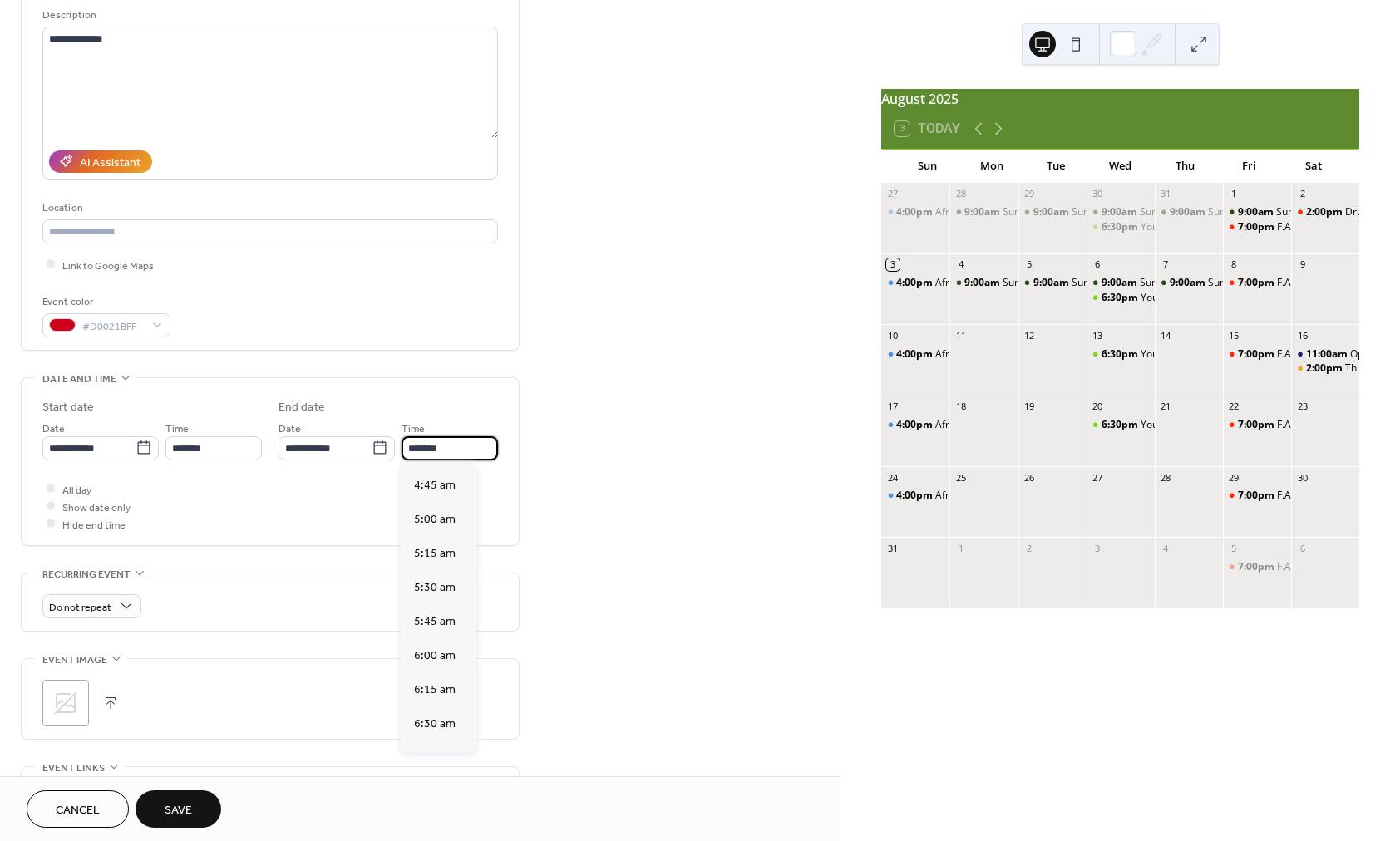 scroll, scrollTop: 0, scrollLeft: 0, axis: both 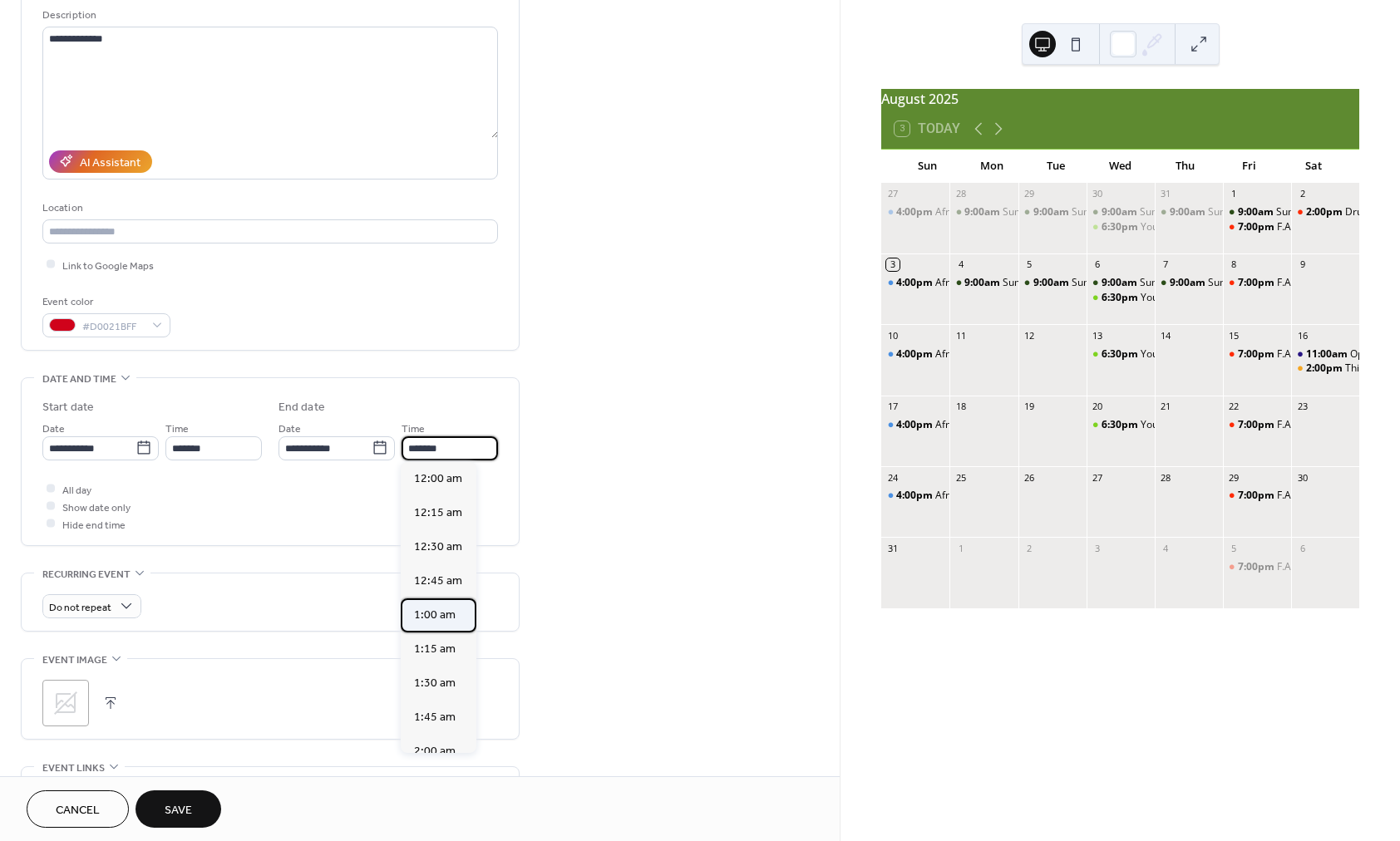click on "1:00 am" at bounding box center (435, 614) 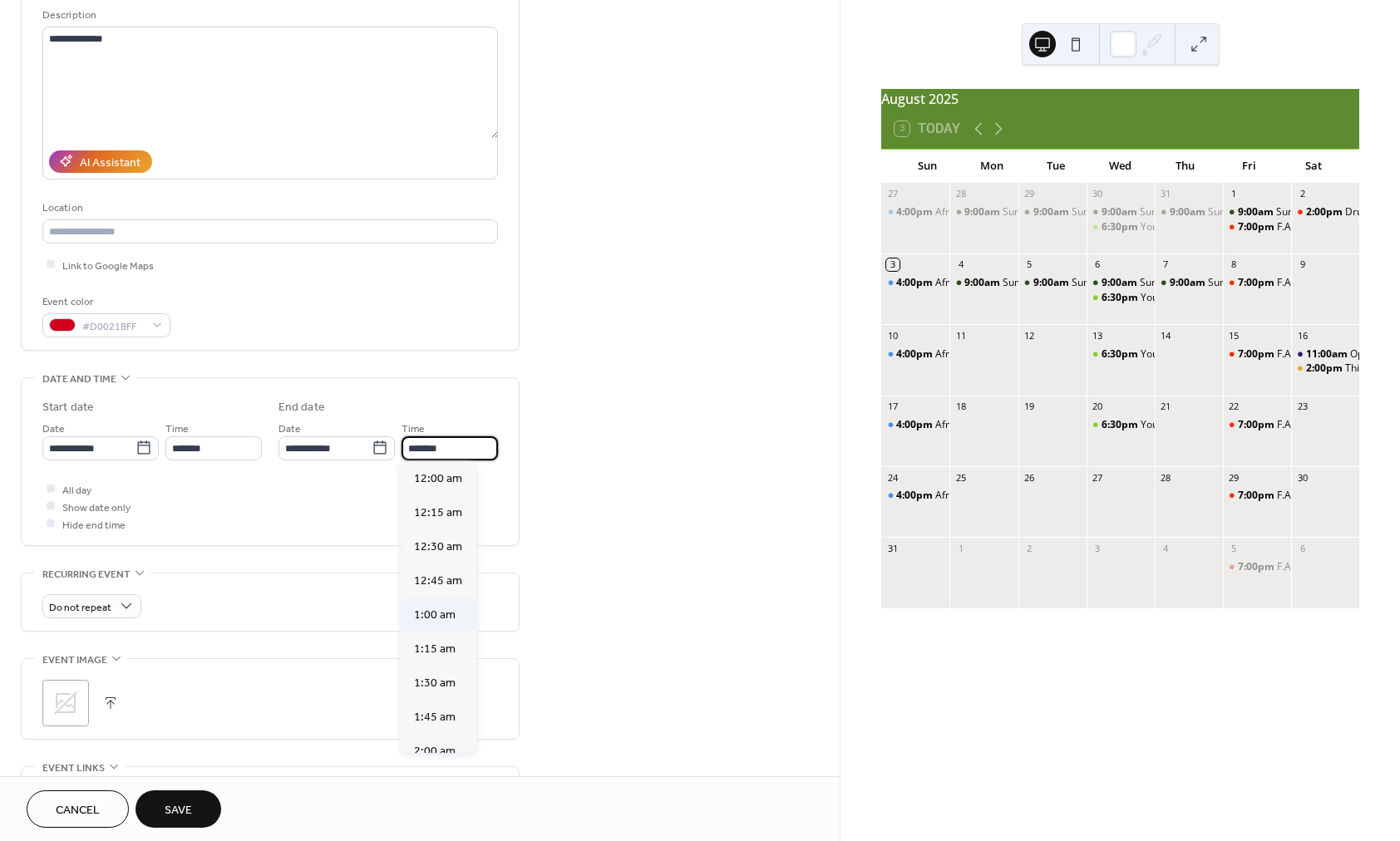 type on "*******" 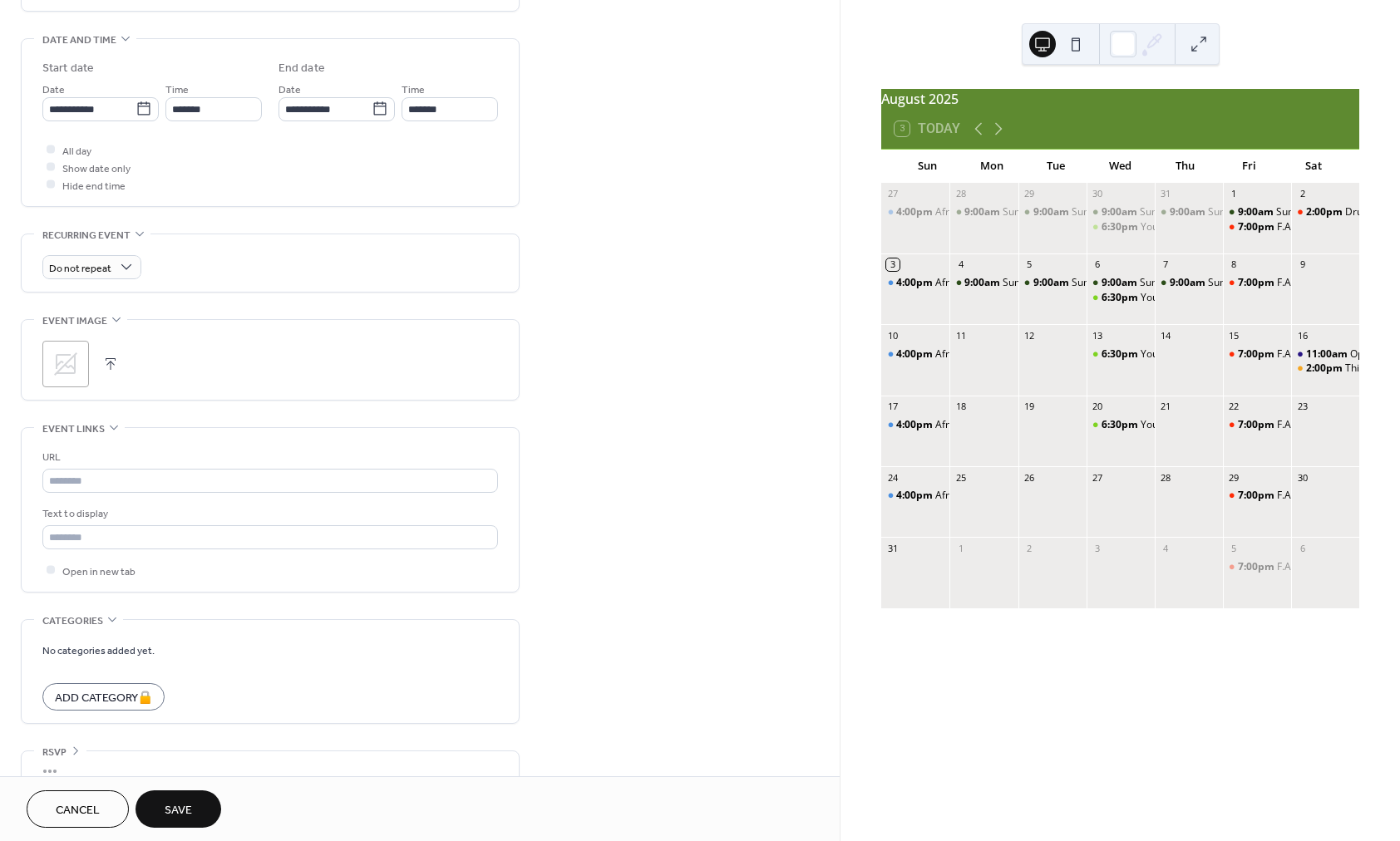 scroll, scrollTop: 523, scrollLeft: 0, axis: vertical 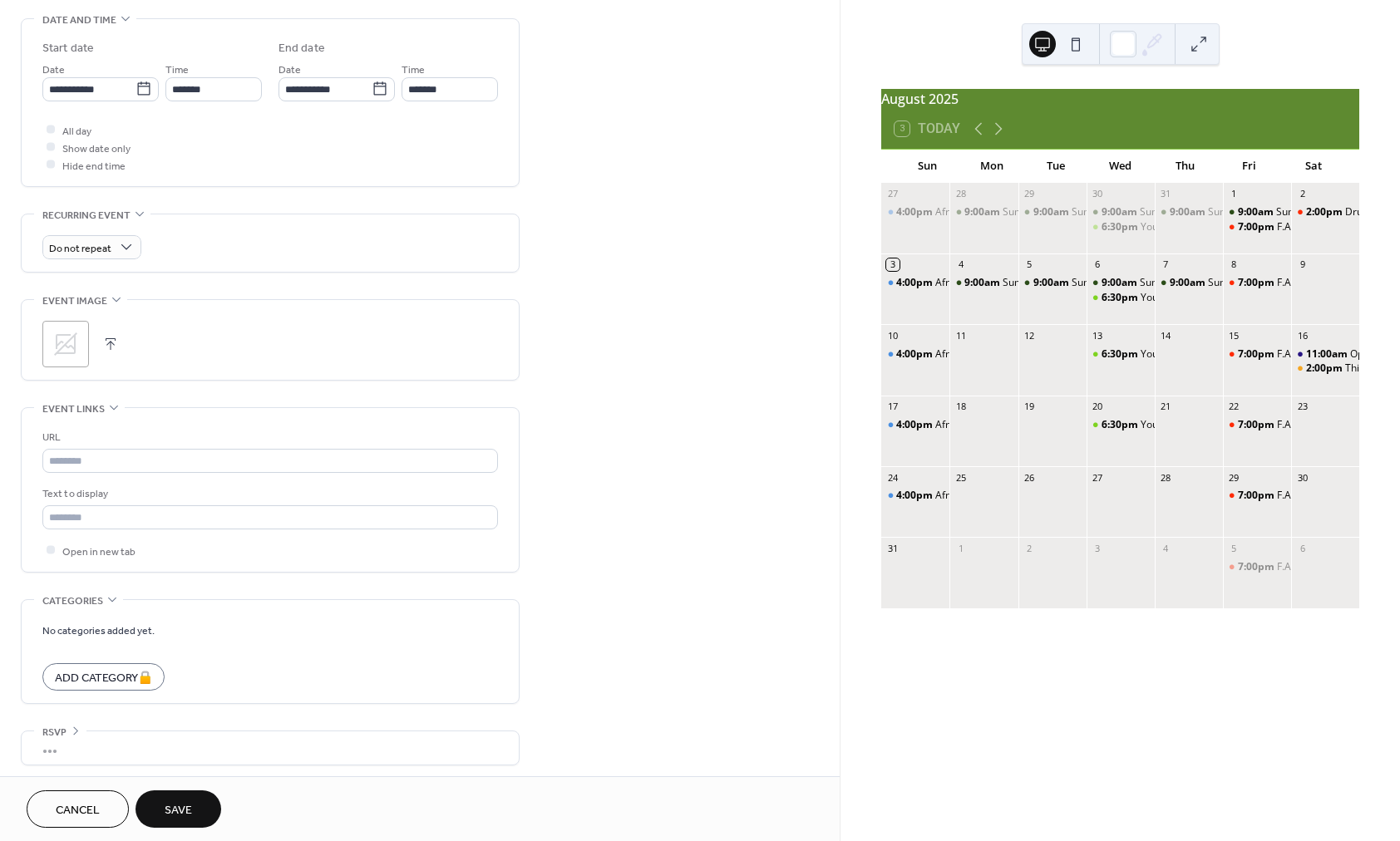 click on "Save" at bounding box center (178, 810) 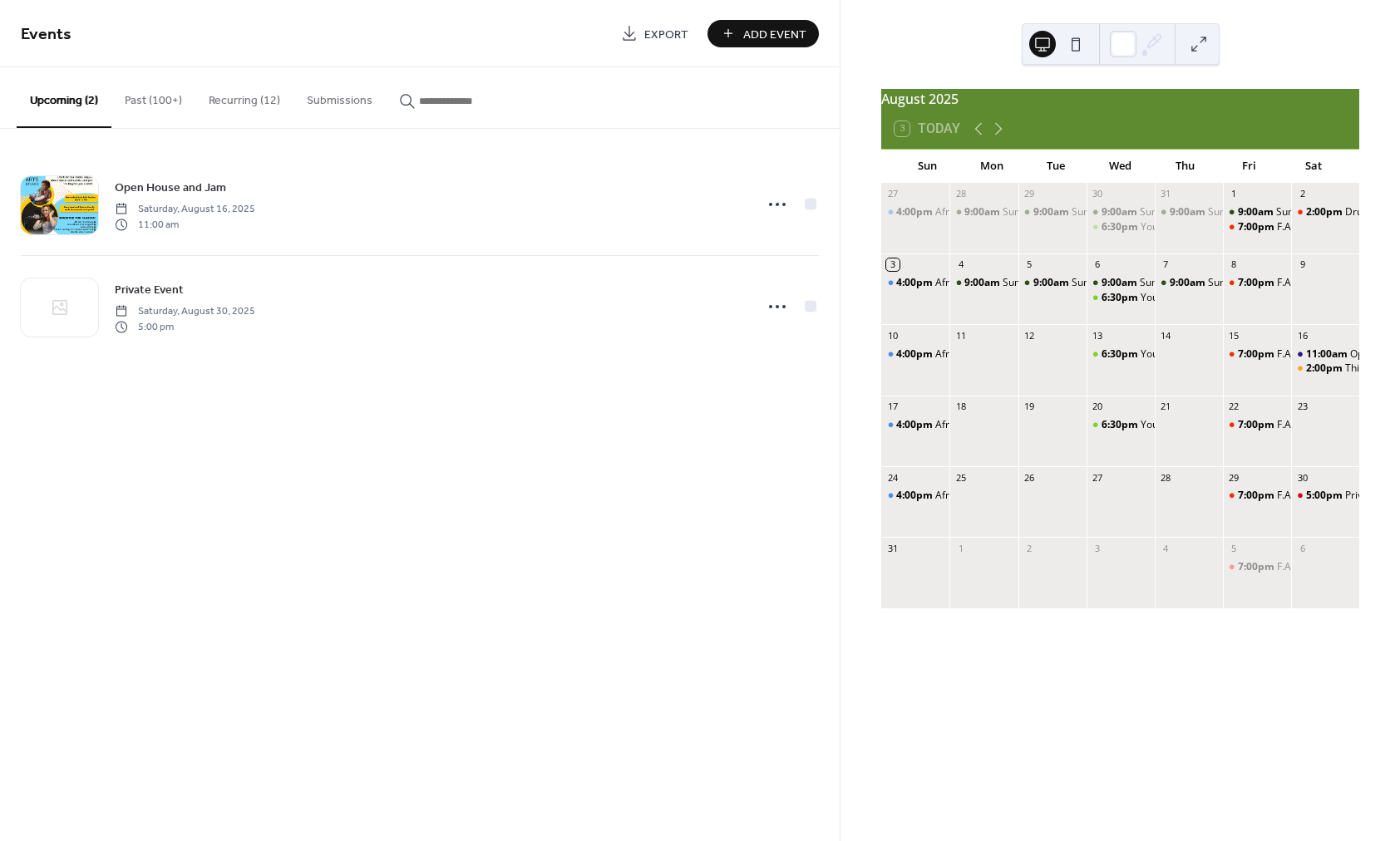 click on "Recurring (12)" at bounding box center [244, 96] 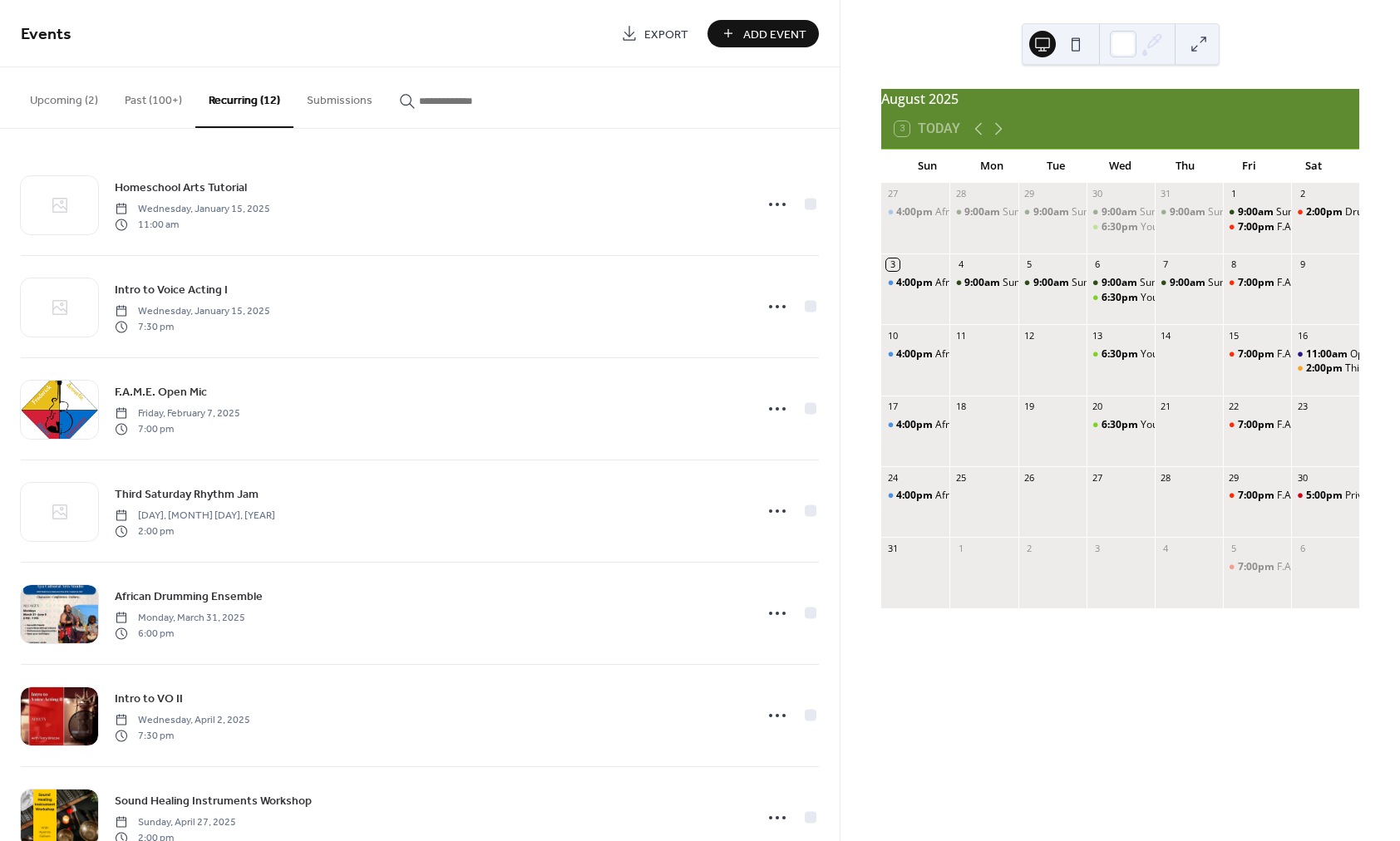 click on "Add Event" at bounding box center [775, 34] 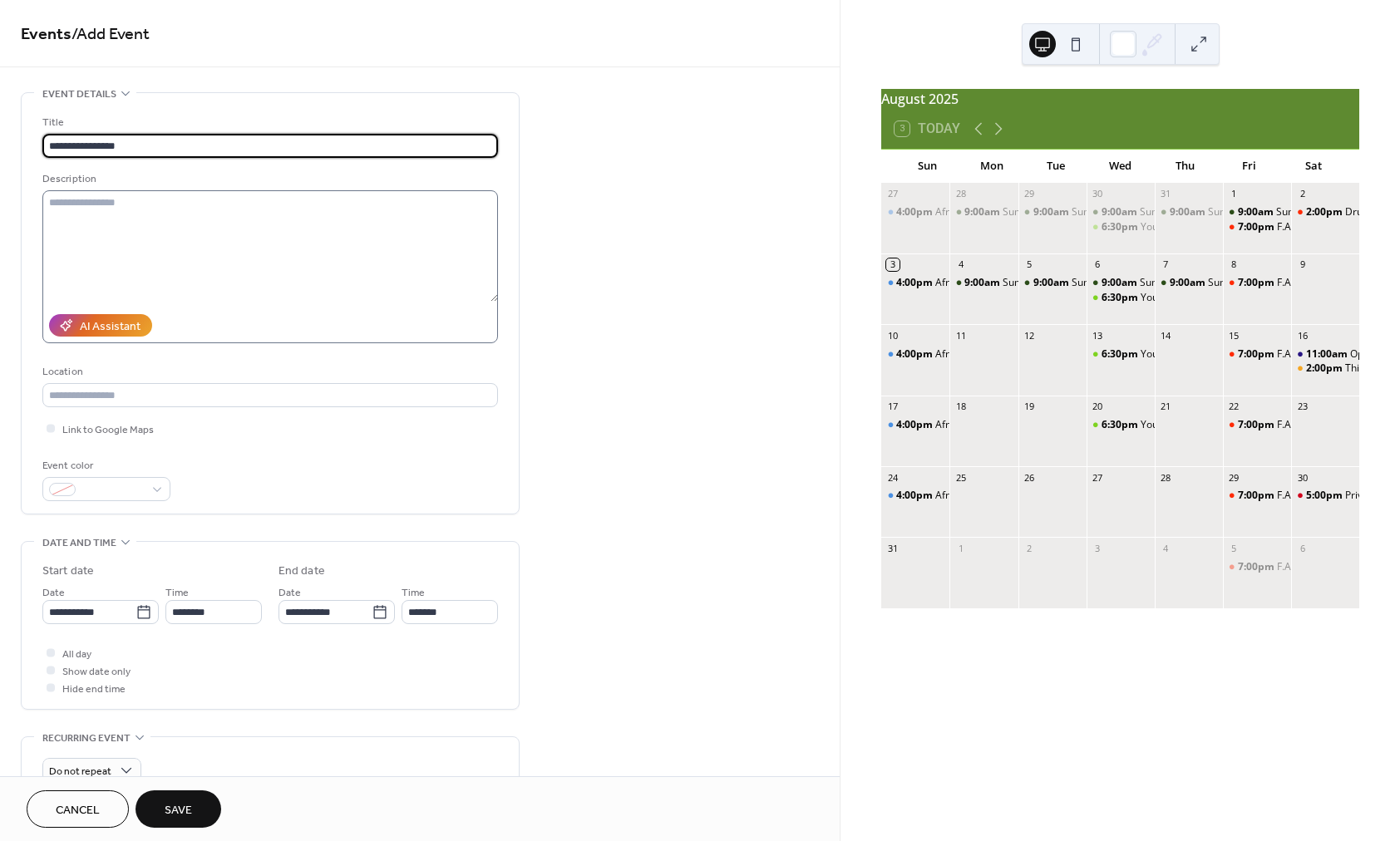 type on "**********" 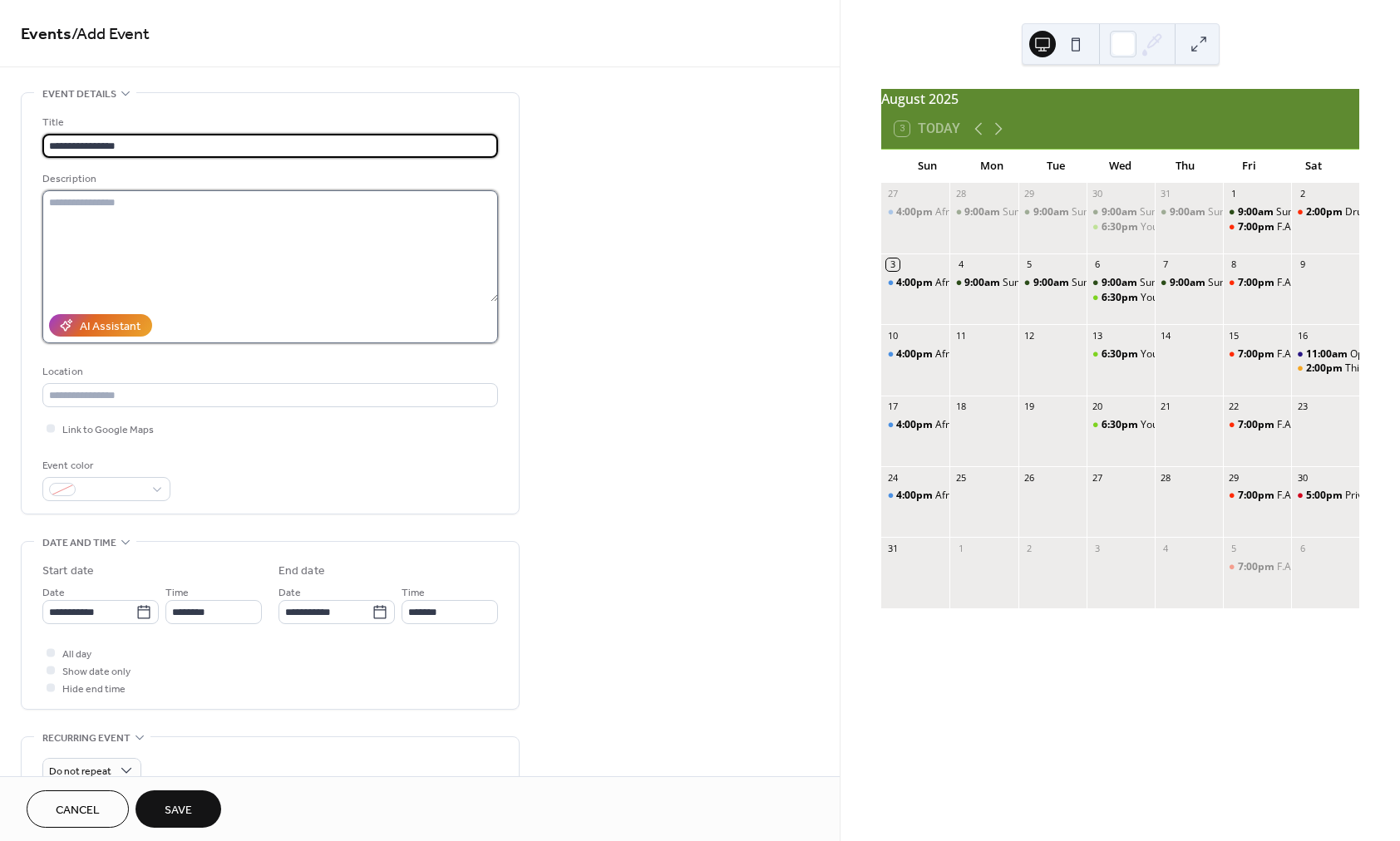 click at bounding box center [270, 246] 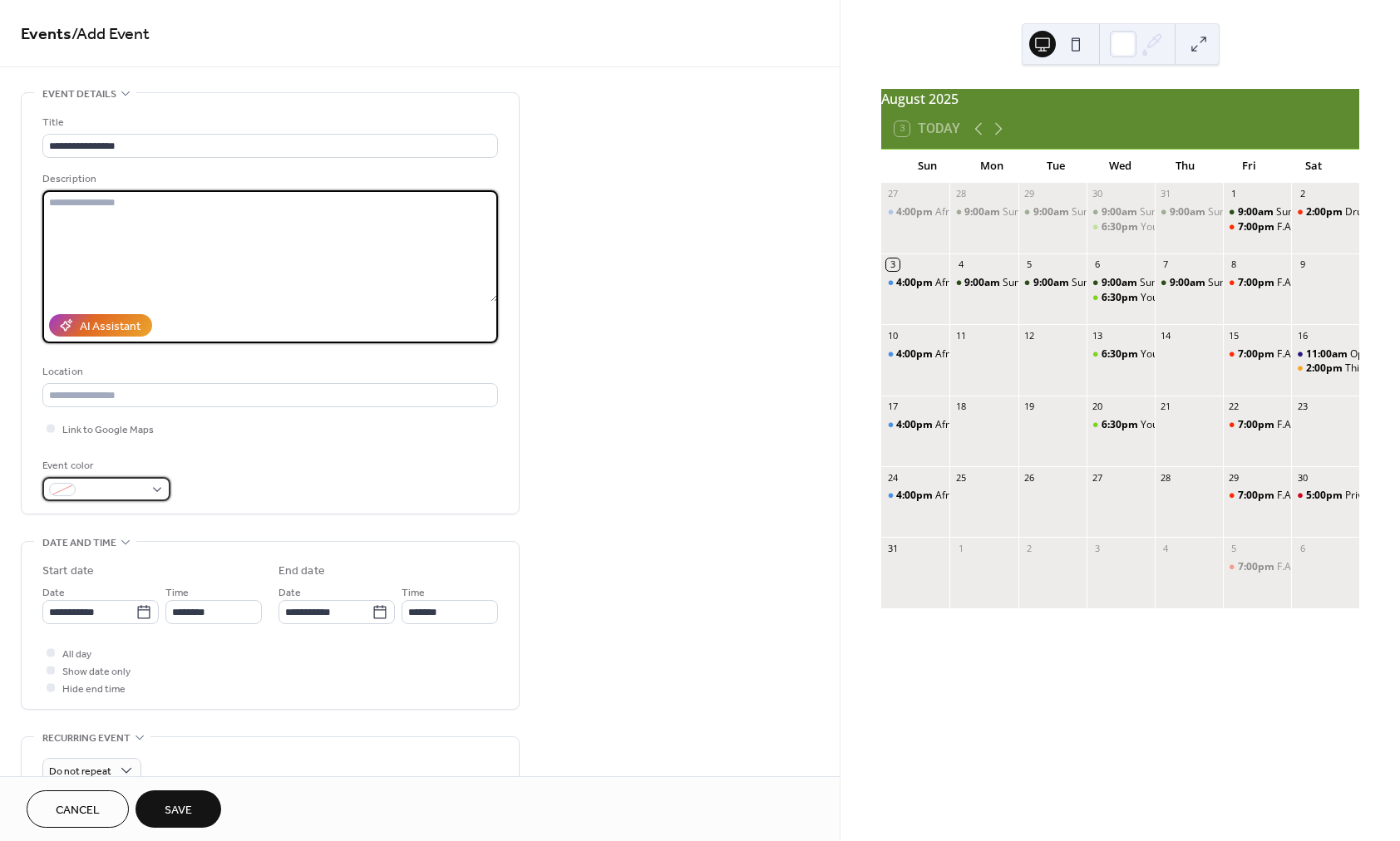 click at bounding box center (113, 490) 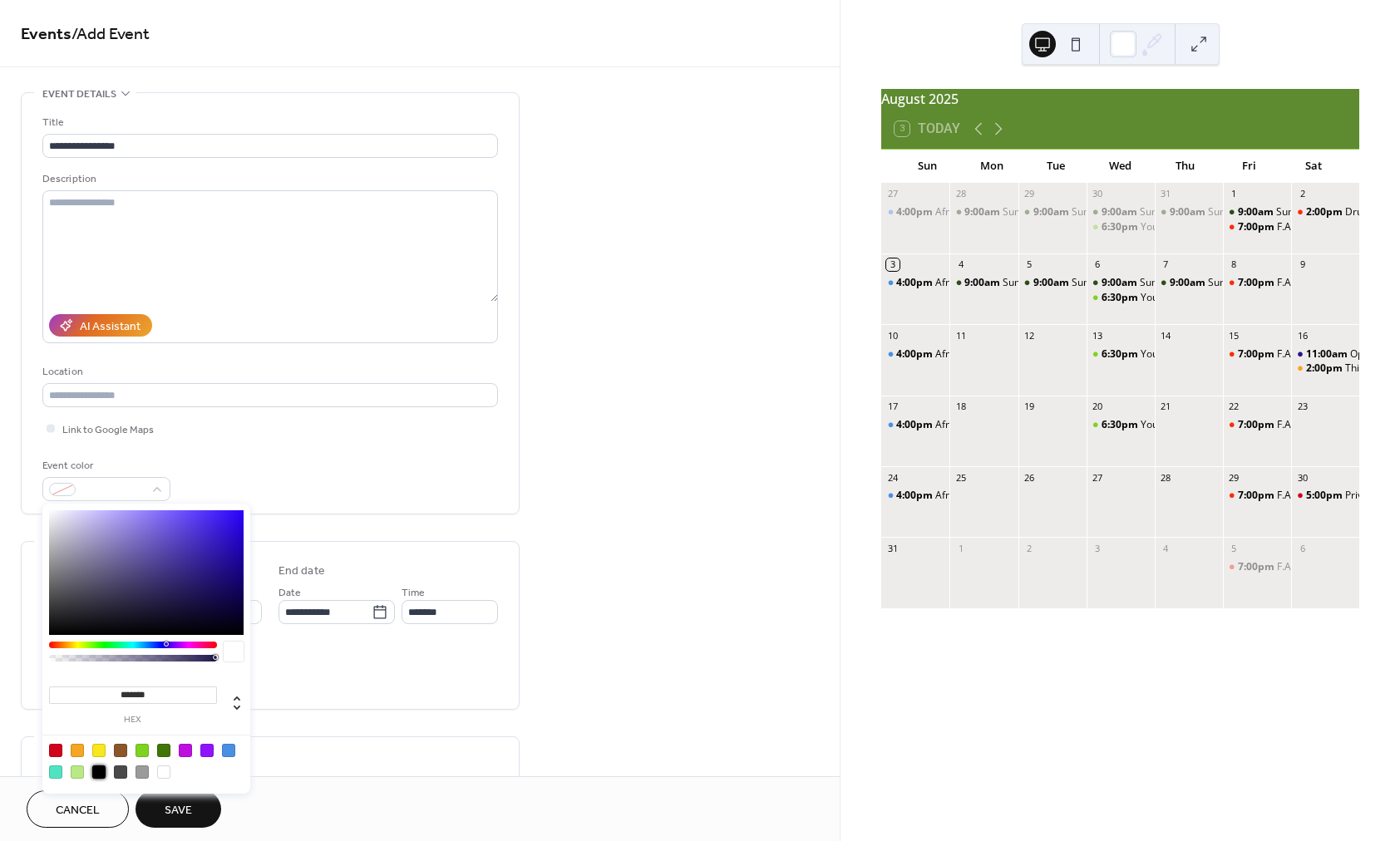 click at bounding box center [99, 772] 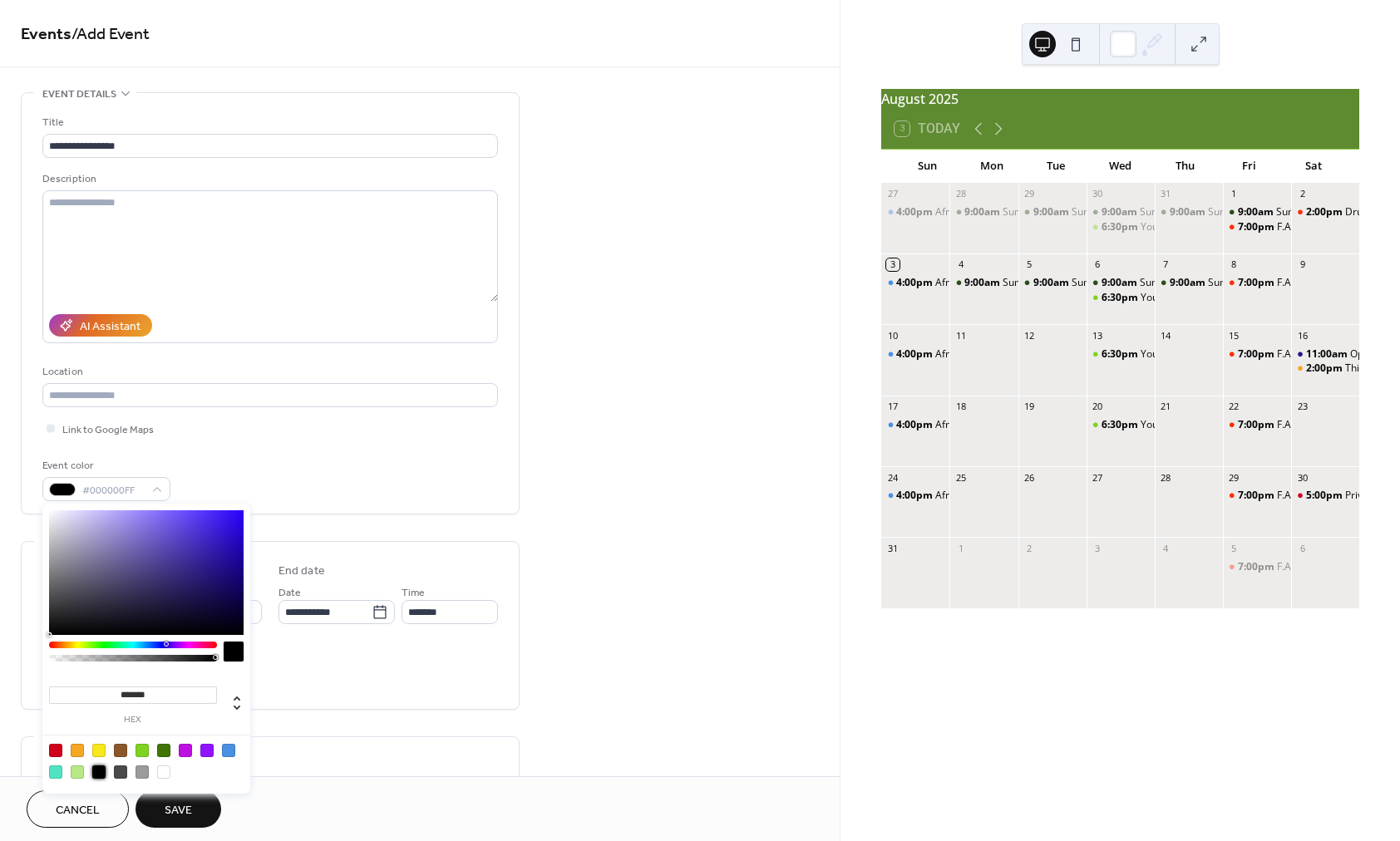 click on "**********" at bounding box center (270, 307) 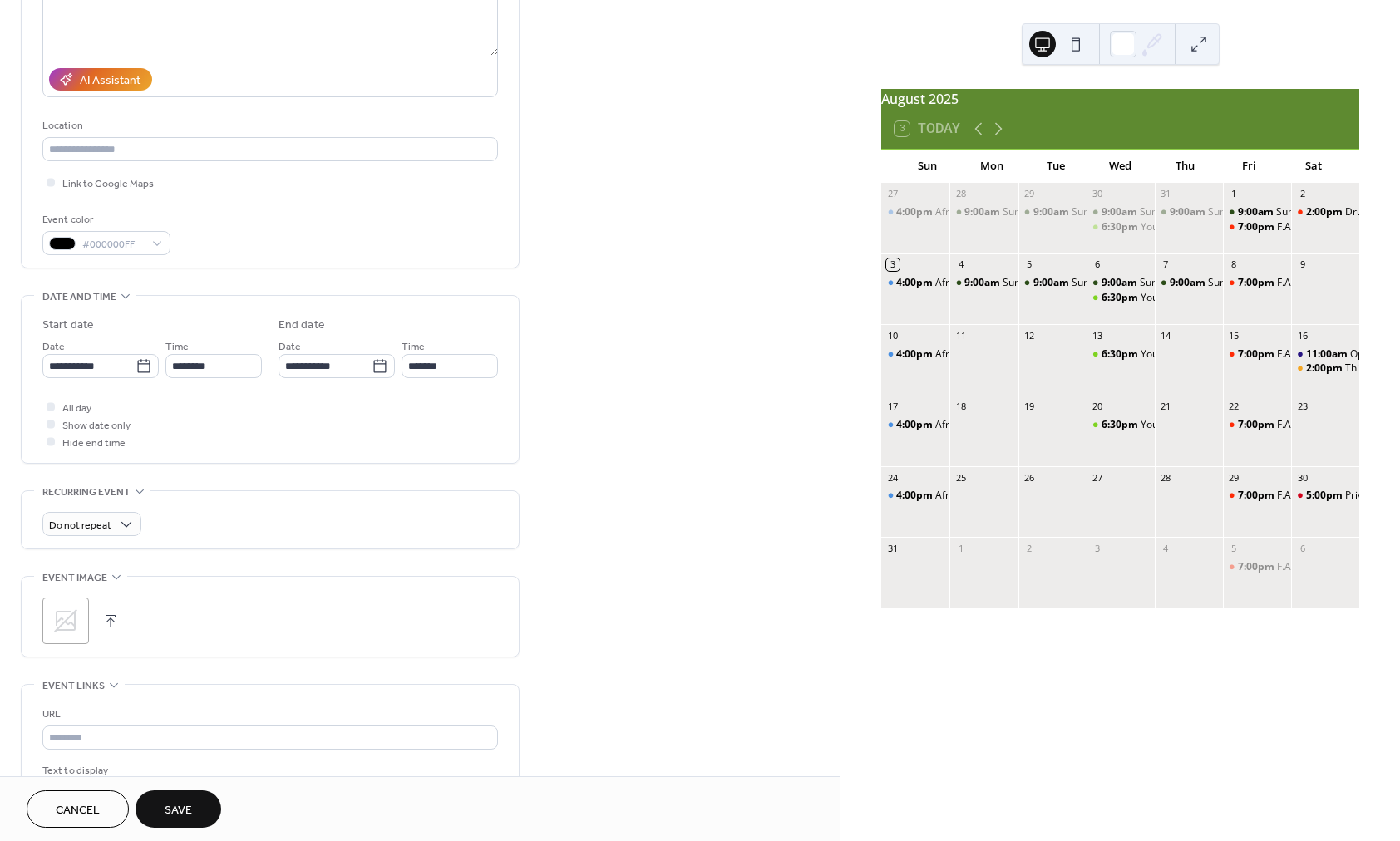 scroll, scrollTop: 250, scrollLeft: 0, axis: vertical 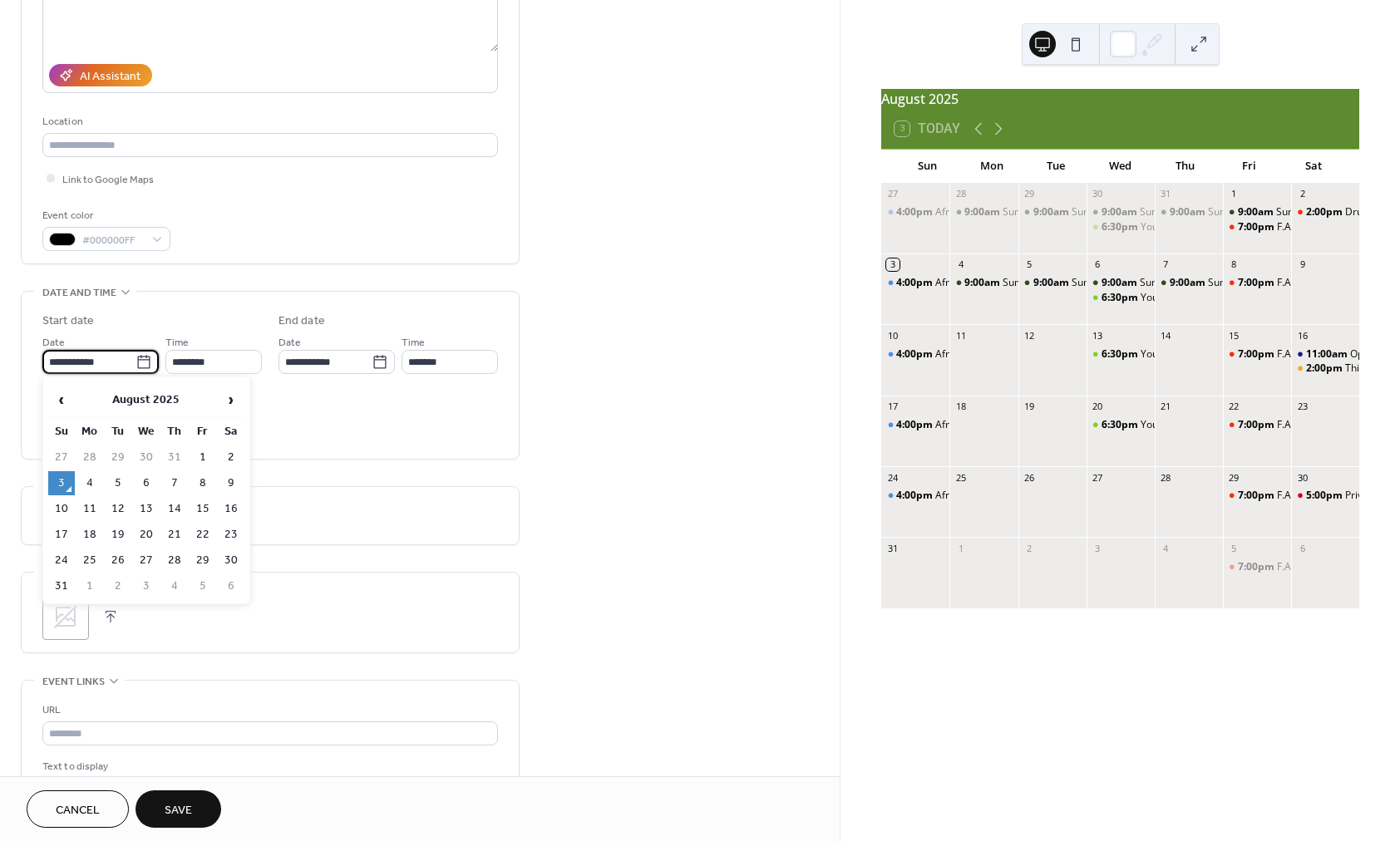 click on "**********" at bounding box center [89, 361] 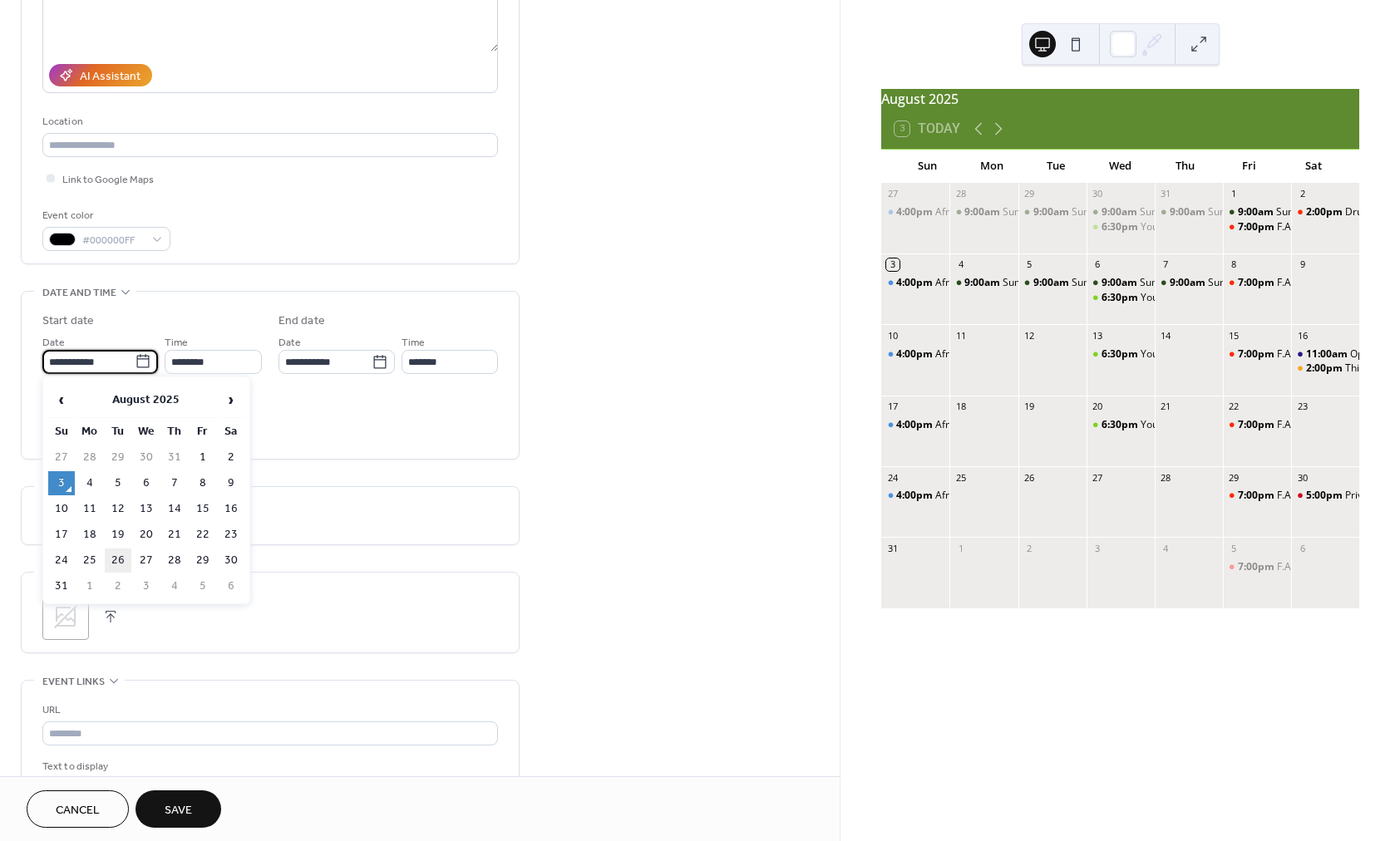 click on "26" at bounding box center [118, 560] 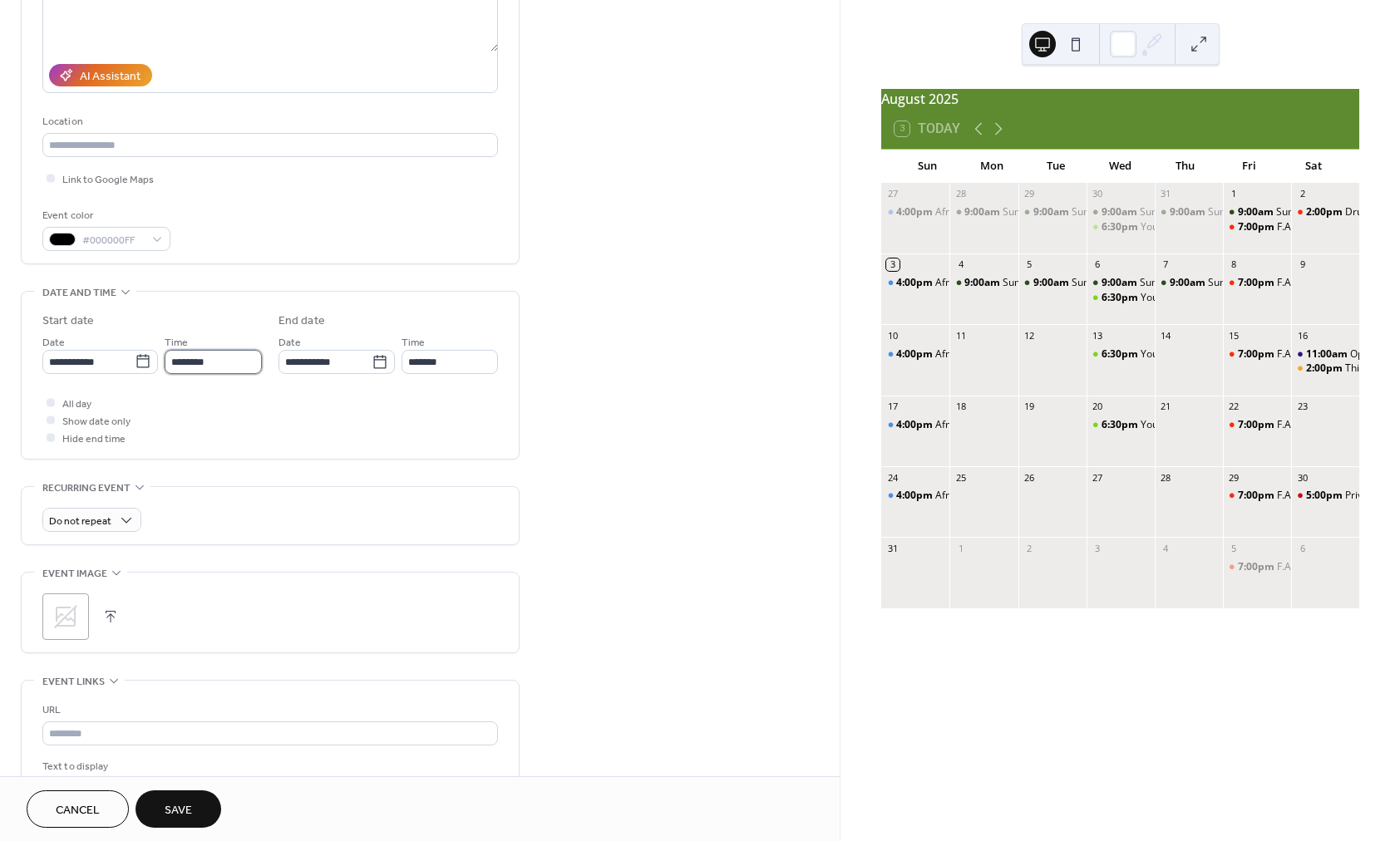 click on "********" at bounding box center [213, 361] 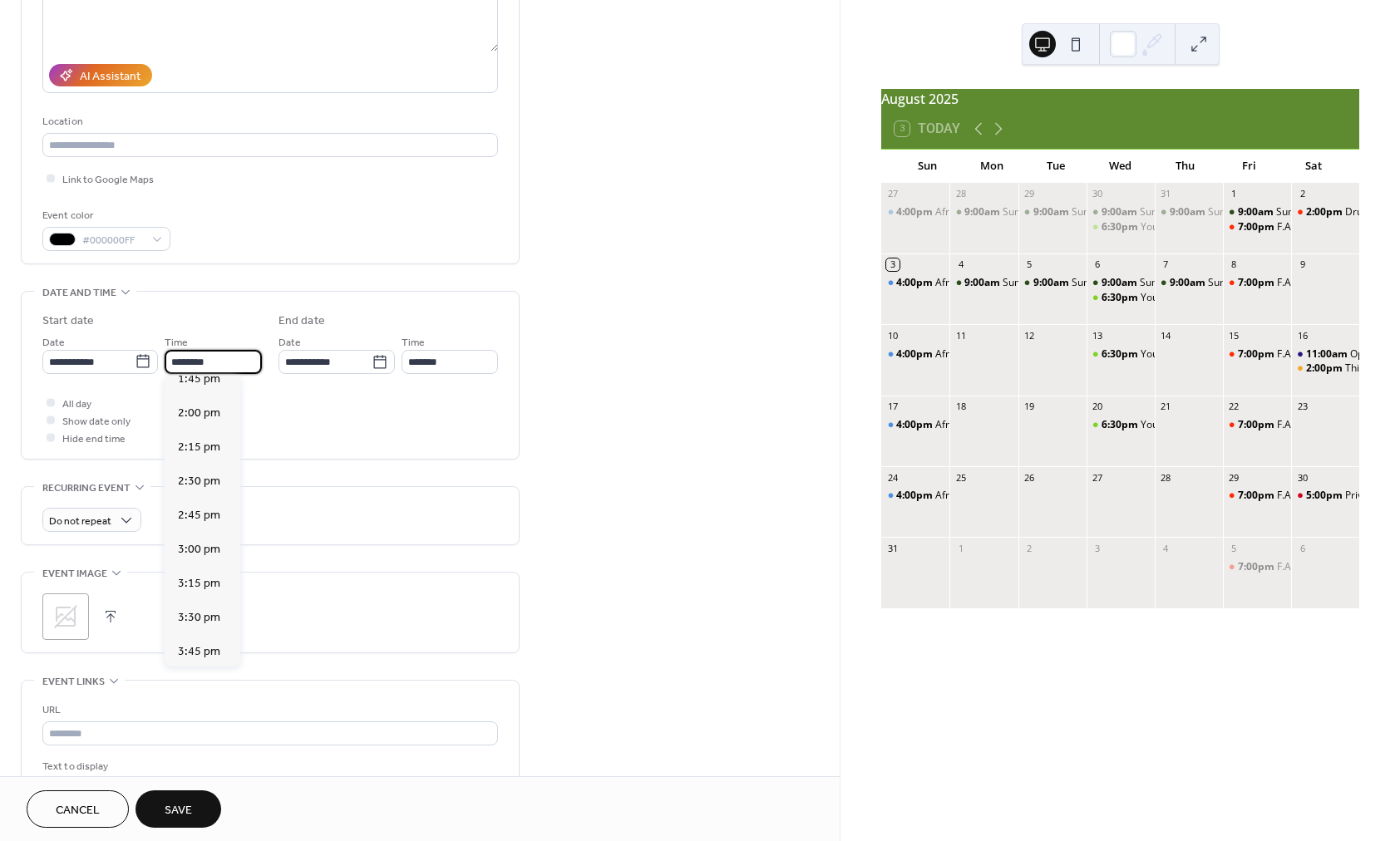 scroll, scrollTop: 1915, scrollLeft: 0, axis: vertical 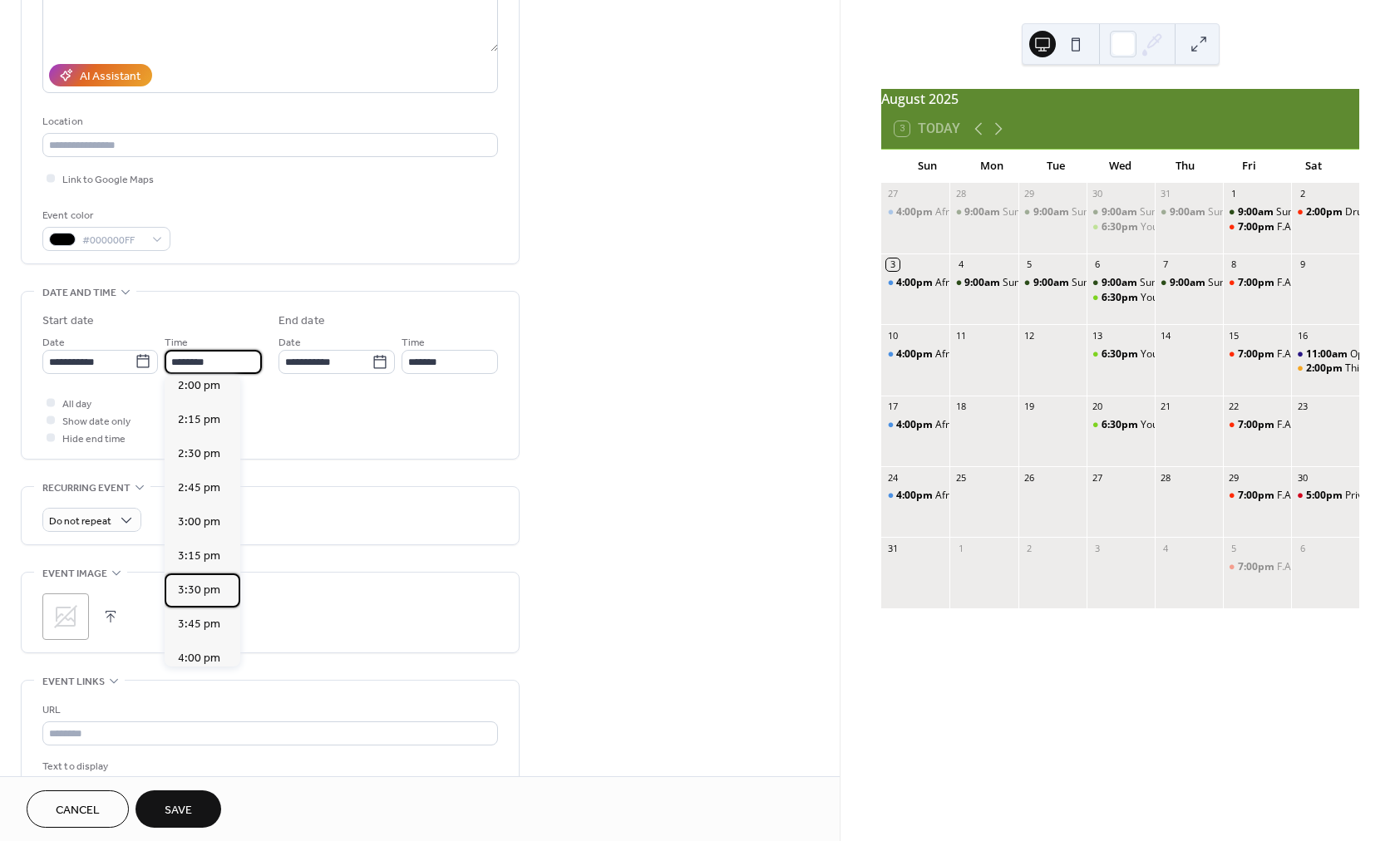 click on "3:30 pm" at bounding box center (199, 590) 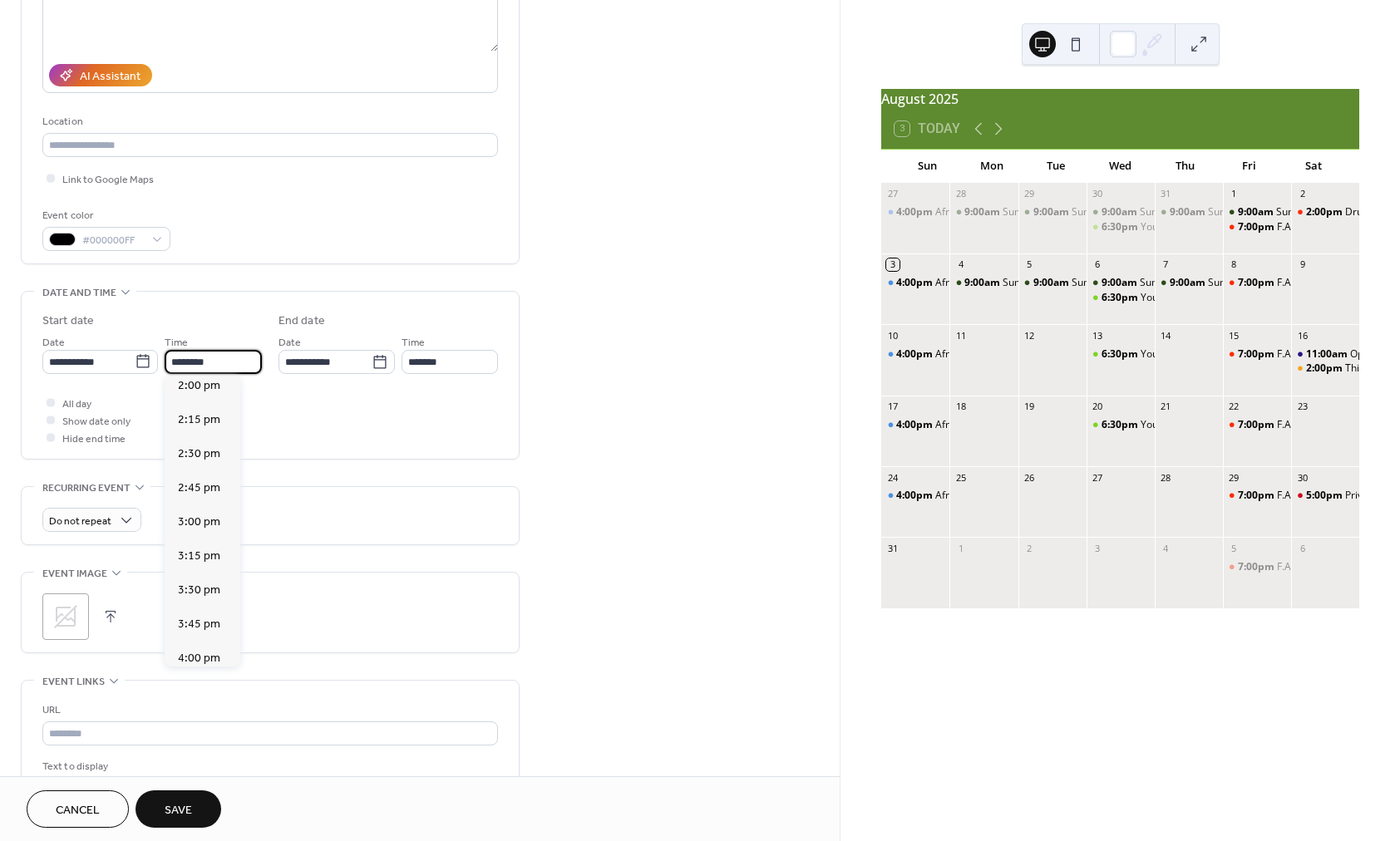 type on "*******" 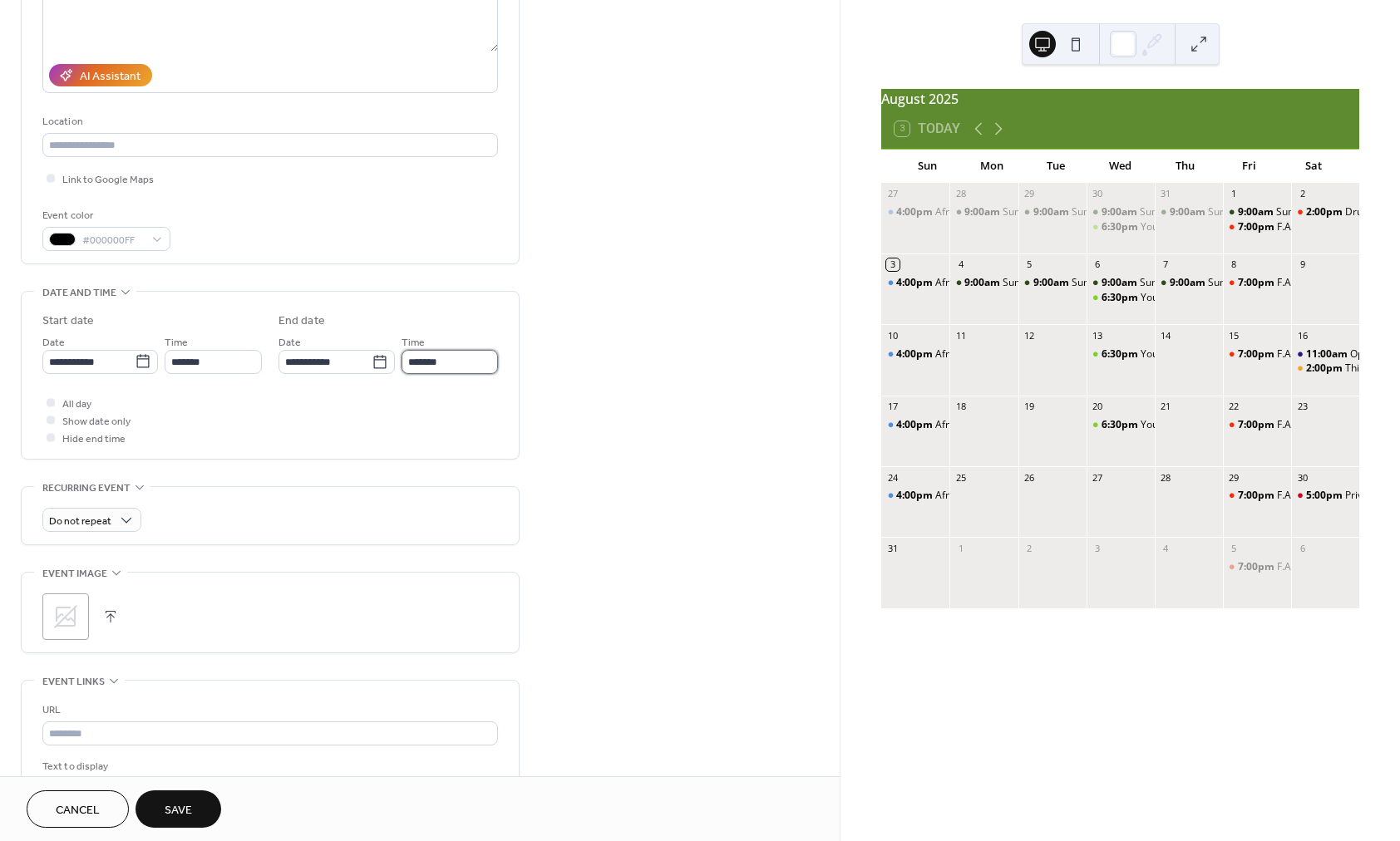 click on "*******" at bounding box center (450, 361) 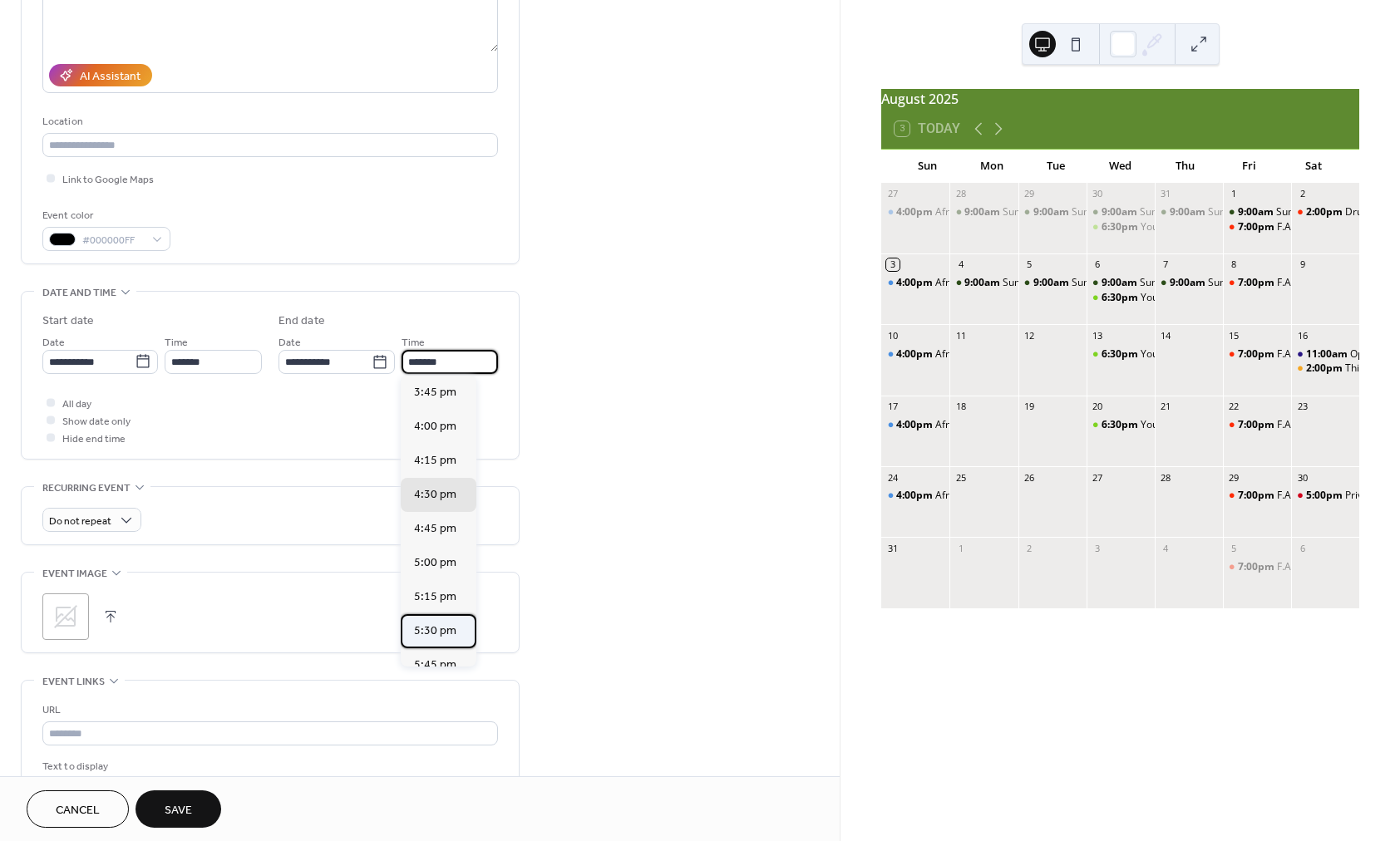 click on "5:30 pm" at bounding box center (435, 631) 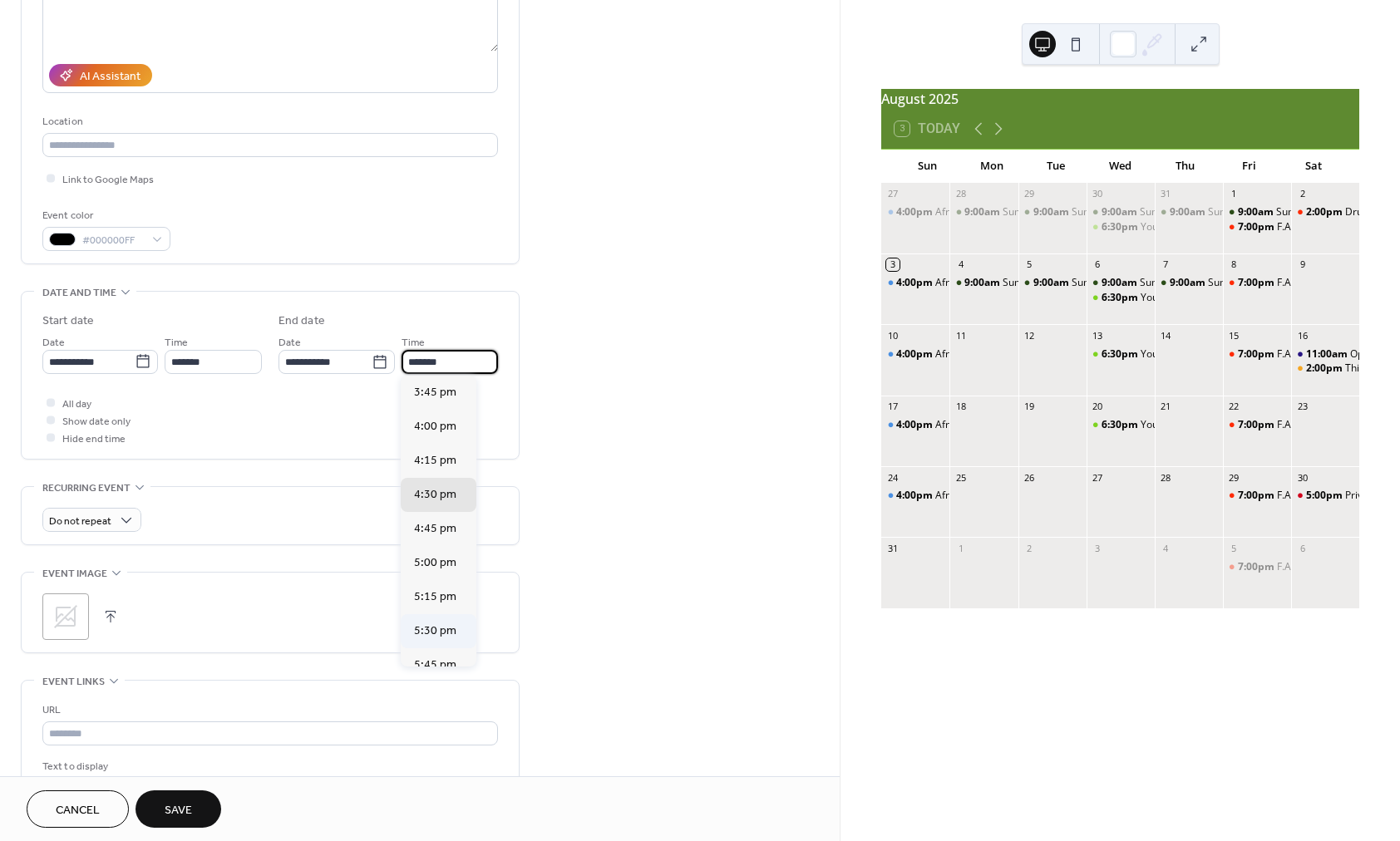 type on "*******" 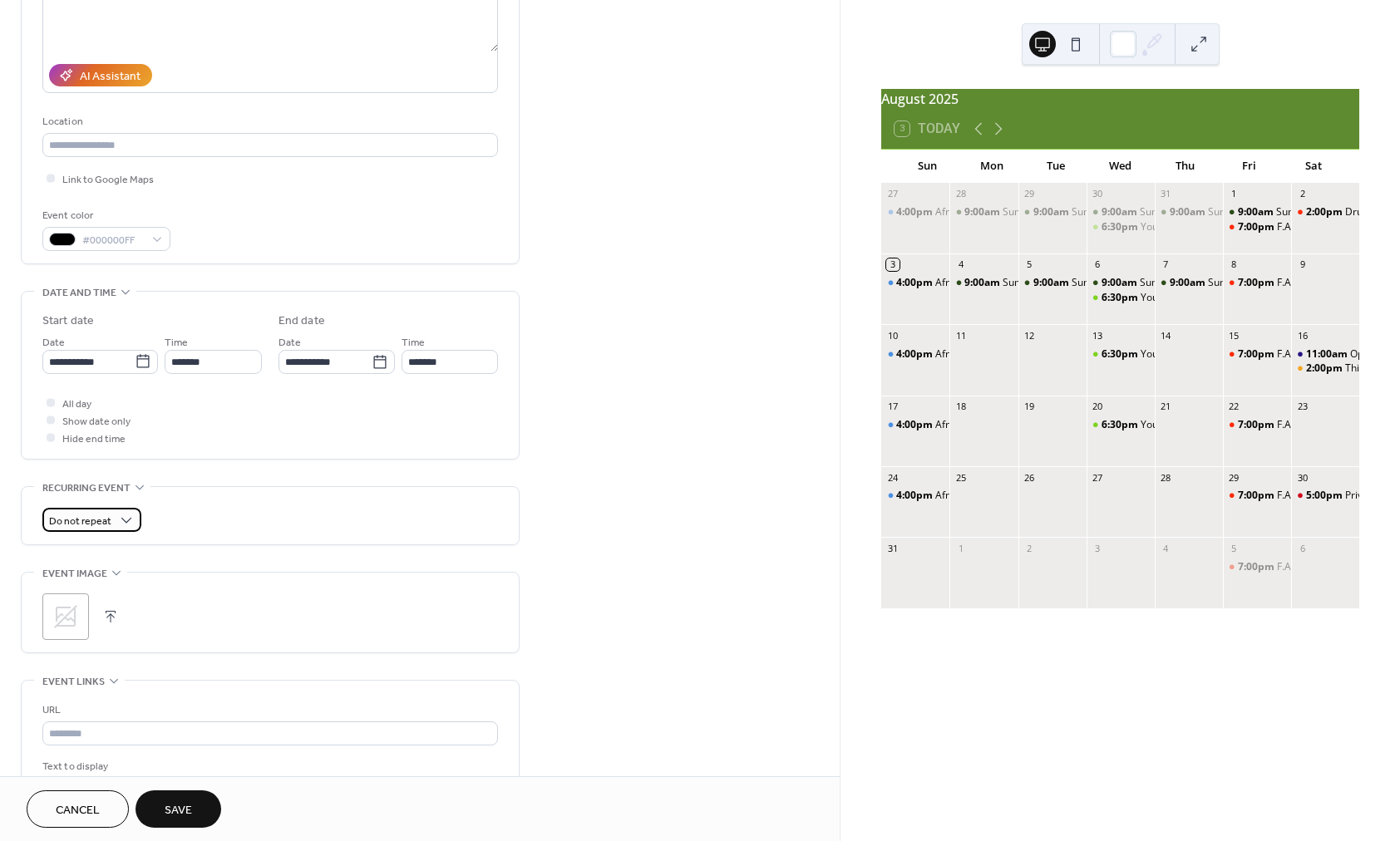 click on "Do not repeat" at bounding box center (80, 521) 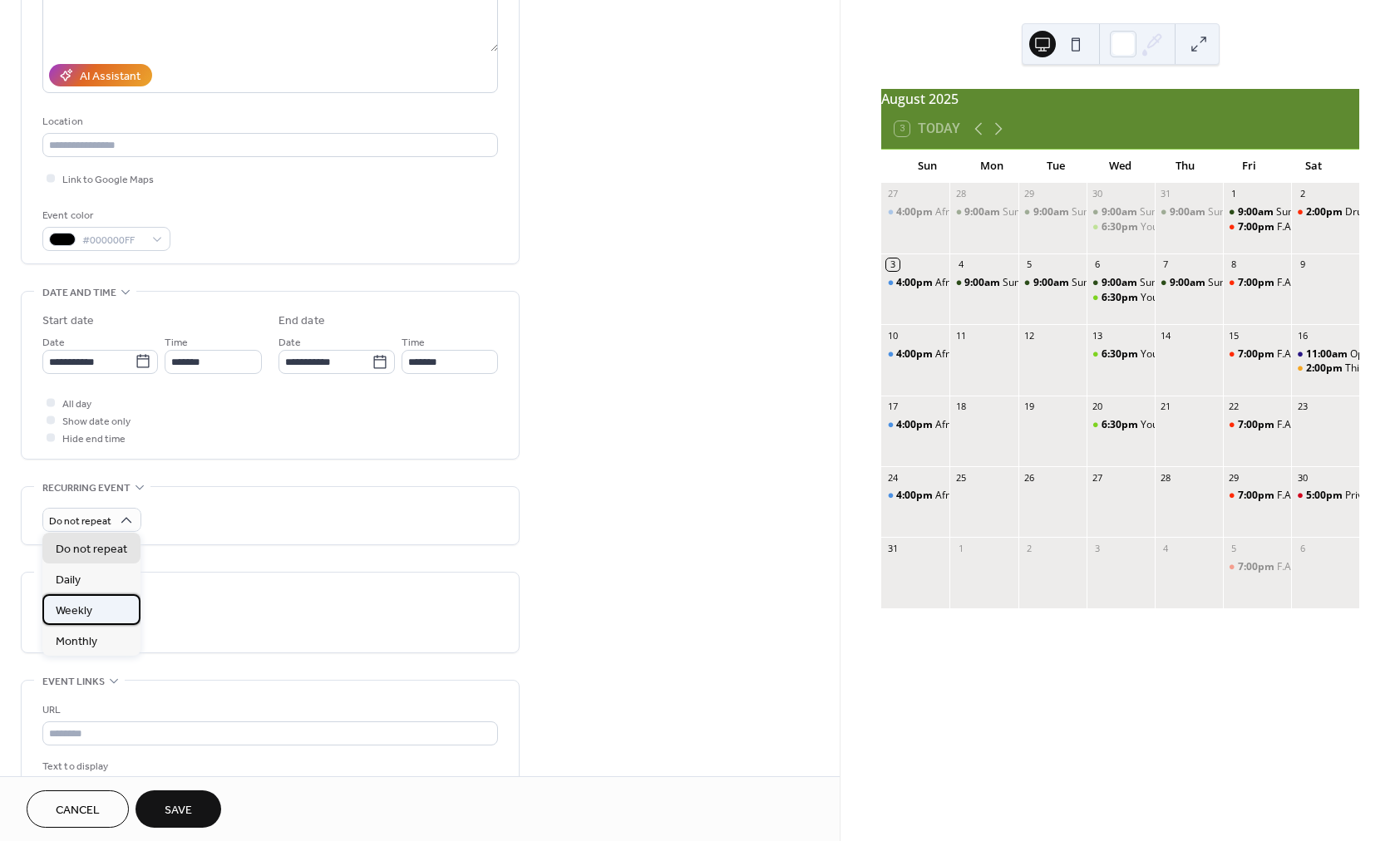 click on "Weekly" at bounding box center [74, 611] 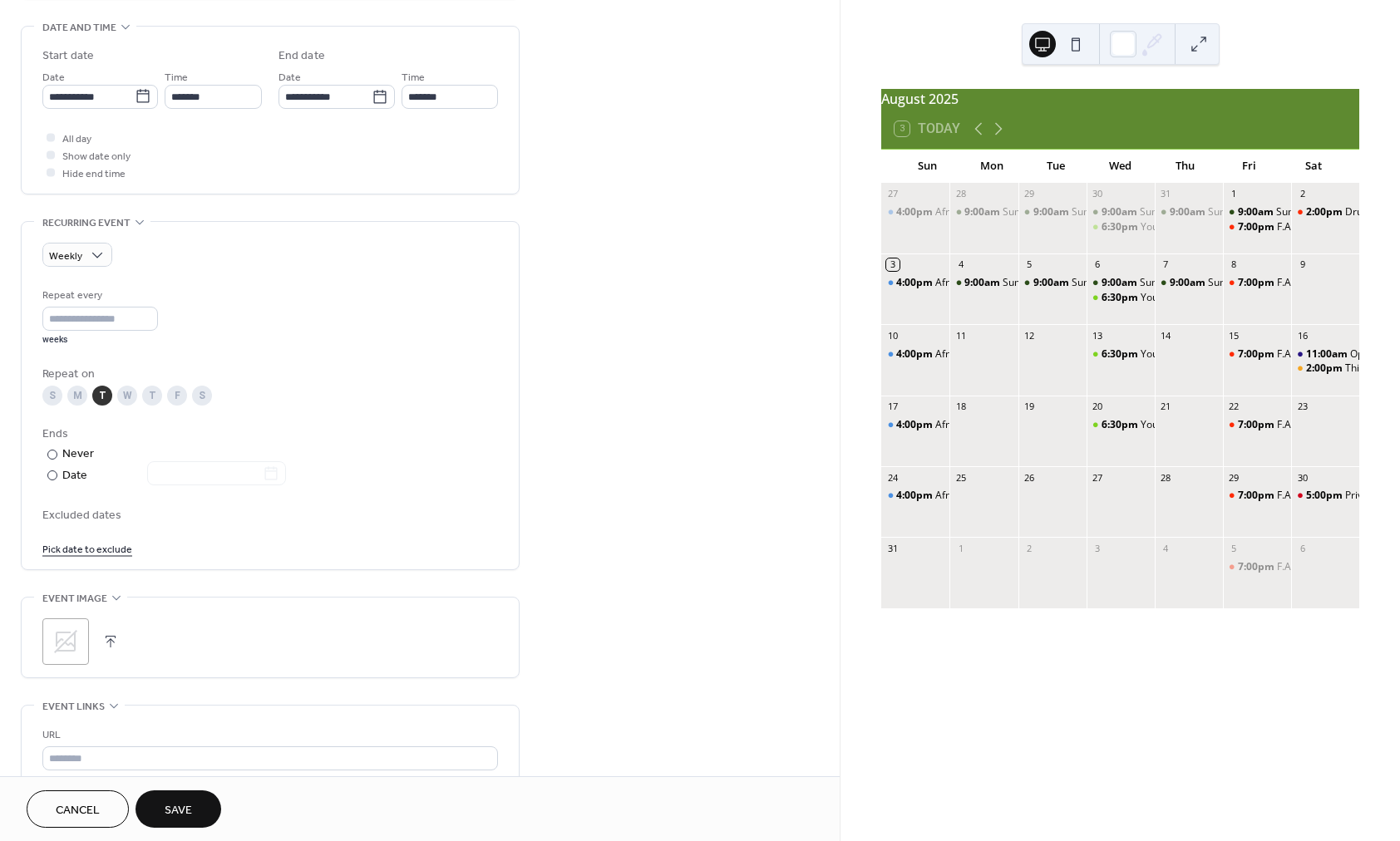 scroll, scrollTop: 522, scrollLeft: 0, axis: vertical 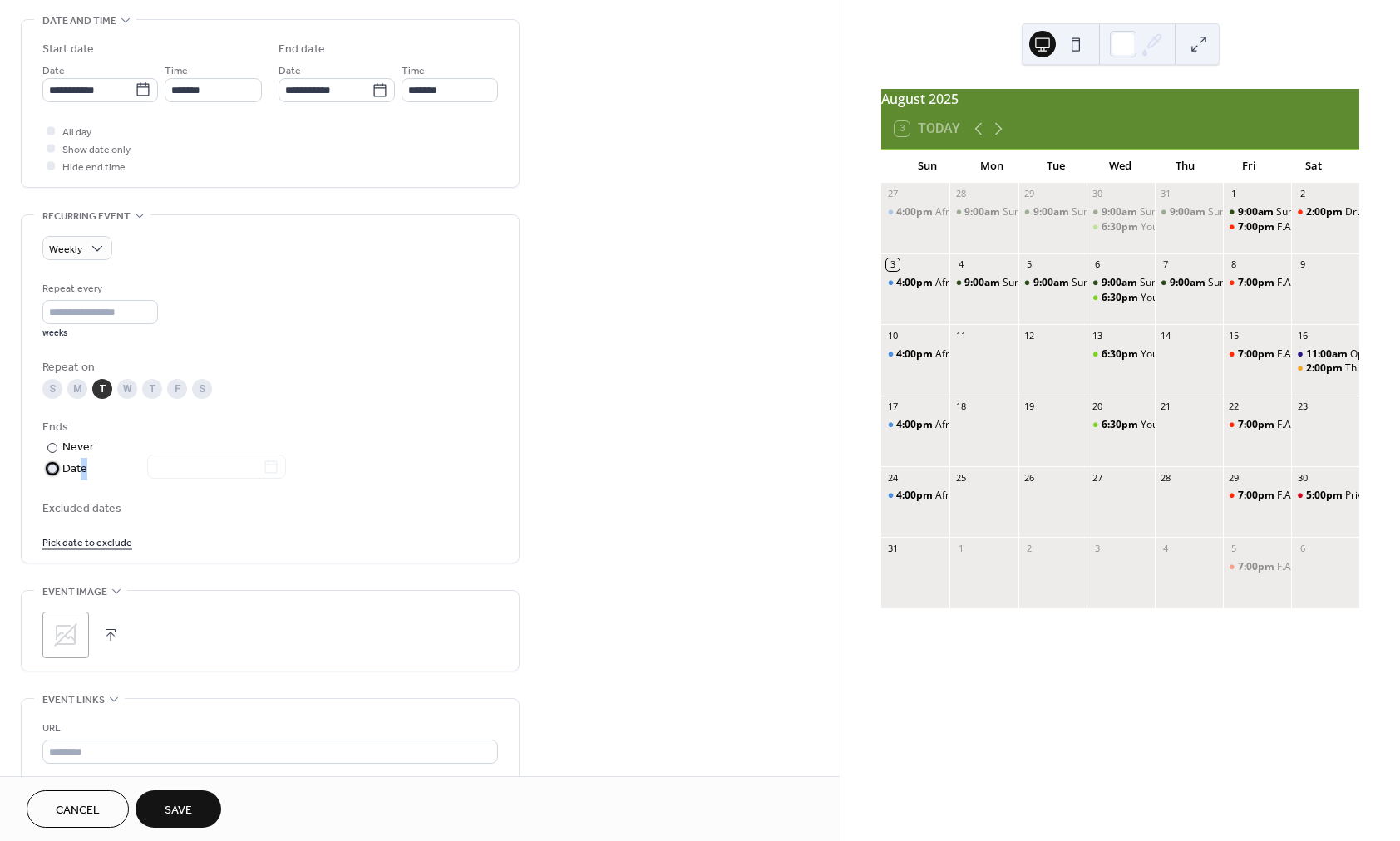 click on "Date" at bounding box center [174, 469] 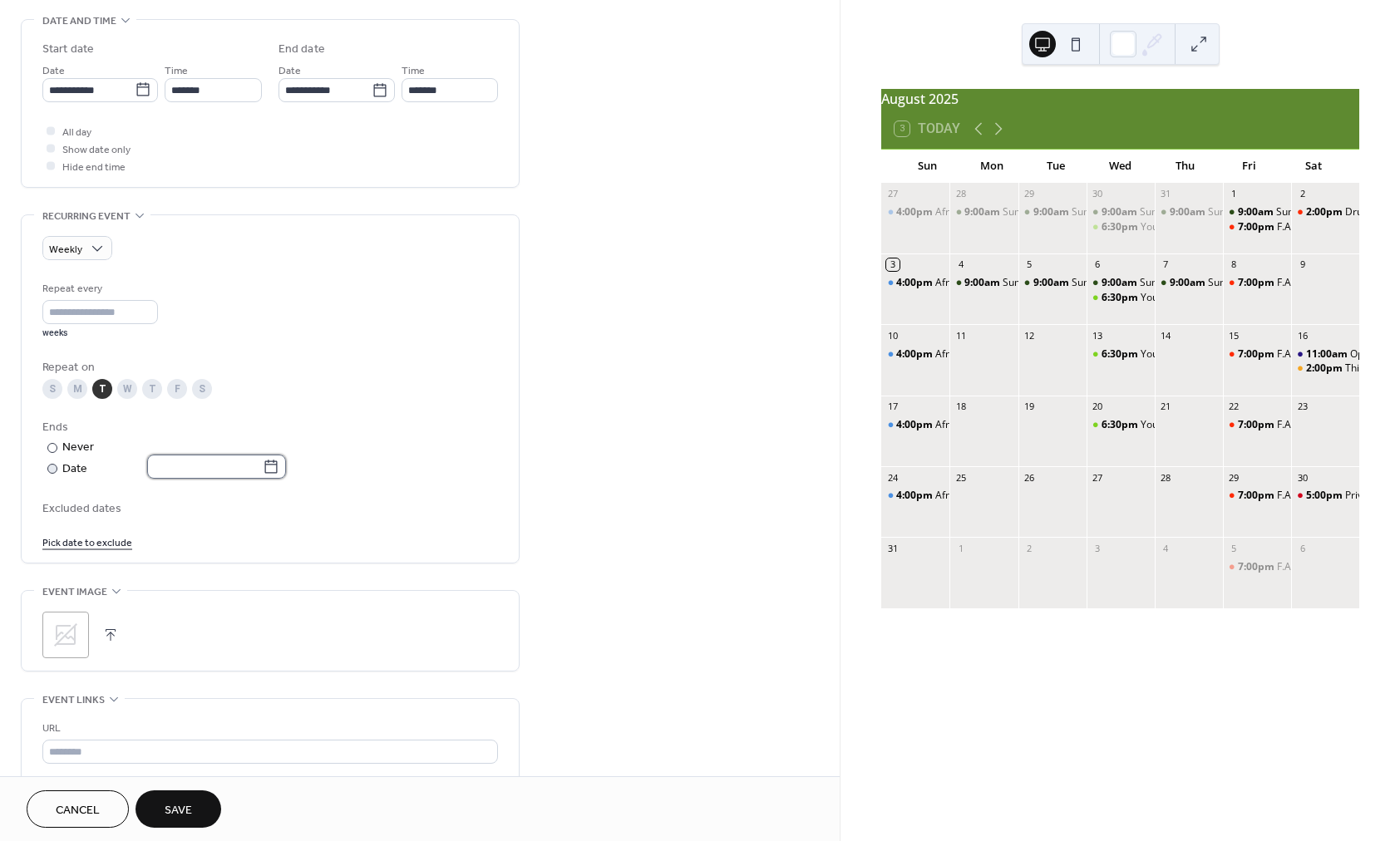 click at bounding box center (205, 466) 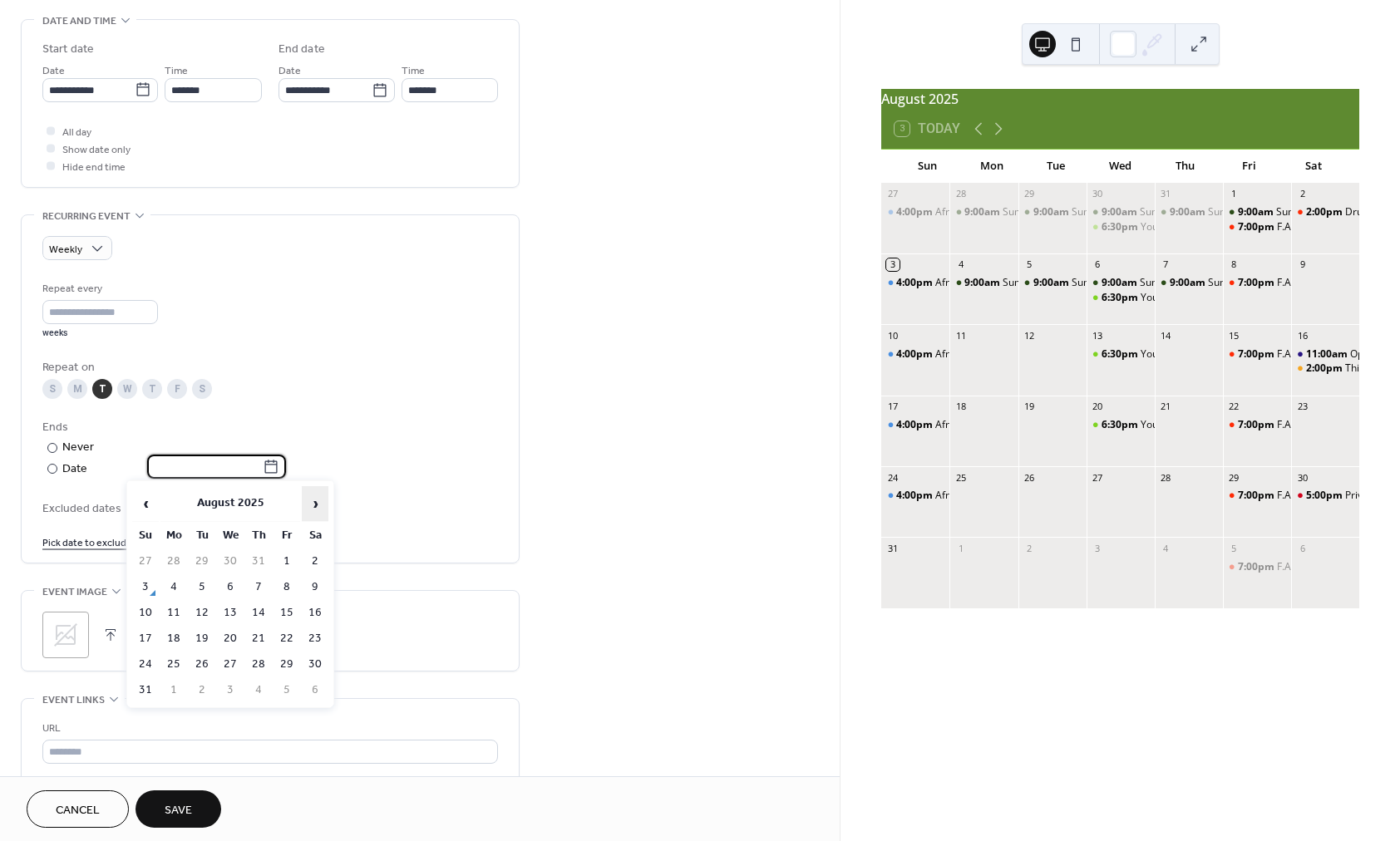 click on "›" at bounding box center (315, 504) 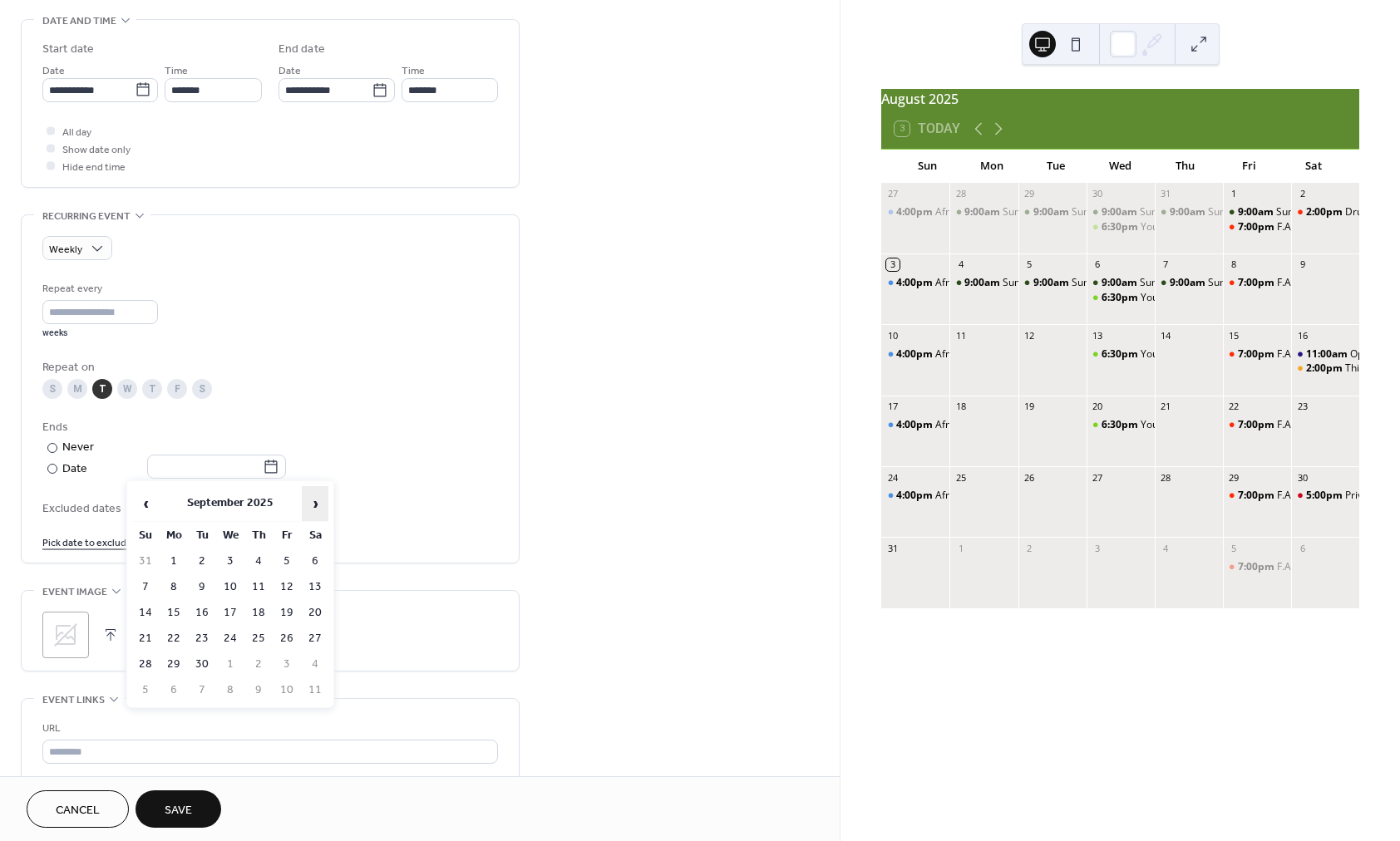 click on "›" at bounding box center [315, 504] 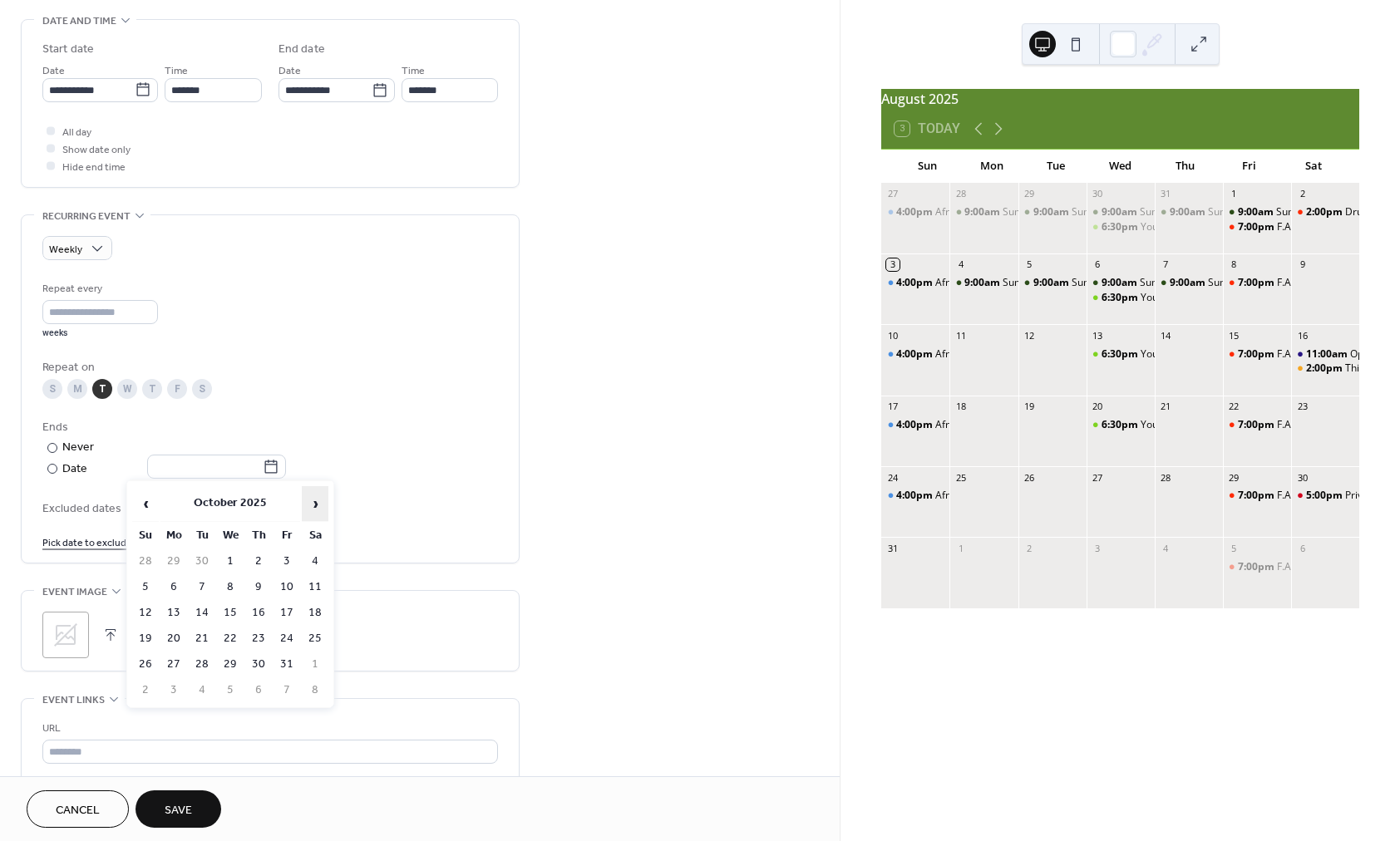 click on "›" at bounding box center [315, 504] 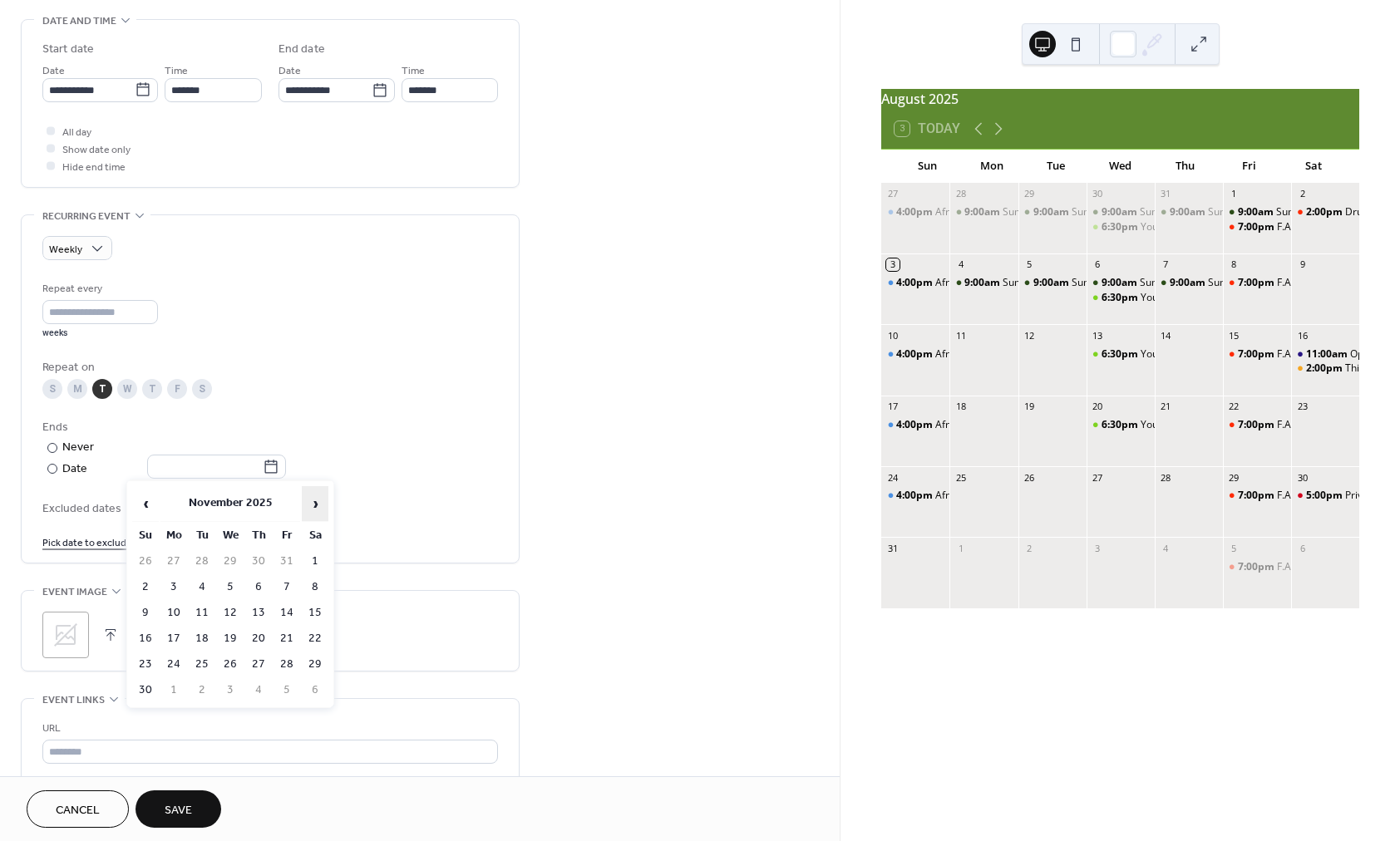 click on "›" at bounding box center [315, 504] 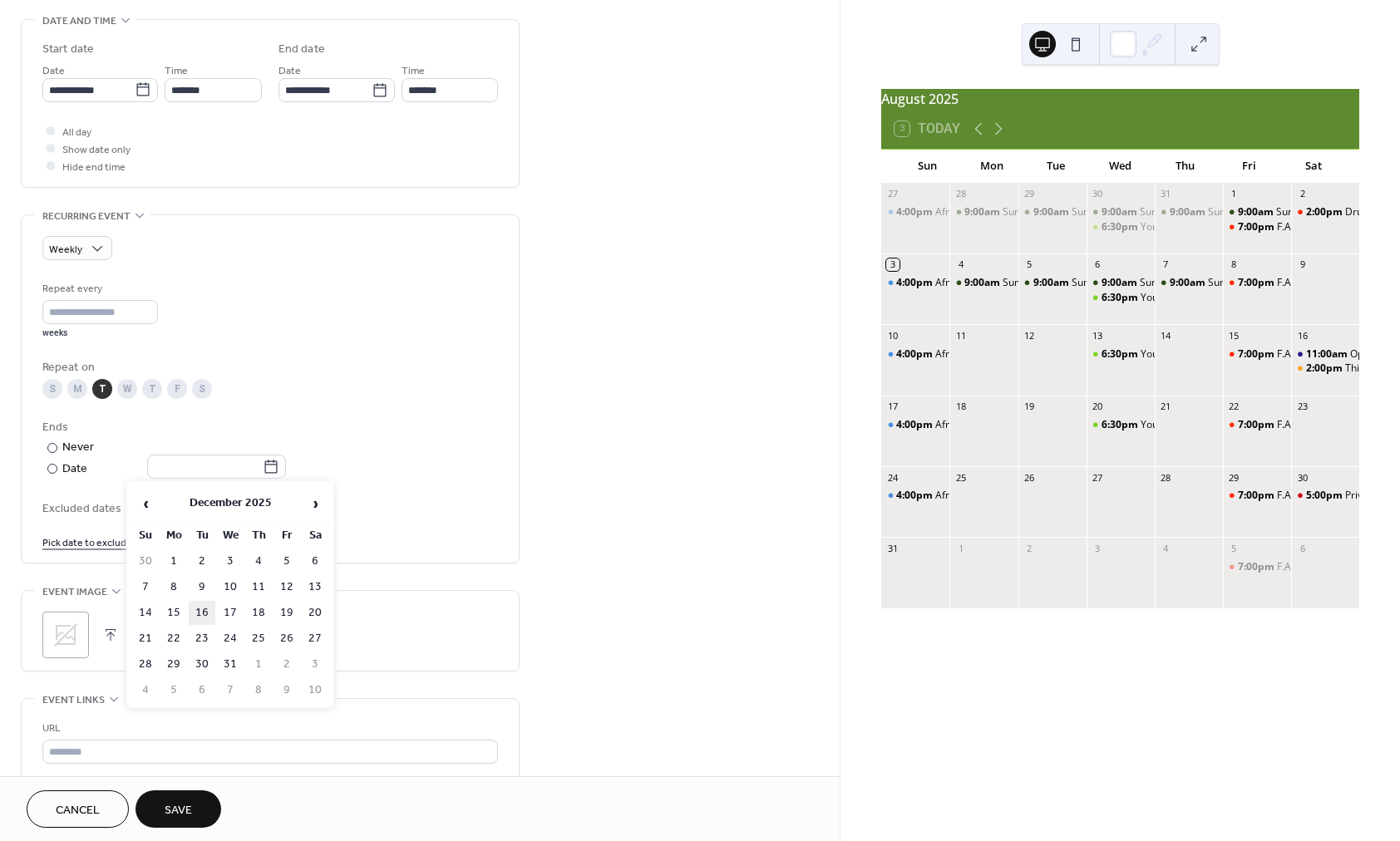 click on "16" at bounding box center (202, 612) 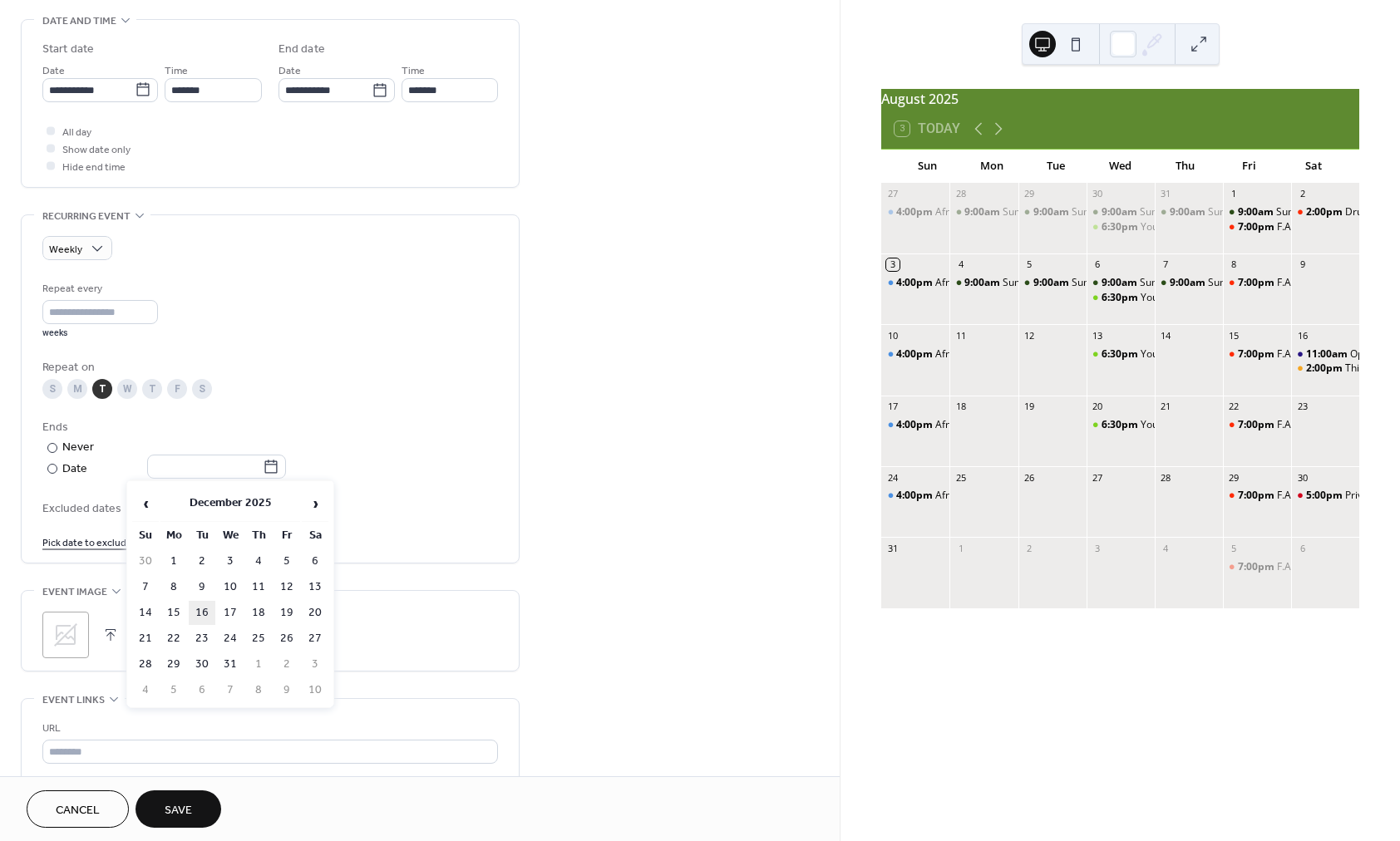 type on "**********" 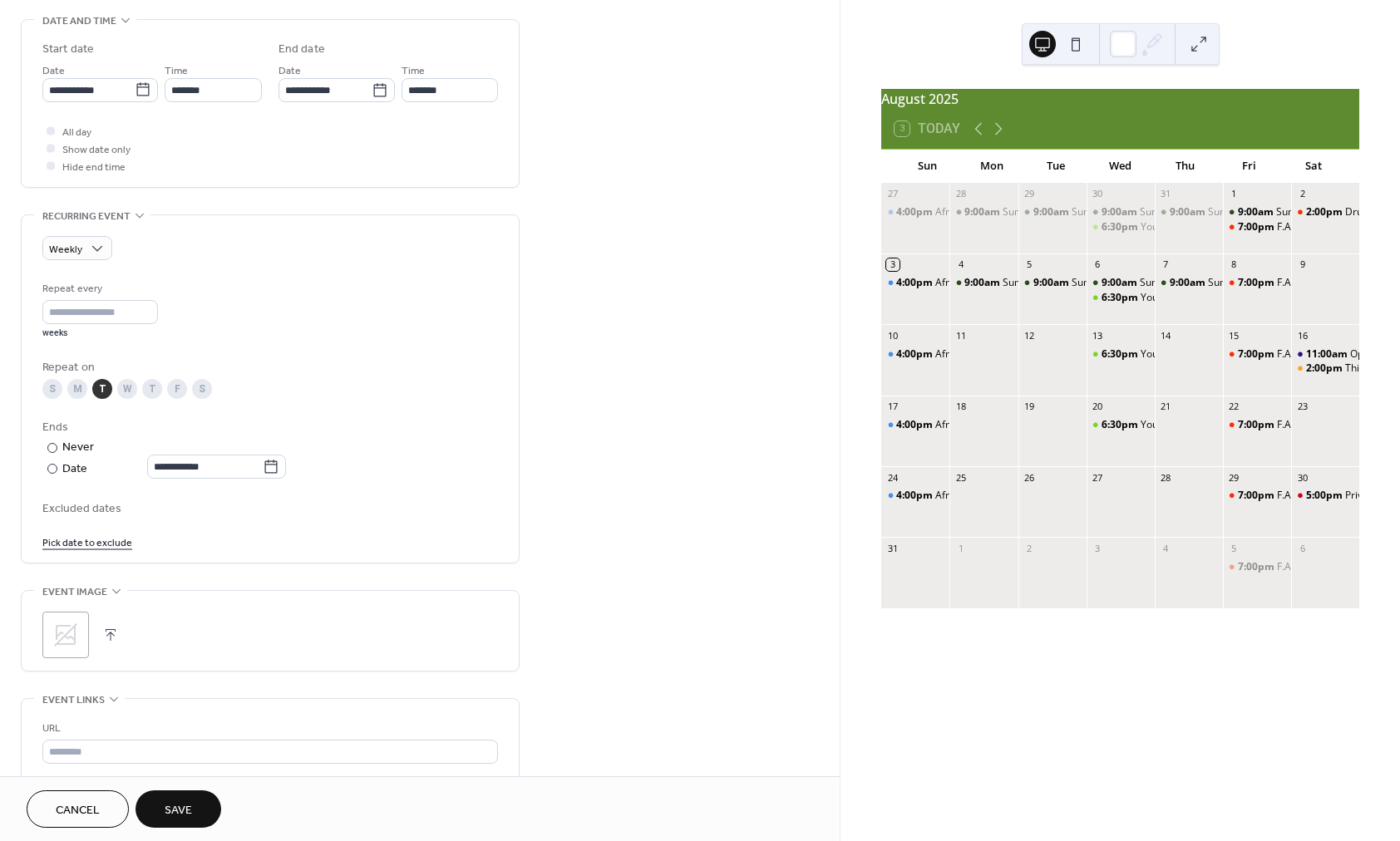 click on "Save" at bounding box center [178, 810] 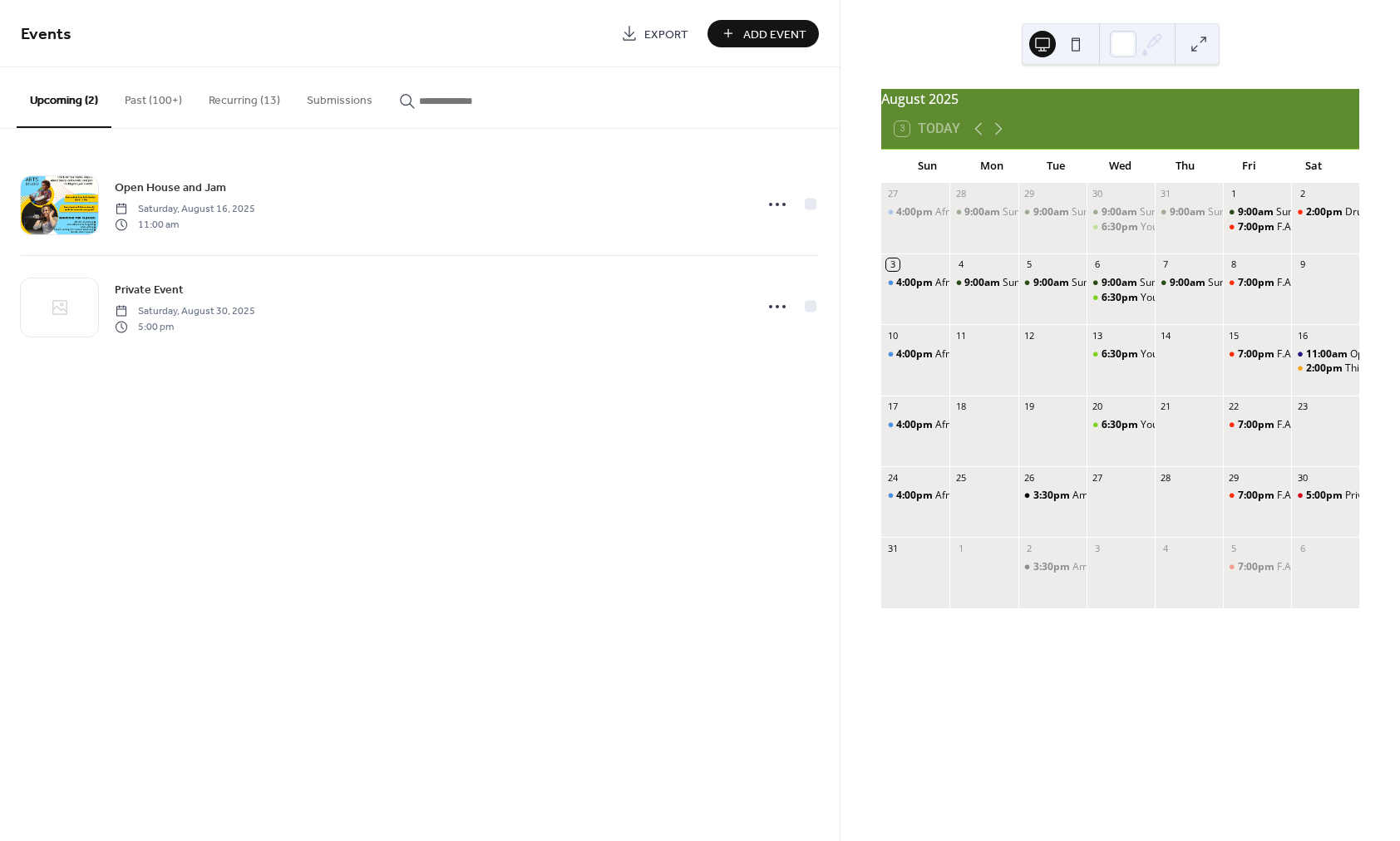 click on "Add Event" at bounding box center [775, 34] 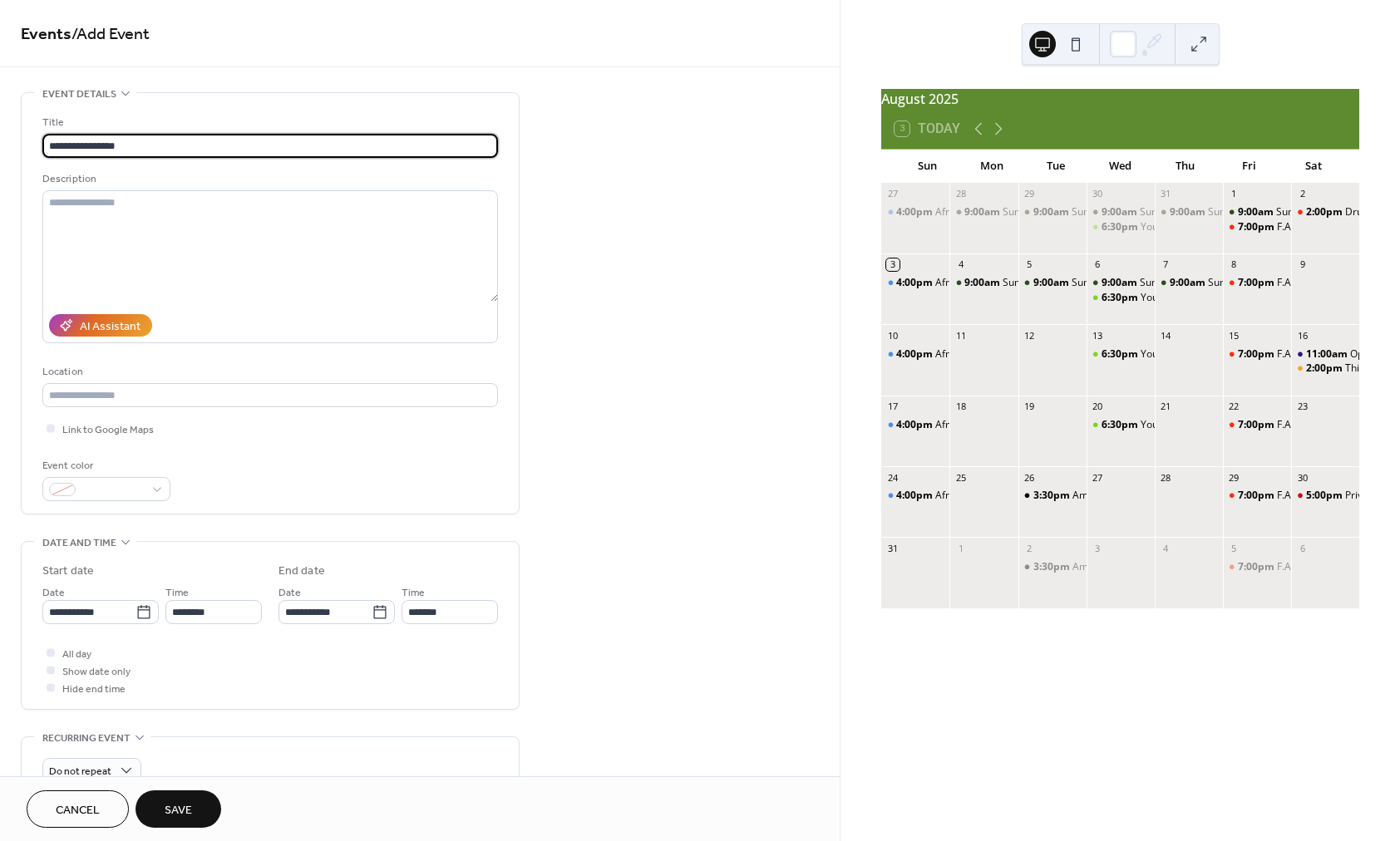 type on "**********" 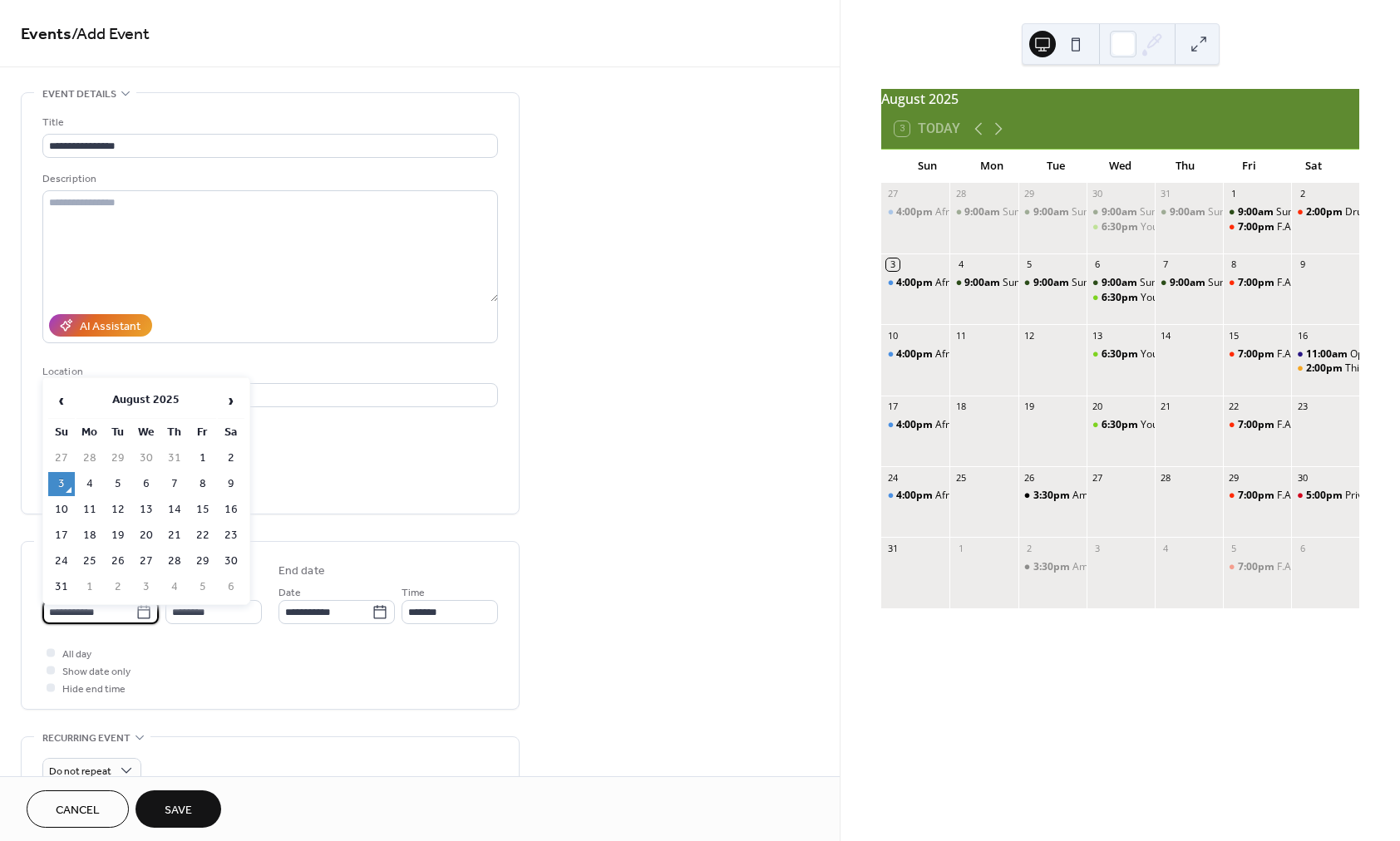click on "**********" at bounding box center (89, 612) 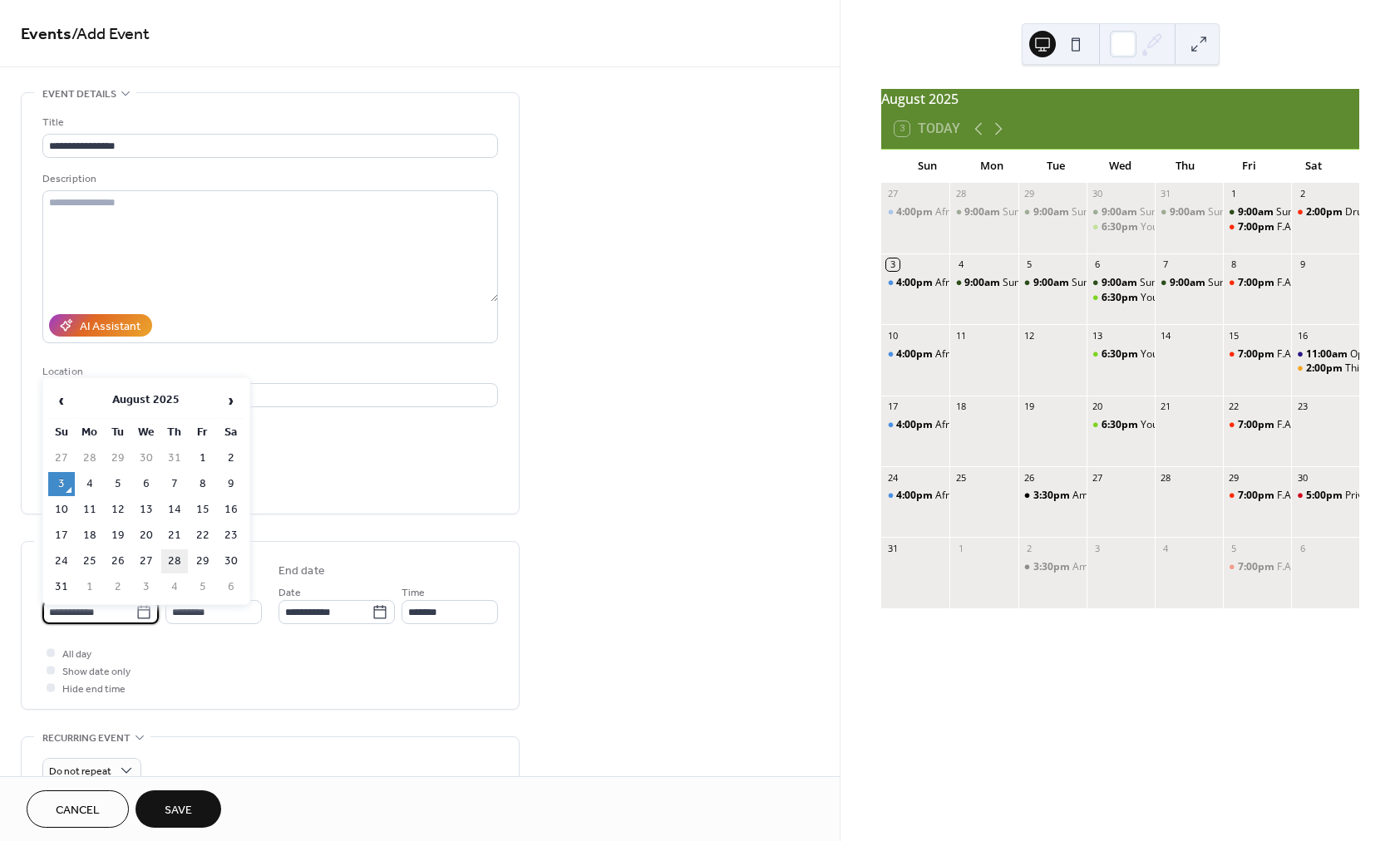 click on "28" at bounding box center (175, 561) 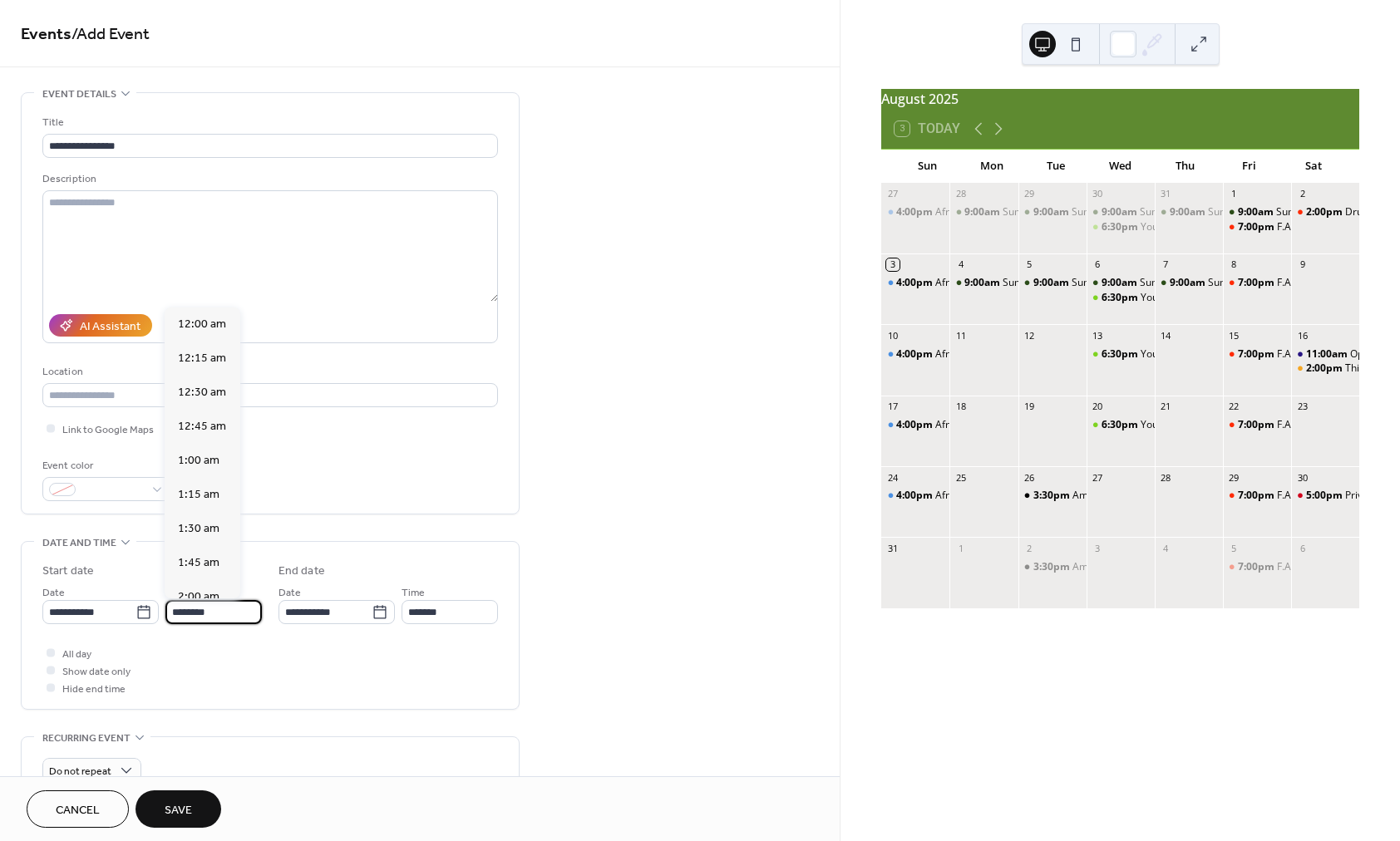 click on "********" at bounding box center (214, 612) 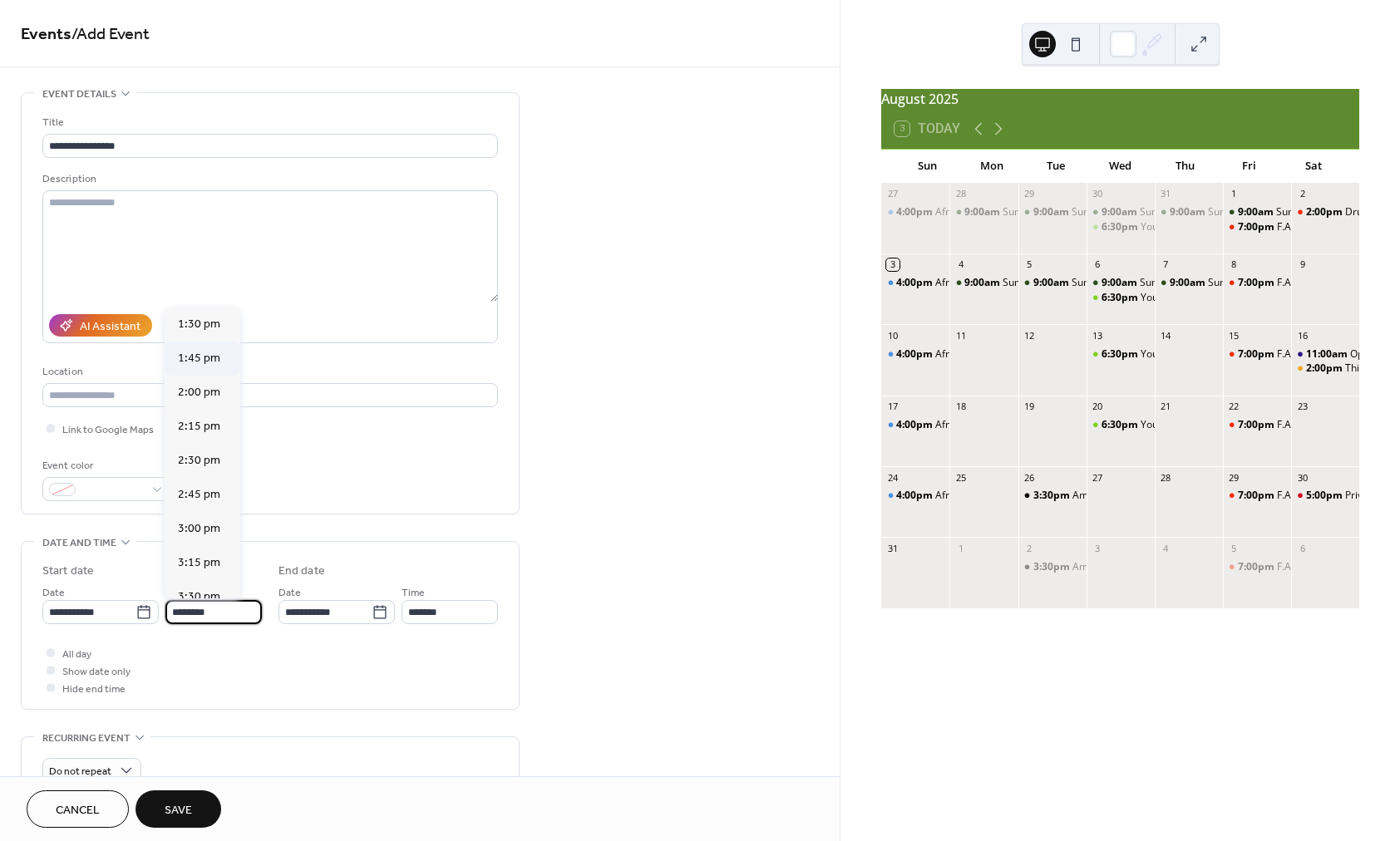 scroll, scrollTop: 1844, scrollLeft: 0, axis: vertical 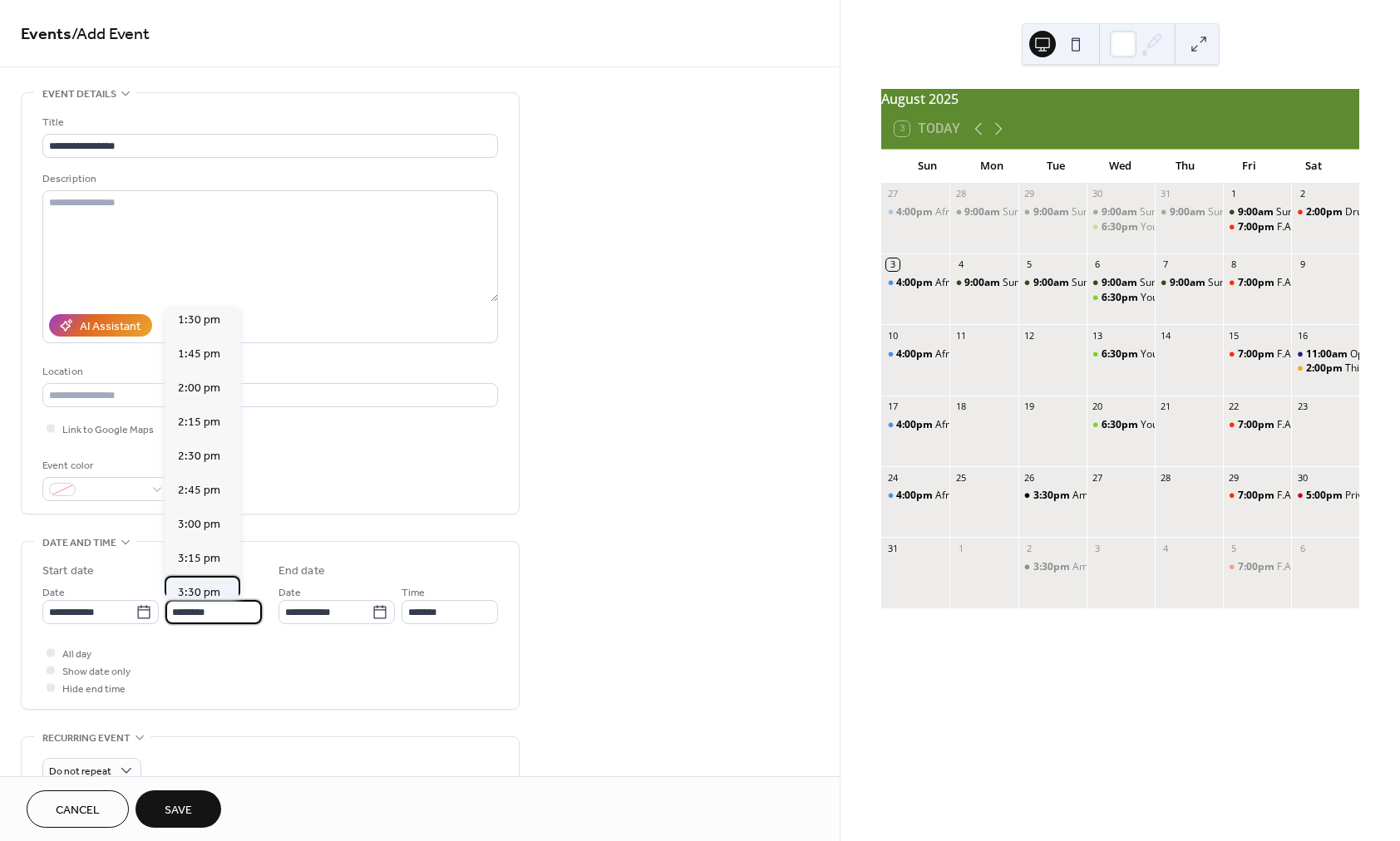 click on "3:30 pm" at bounding box center [199, 593] 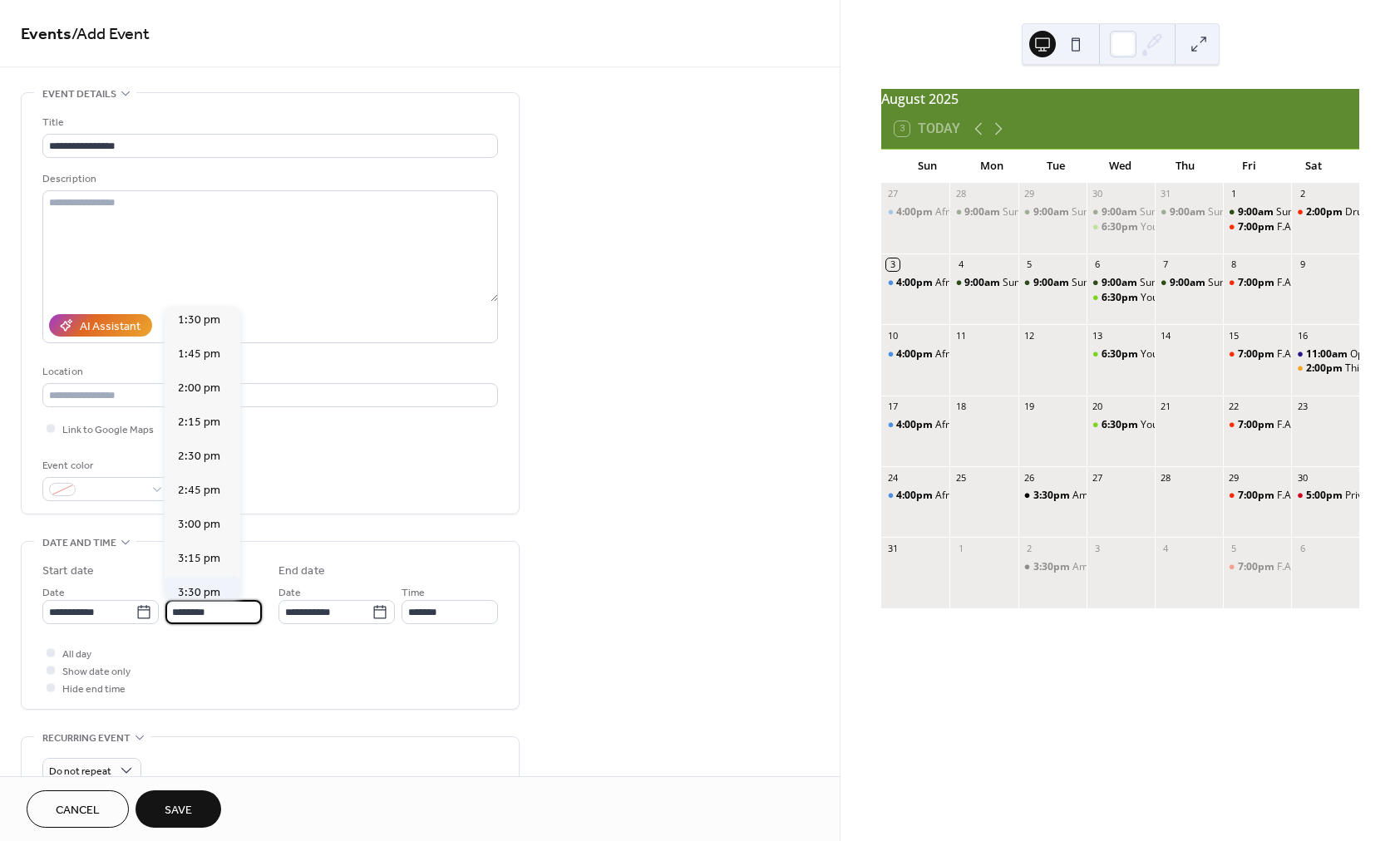 type on "*******" 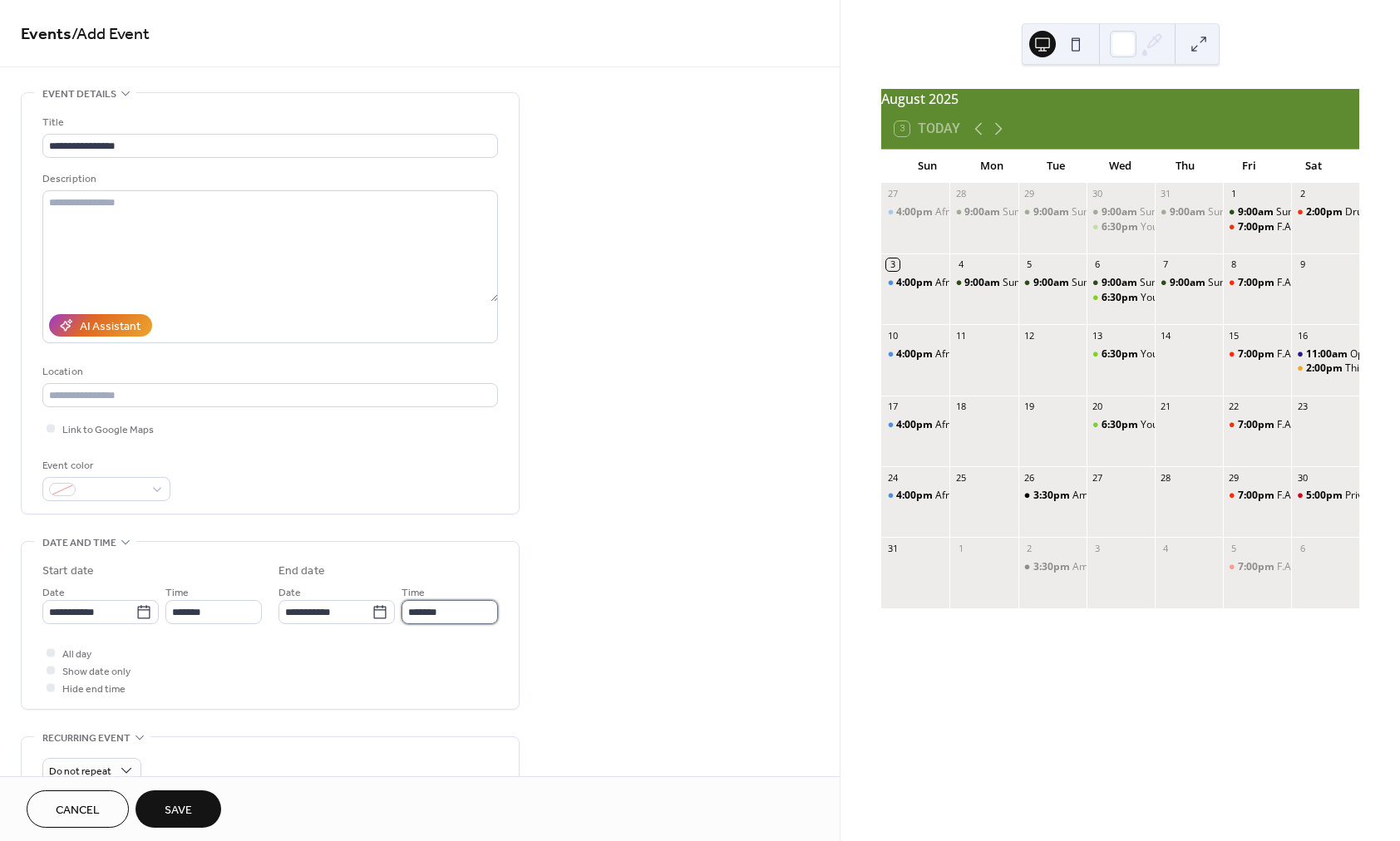 click on "*******" at bounding box center [450, 612] 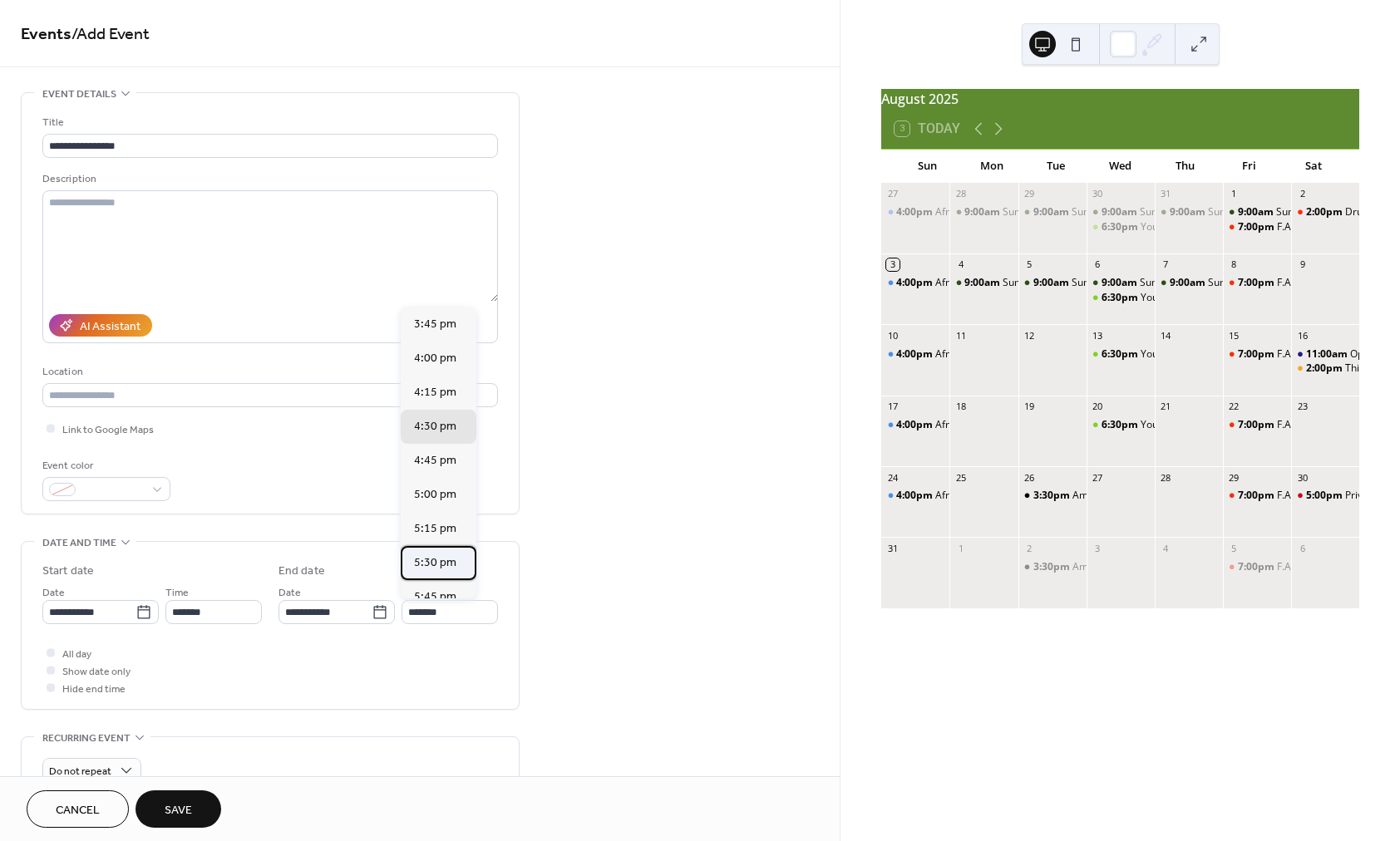 click on "5:30 pm" at bounding box center (435, 563) 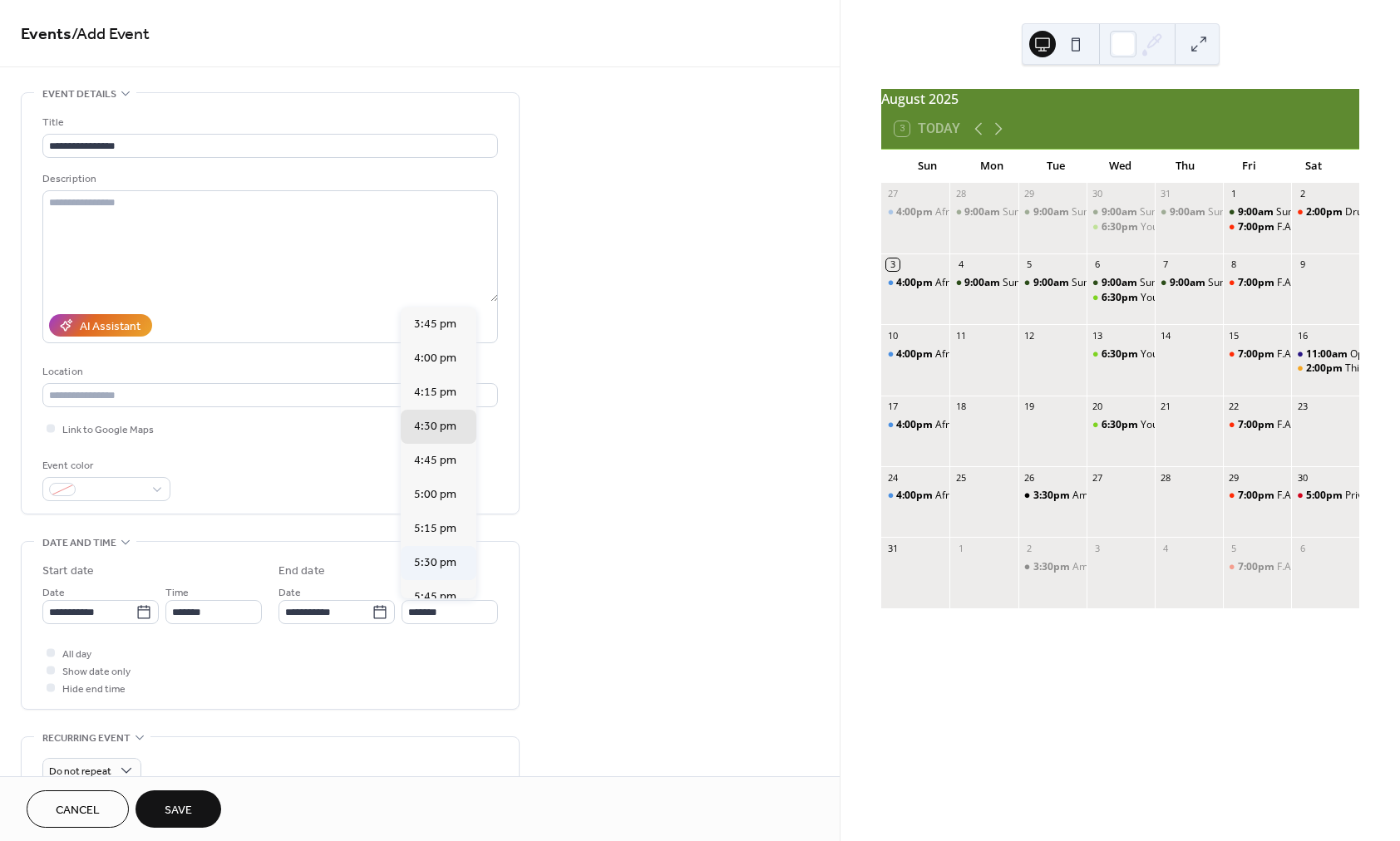 type on "*******" 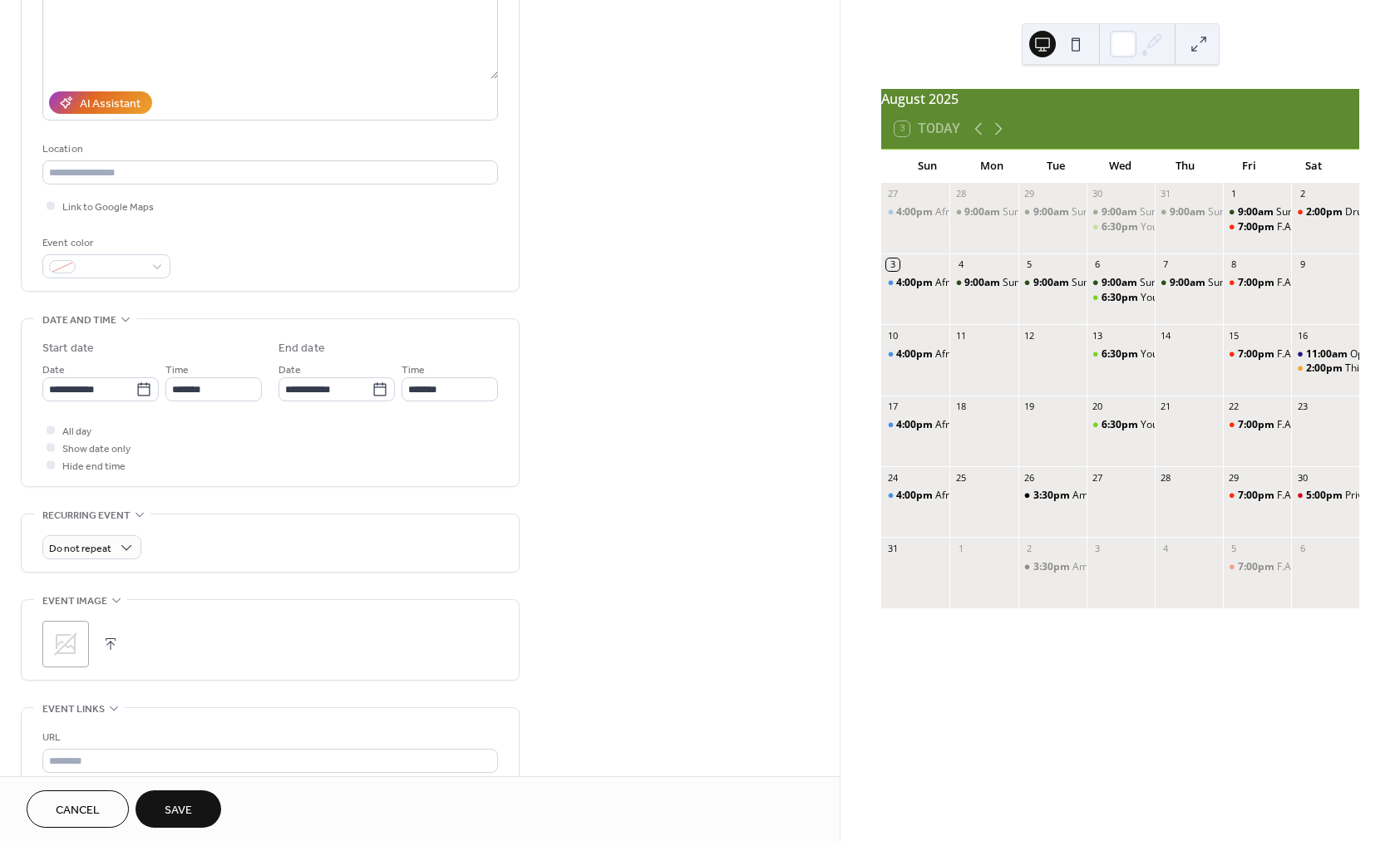 scroll, scrollTop: 225, scrollLeft: 0, axis: vertical 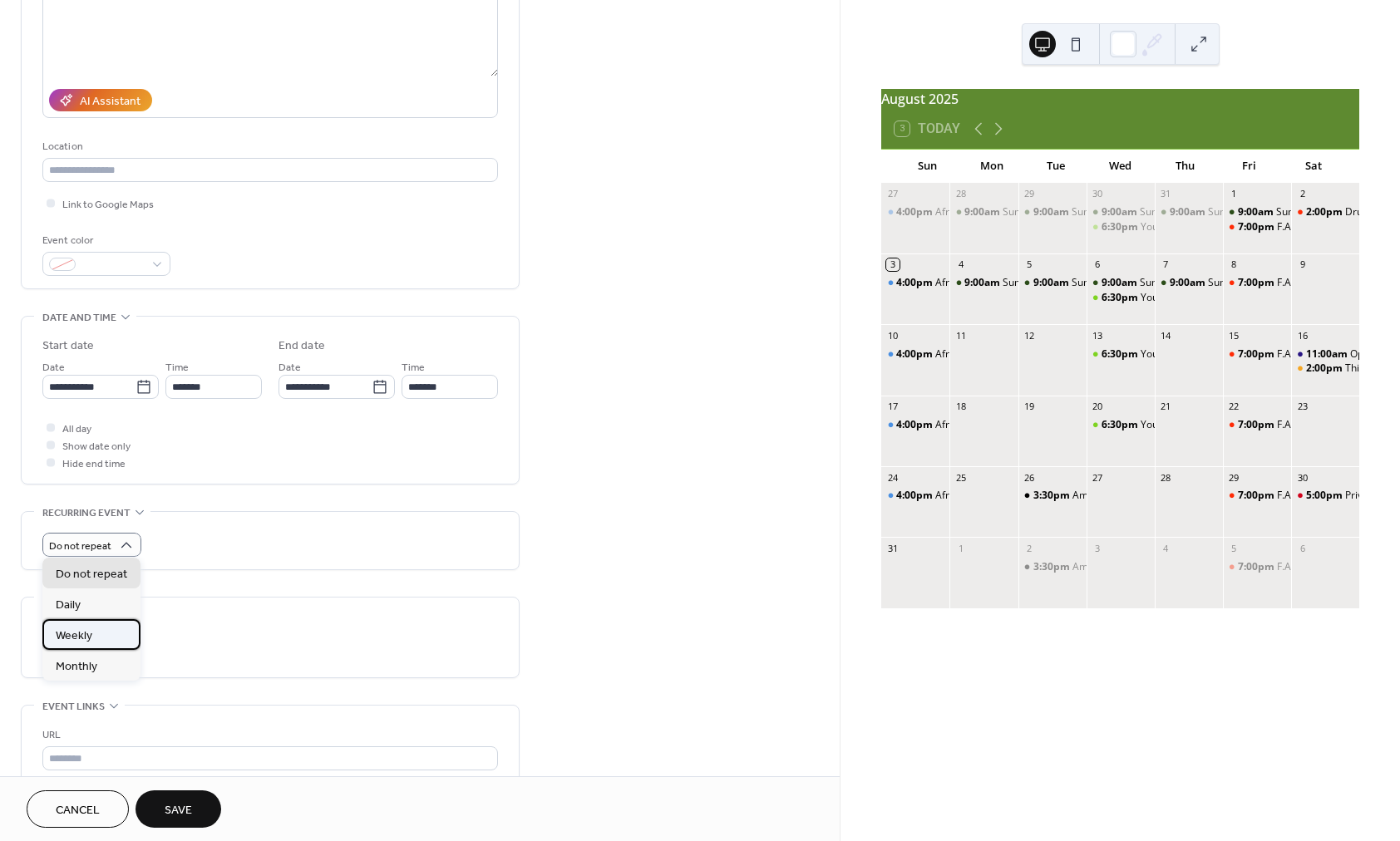 click on "Weekly" at bounding box center [91, 634] 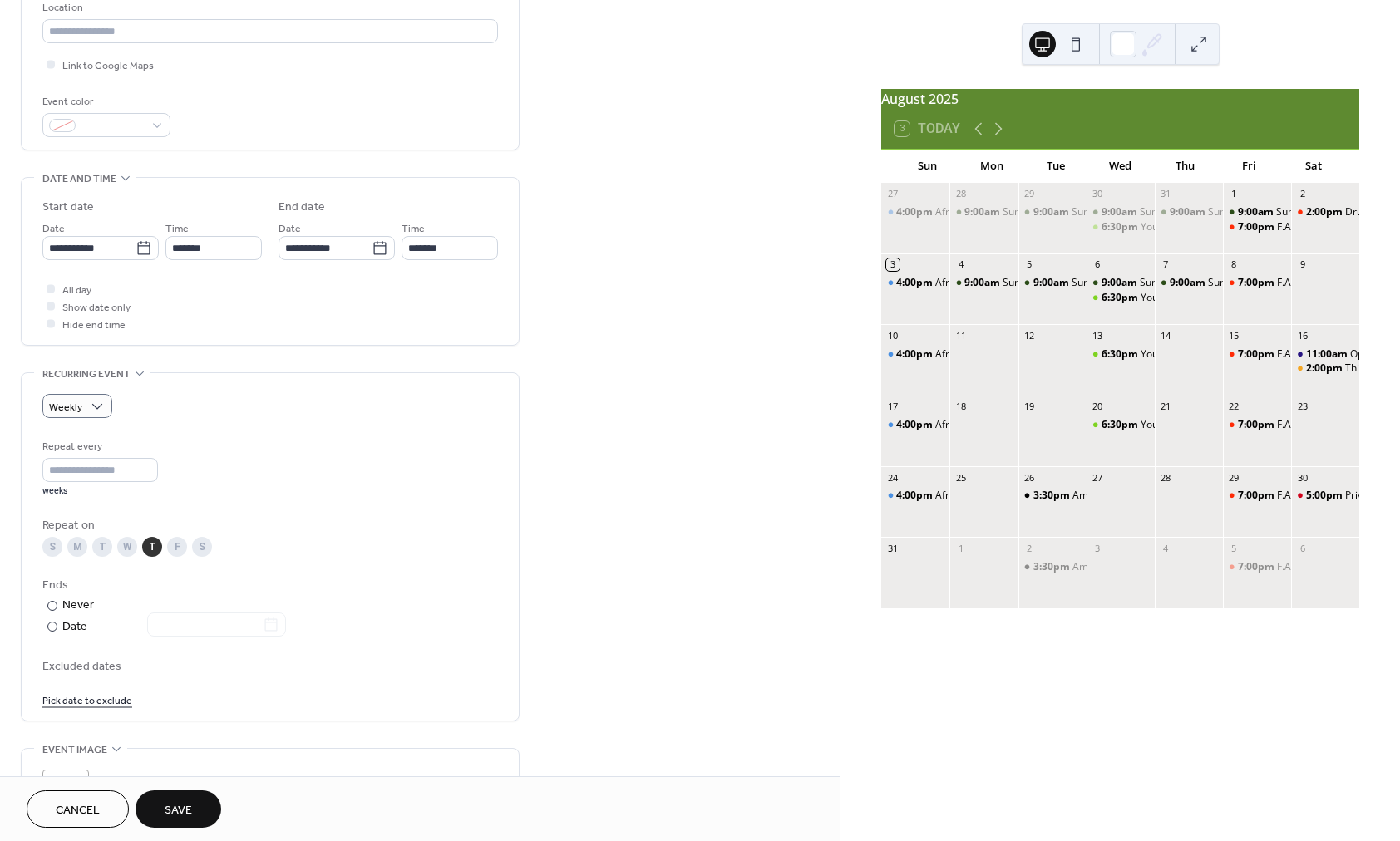 scroll, scrollTop: 371, scrollLeft: 0, axis: vertical 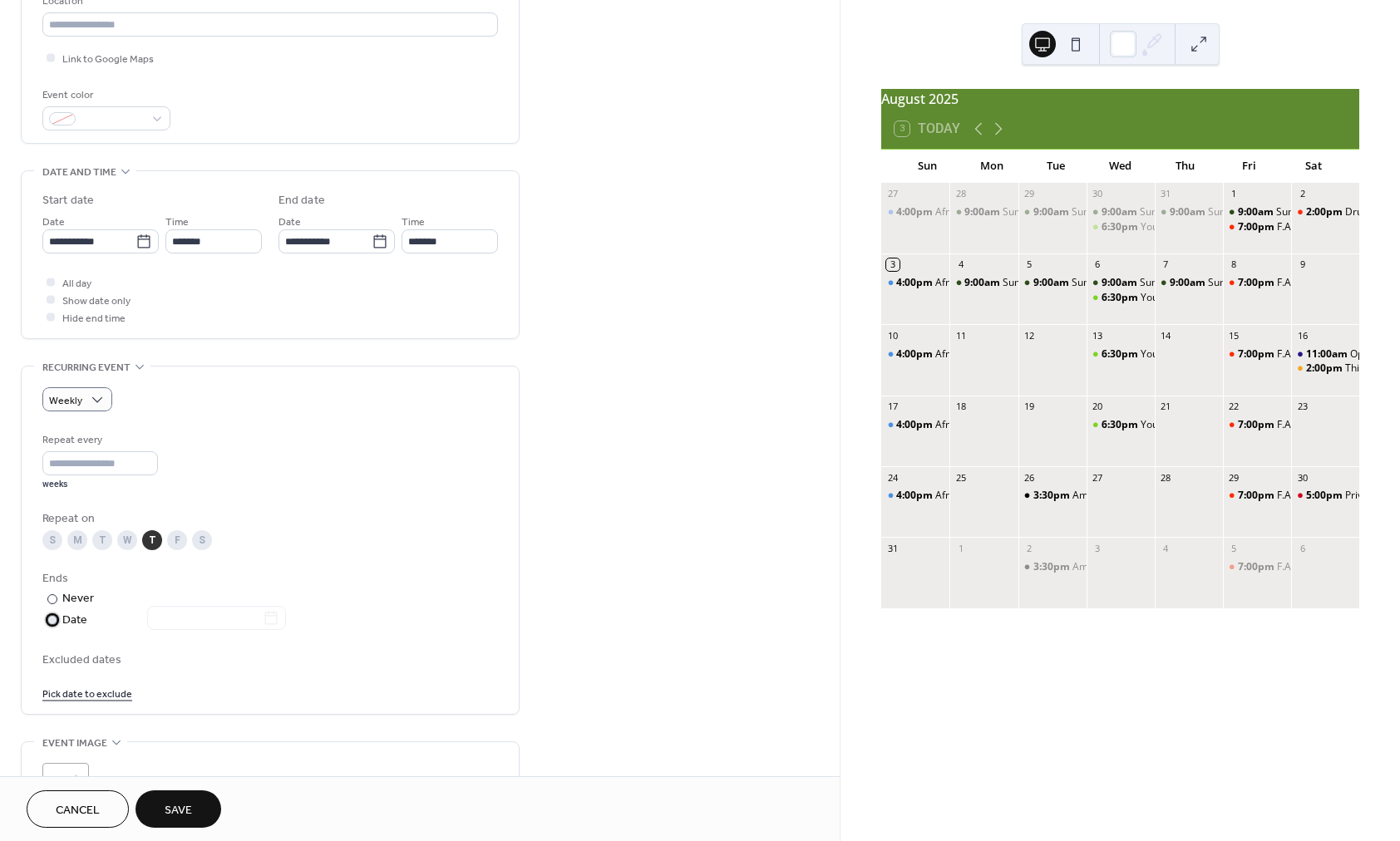 click on "Date" at bounding box center (174, 620) 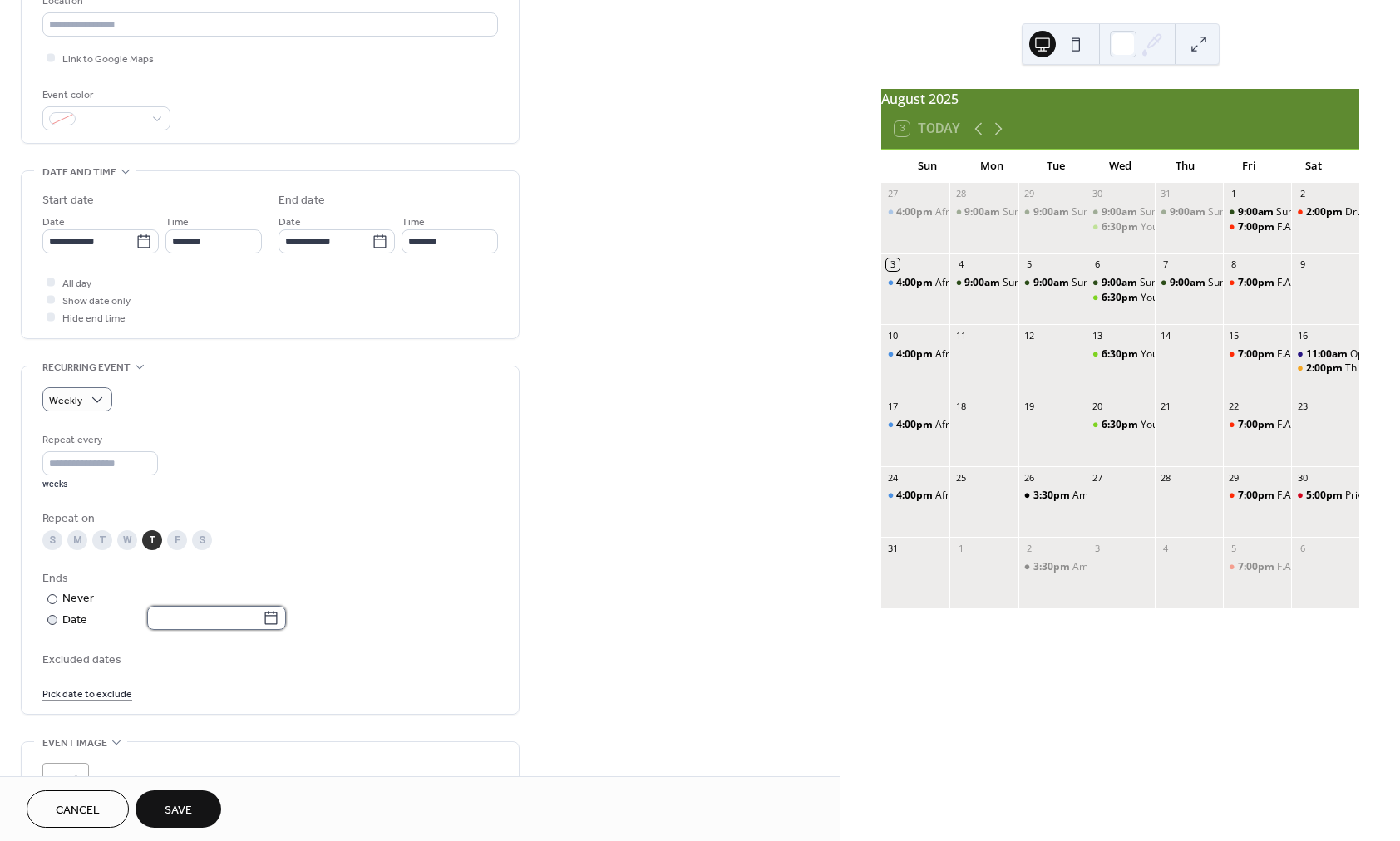 click at bounding box center (205, 617) 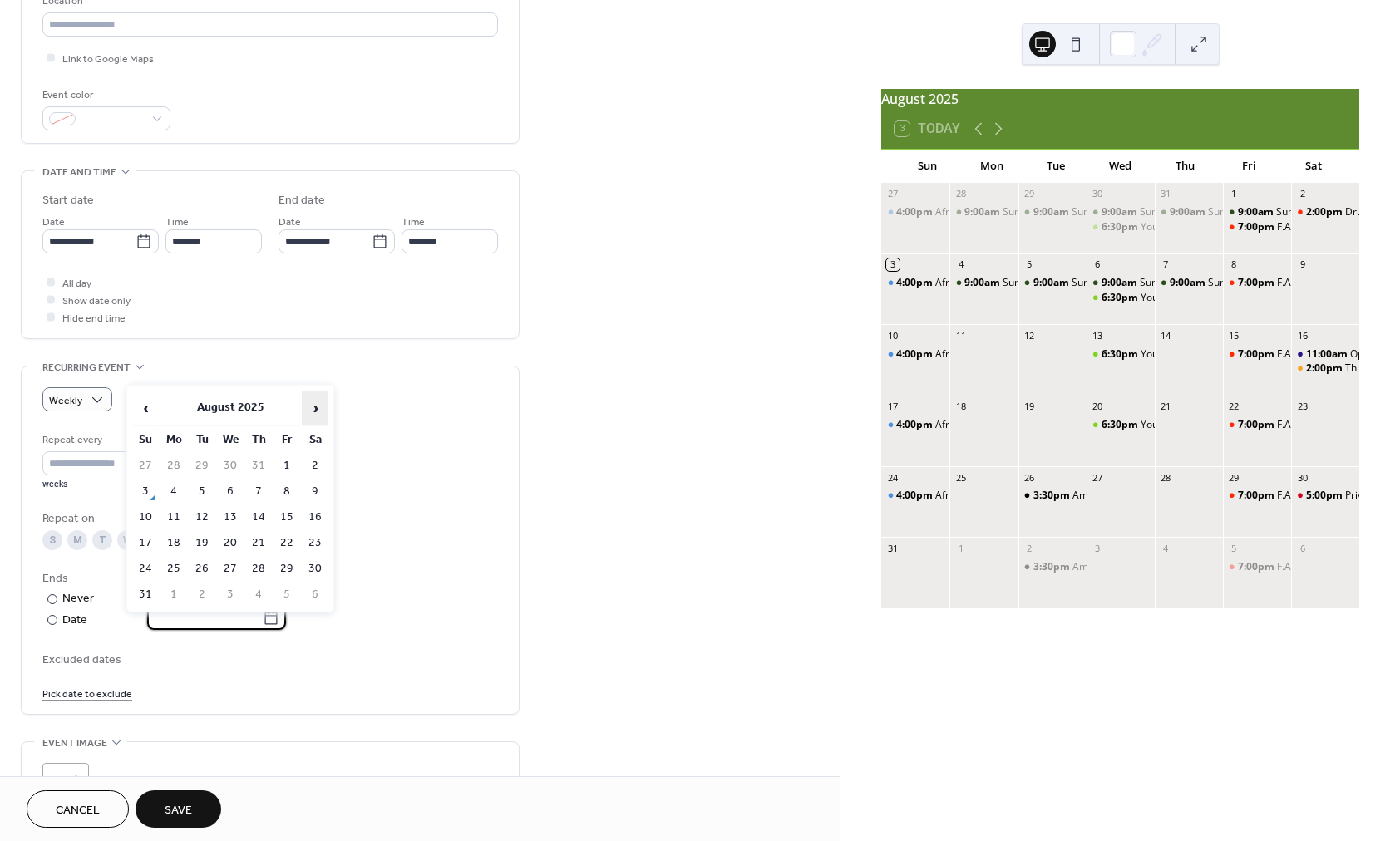 click on "›" at bounding box center (315, 408) 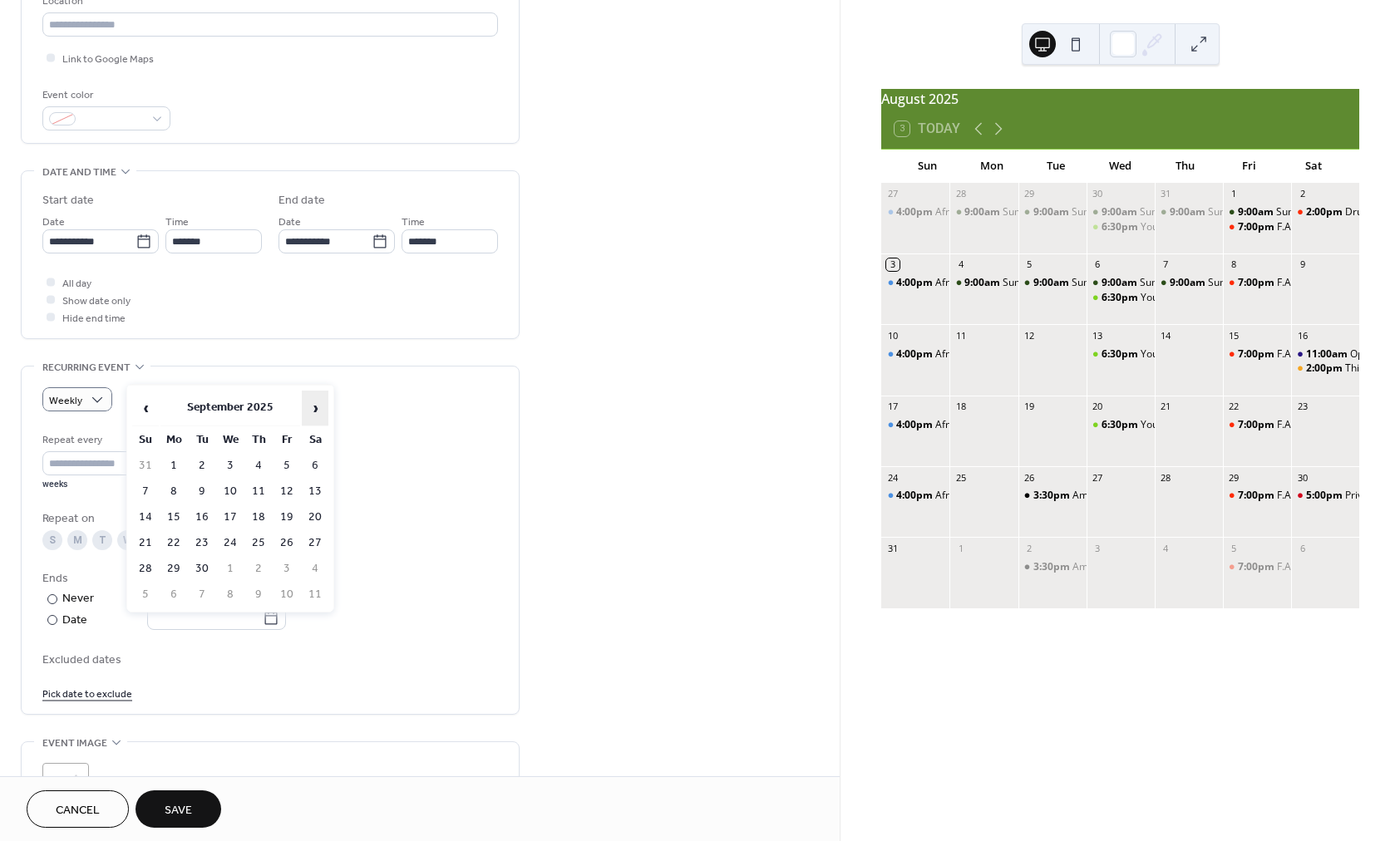click on "›" at bounding box center (315, 408) 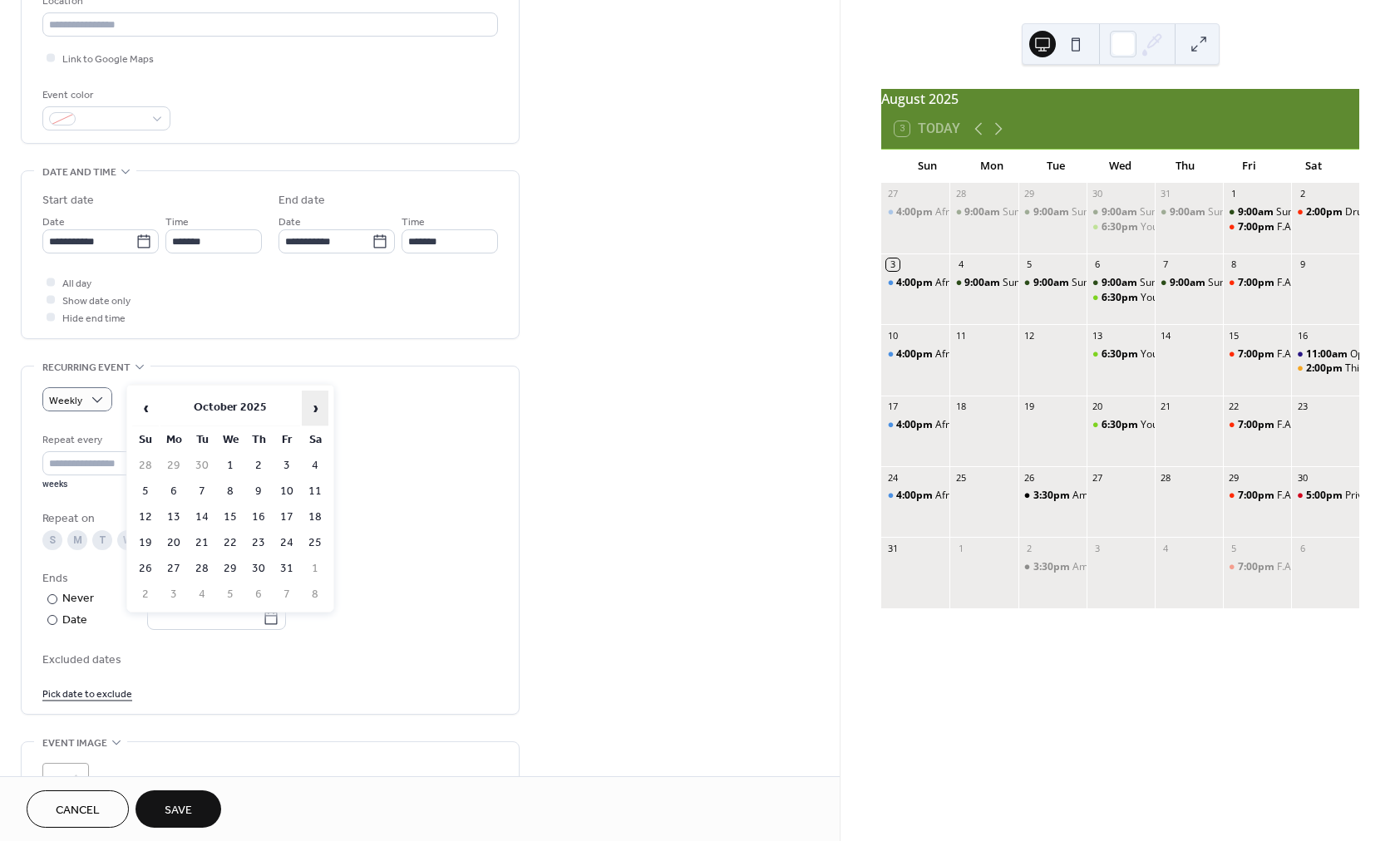click on "›" at bounding box center (315, 408) 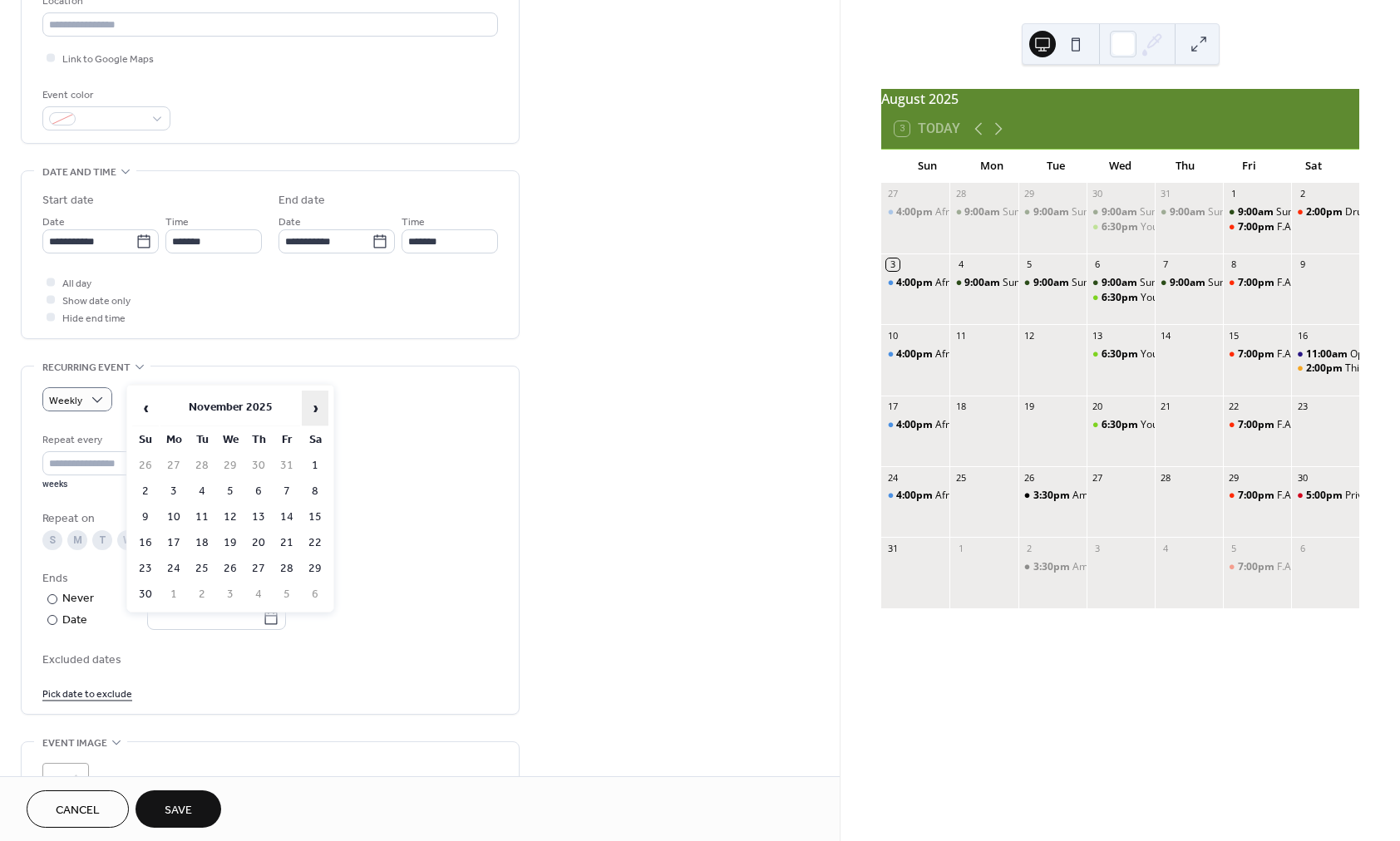 click on "›" at bounding box center (315, 408) 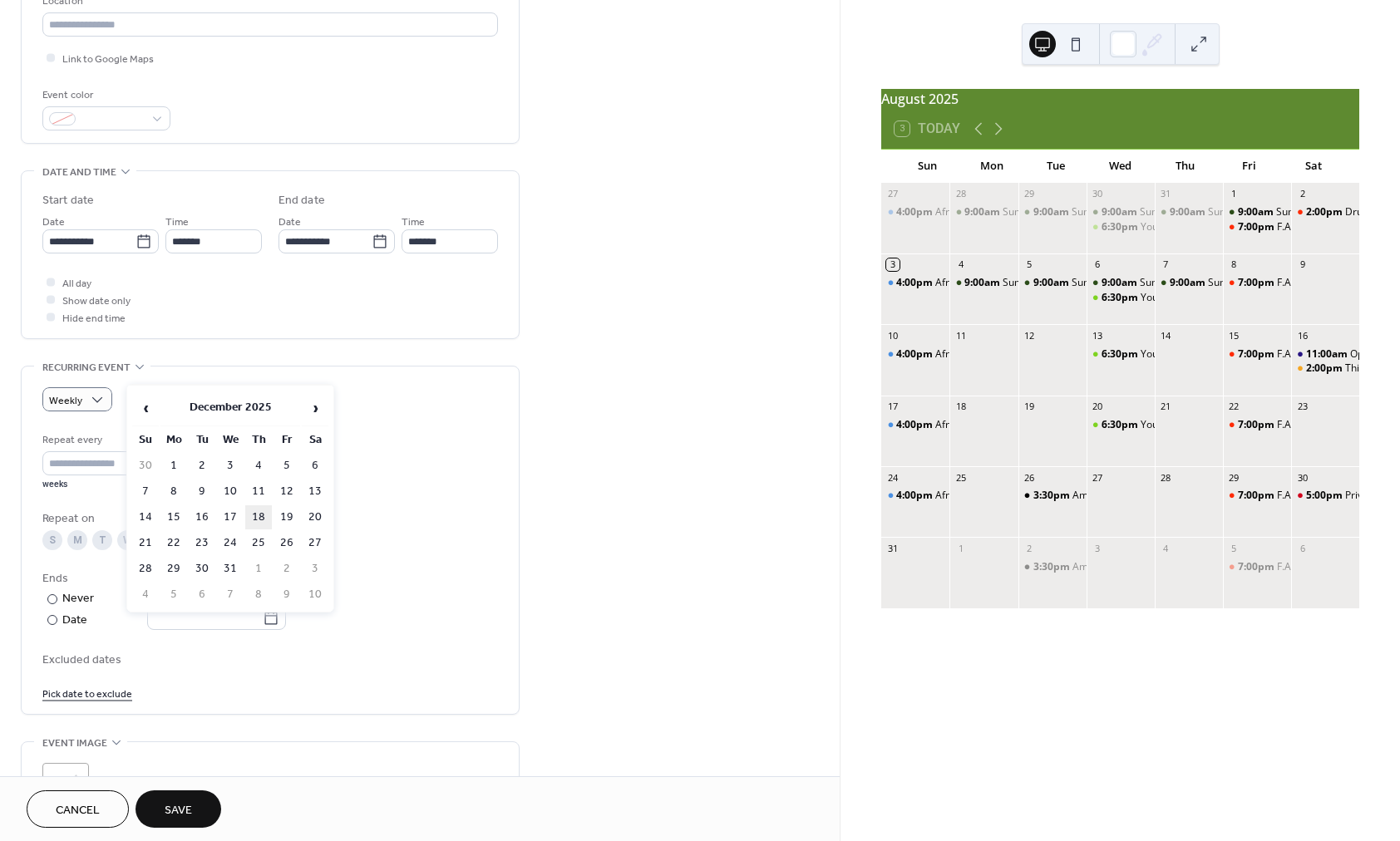 click on "18" at bounding box center [259, 517] 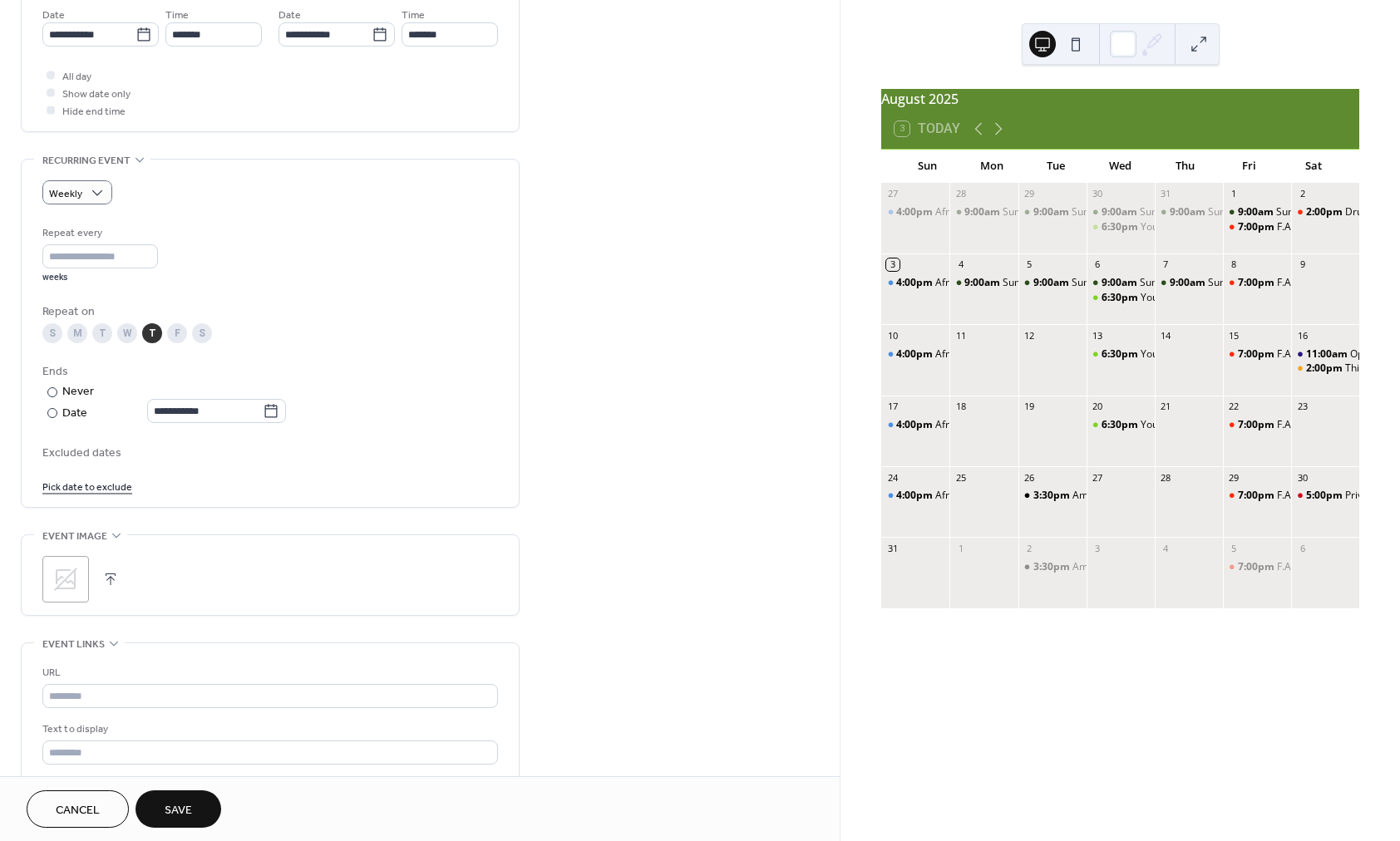 scroll, scrollTop: 813, scrollLeft: 0, axis: vertical 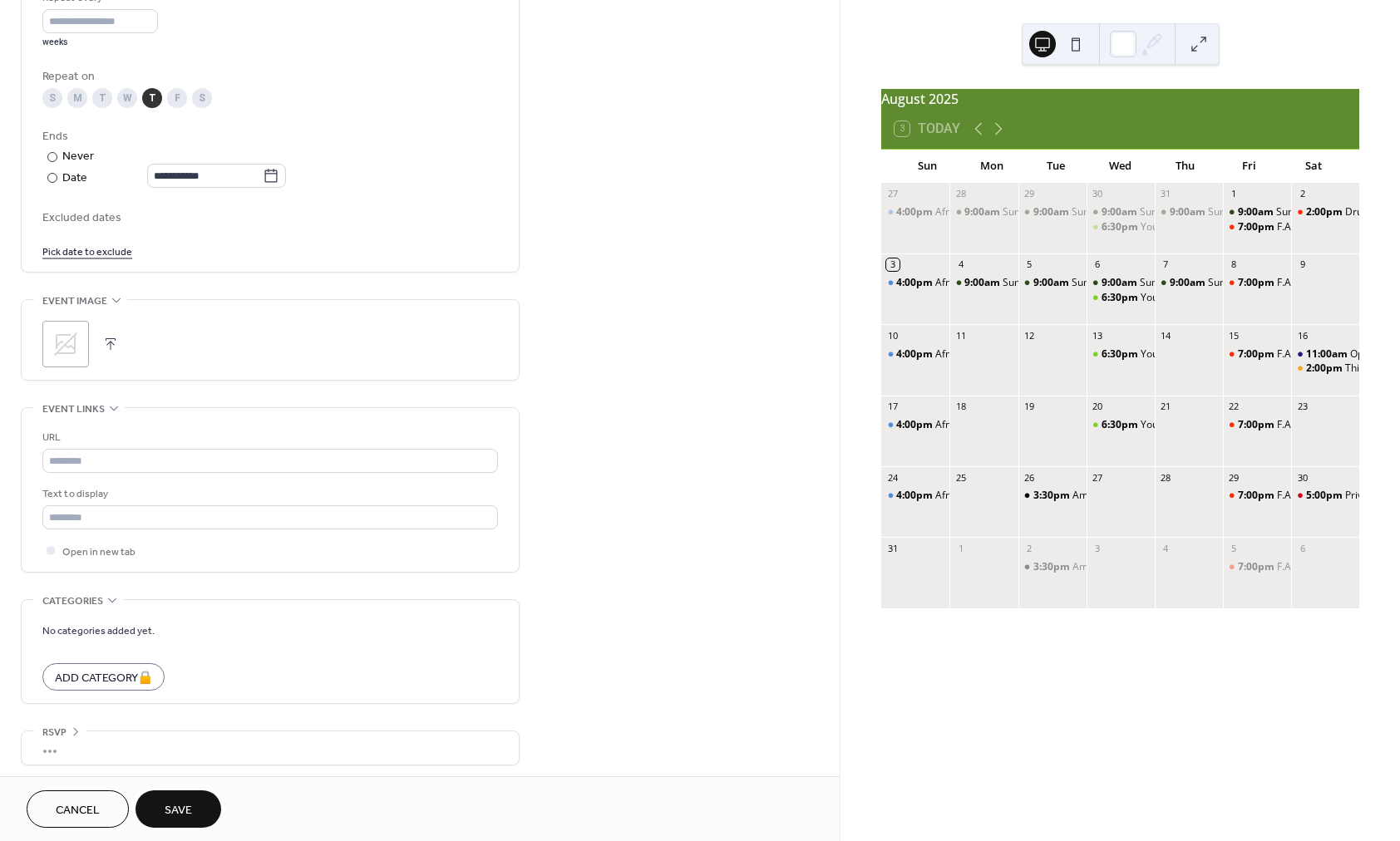 click on "Save" at bounding box center (178, 810) 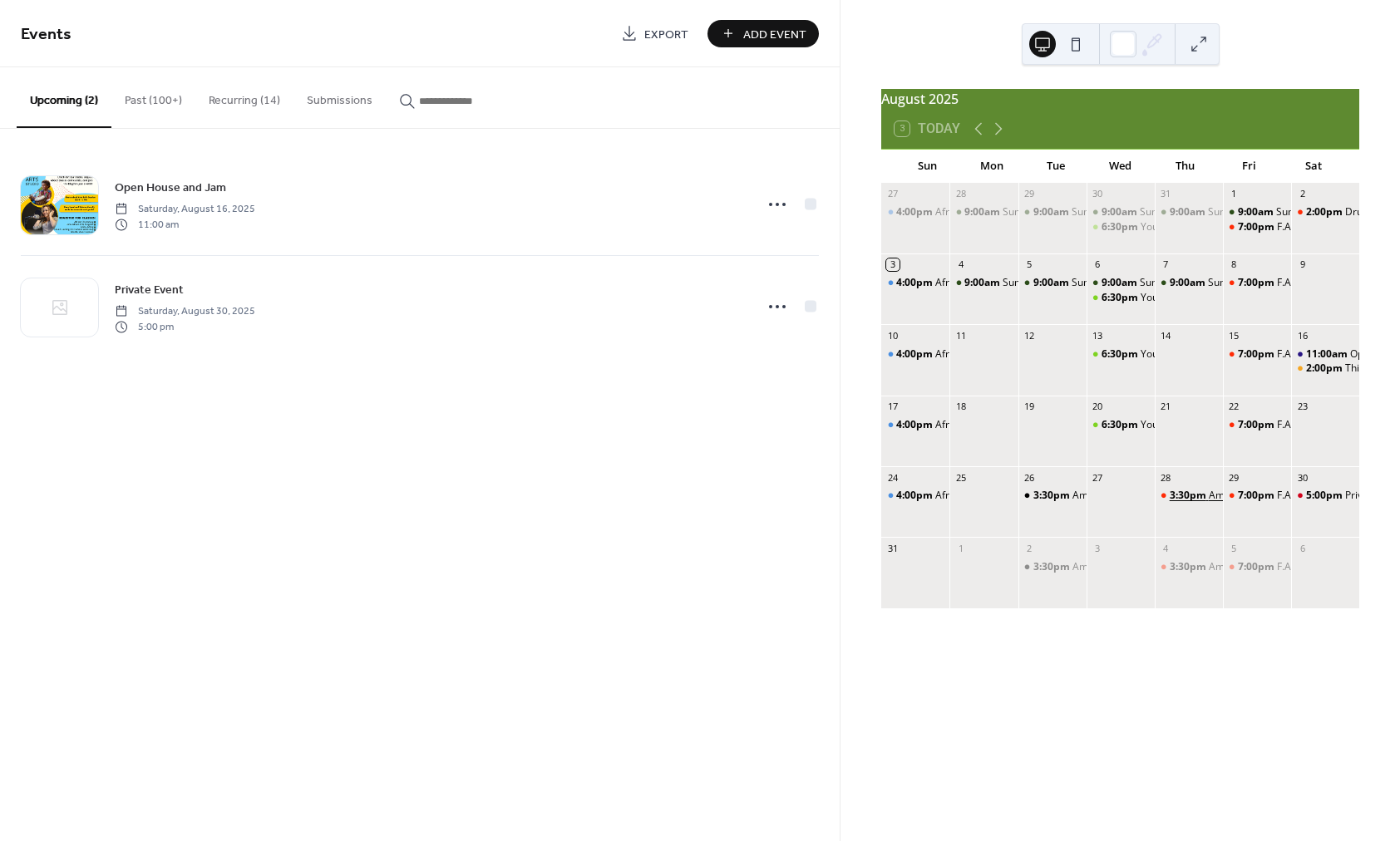 click on "3:30pm" at bounding box center (1189, 495) 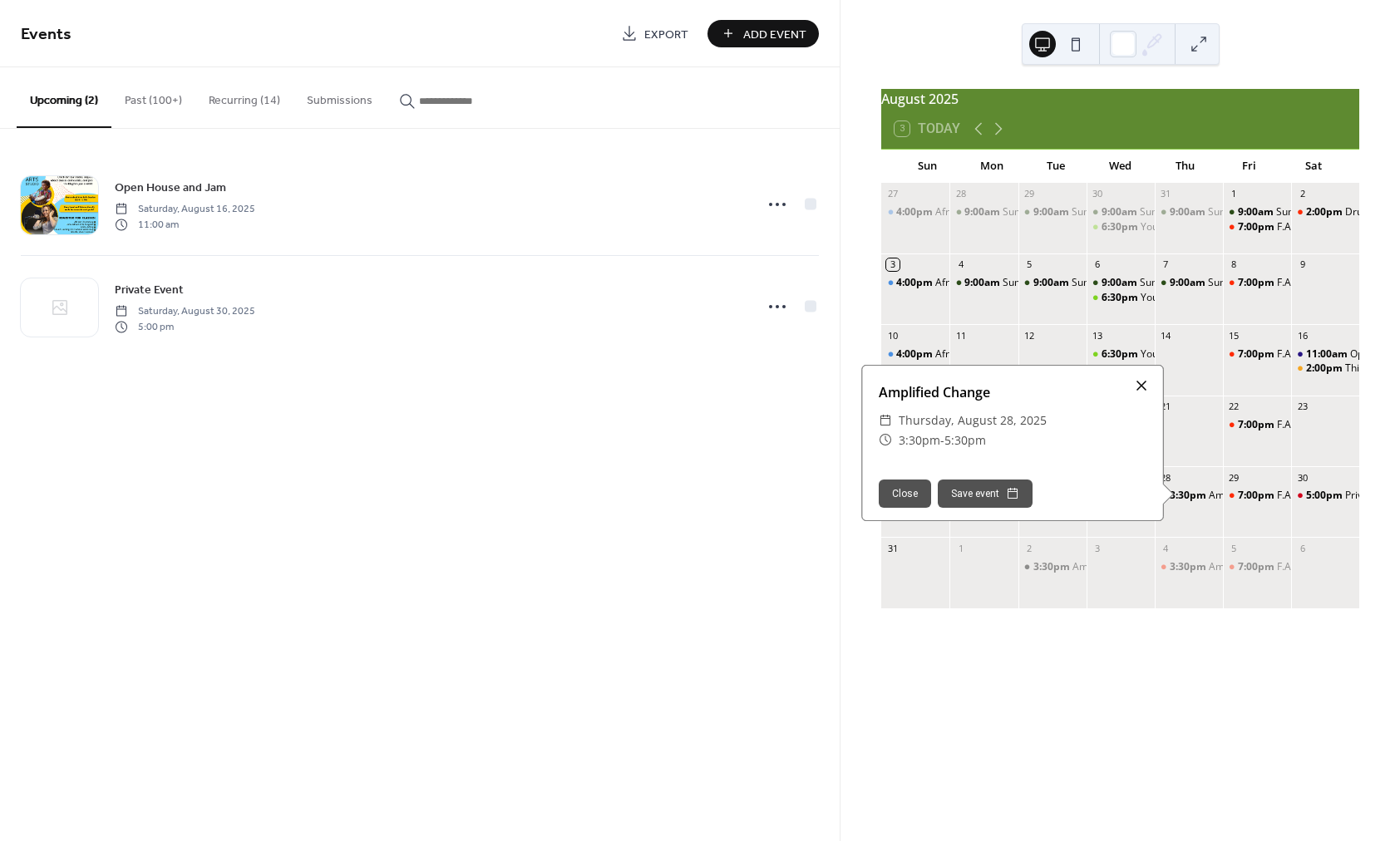 click at bounding box center [1141, 386] 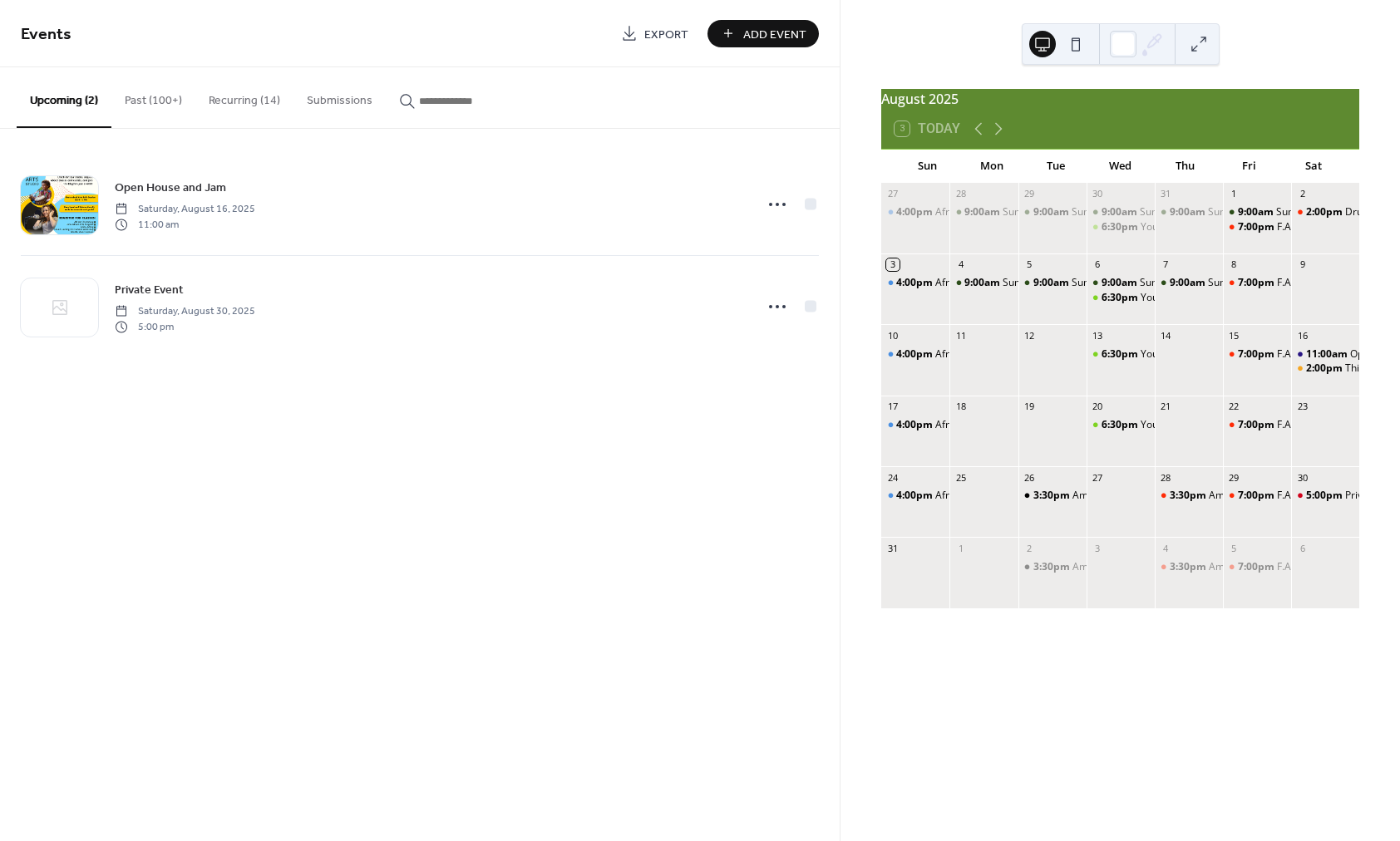 click on "Recurring (14)" at bounding box center (244, 96) 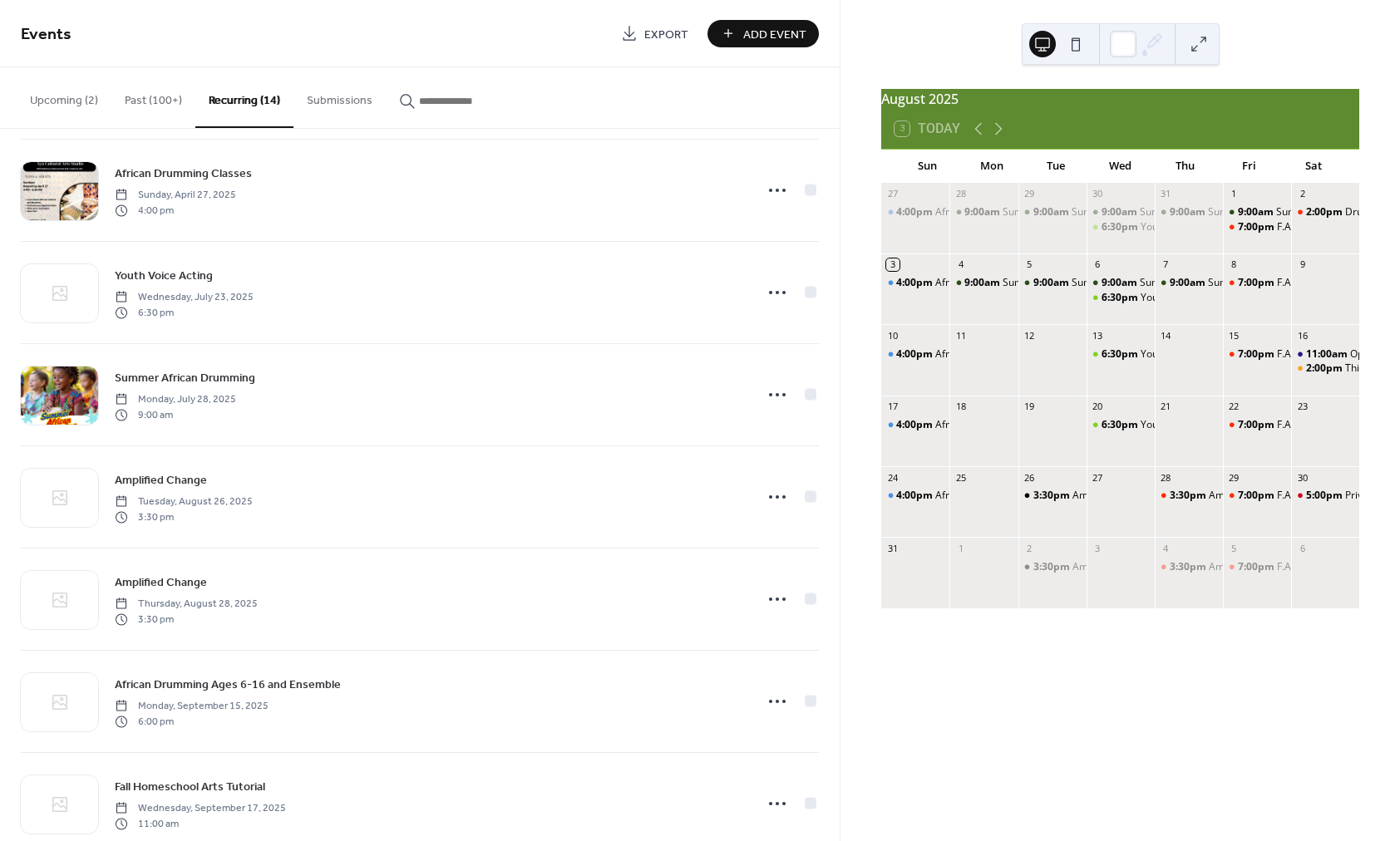 scroll, scrollTop: 762, scrollLeft: 0, axis: vertical 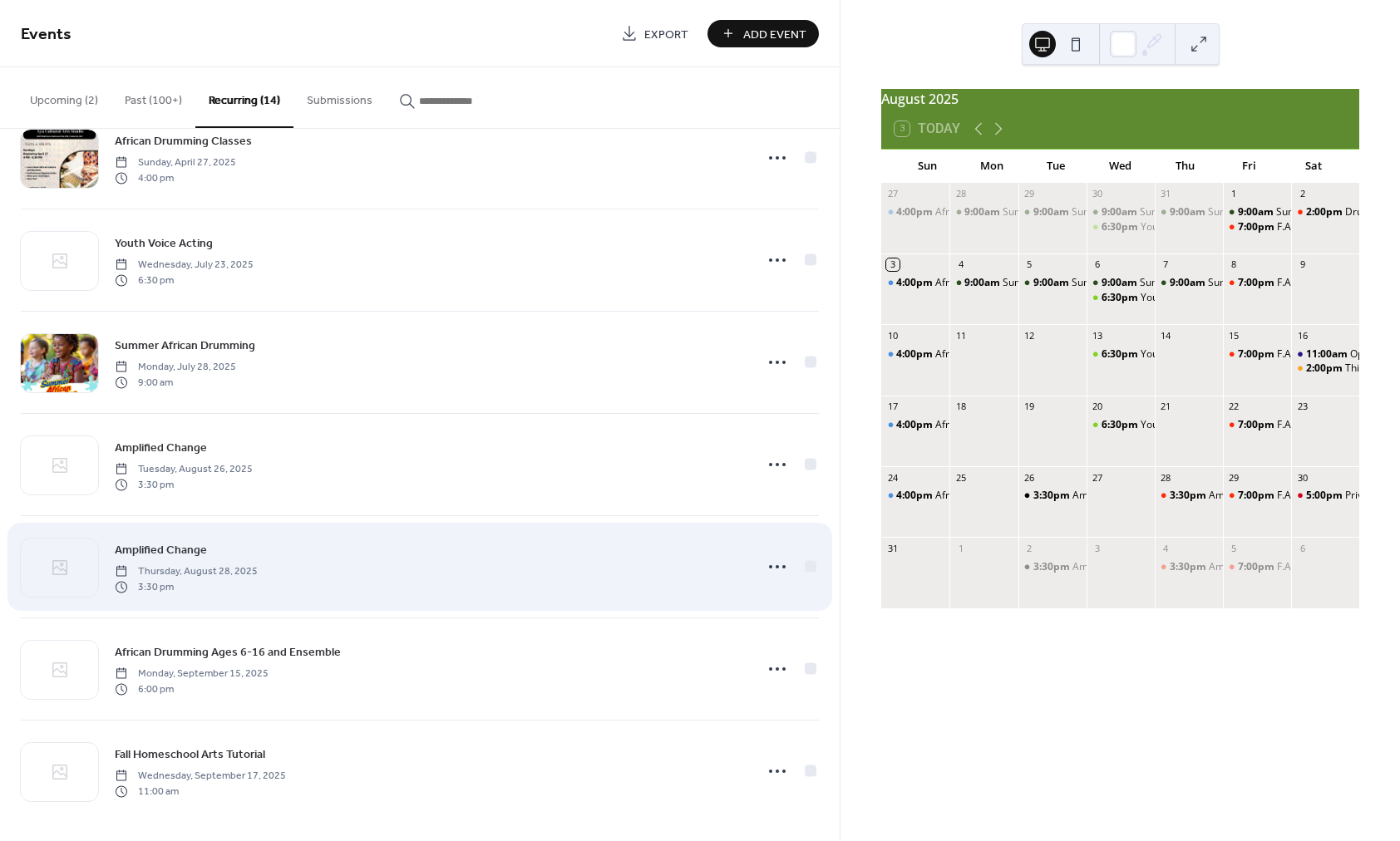 click on "Thursday, August 28, 2025" at bounding box center [186, 572] 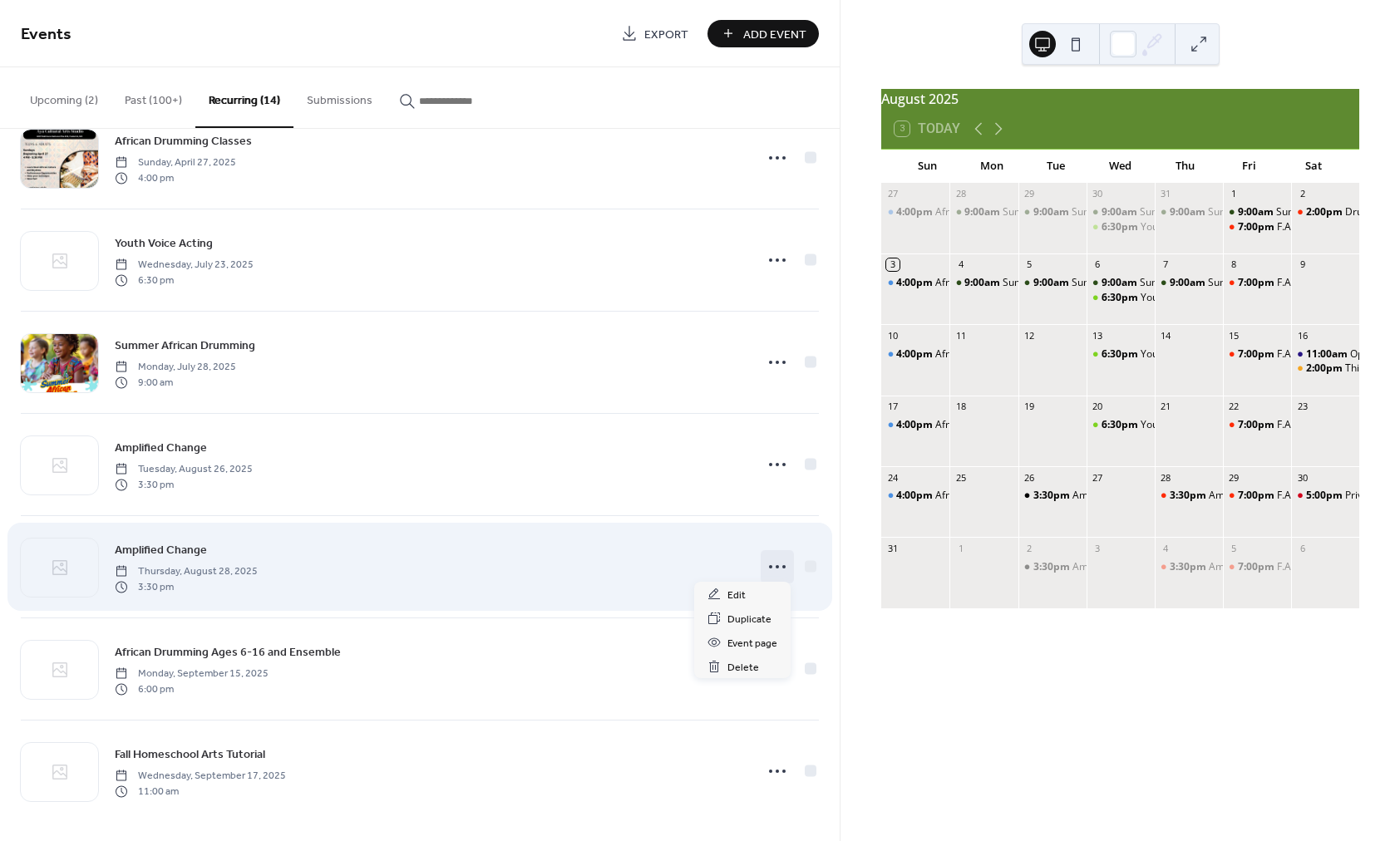 click 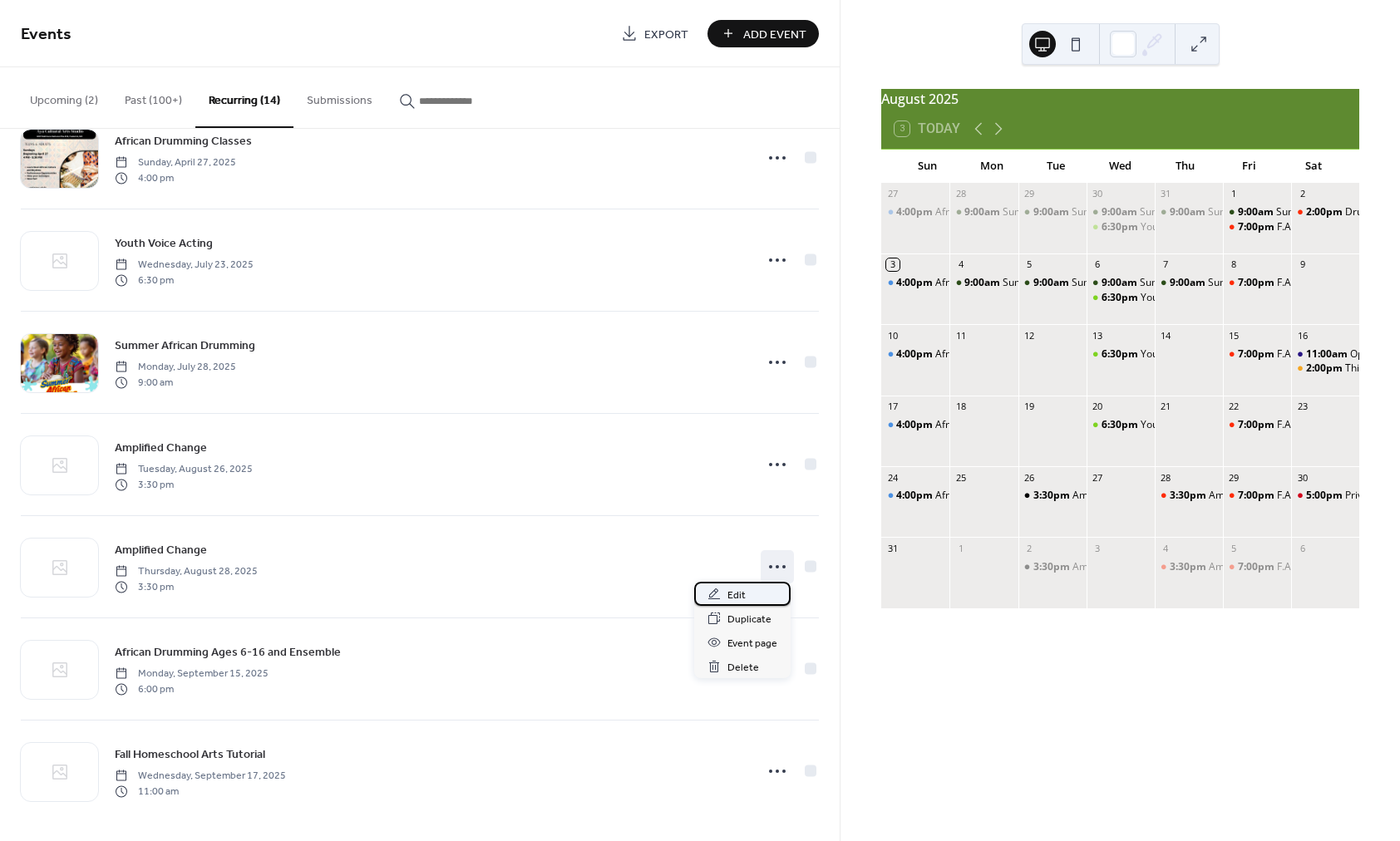 click on "Edit" at bounding box center (742, 593) 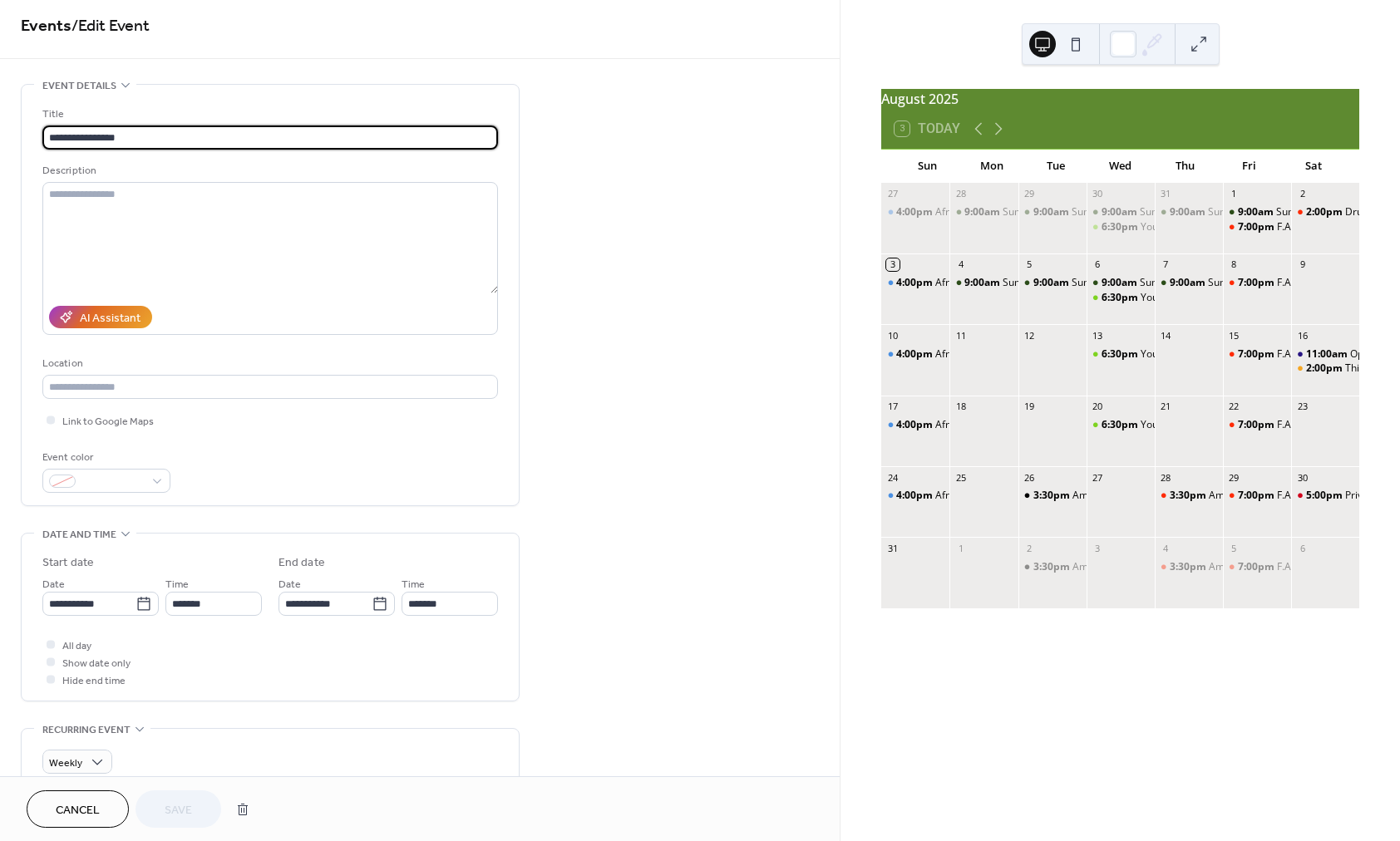 scroll, scrollTop: 0, scrollLeft: 0, axis: both 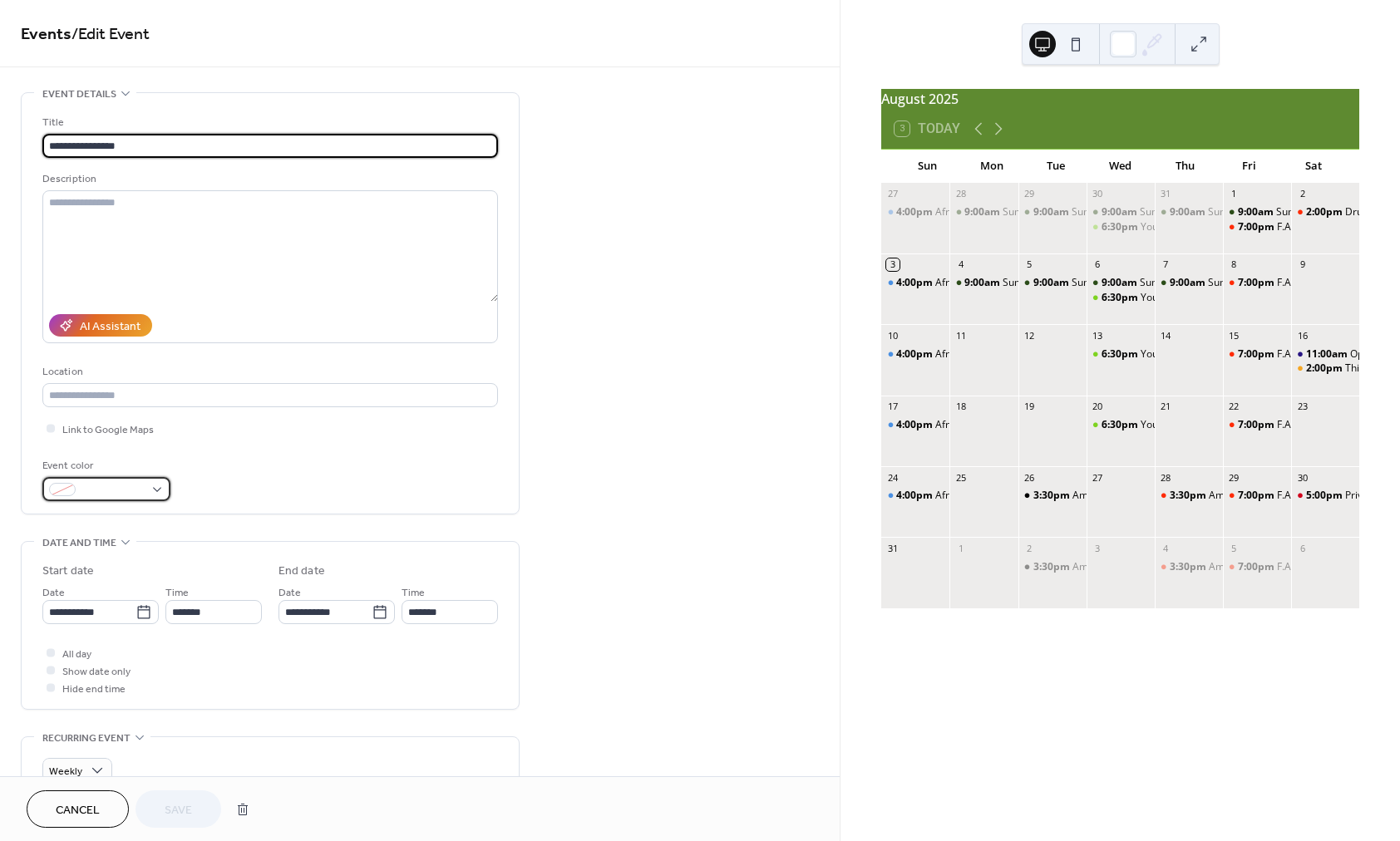 click at bounding box center [113, 490] 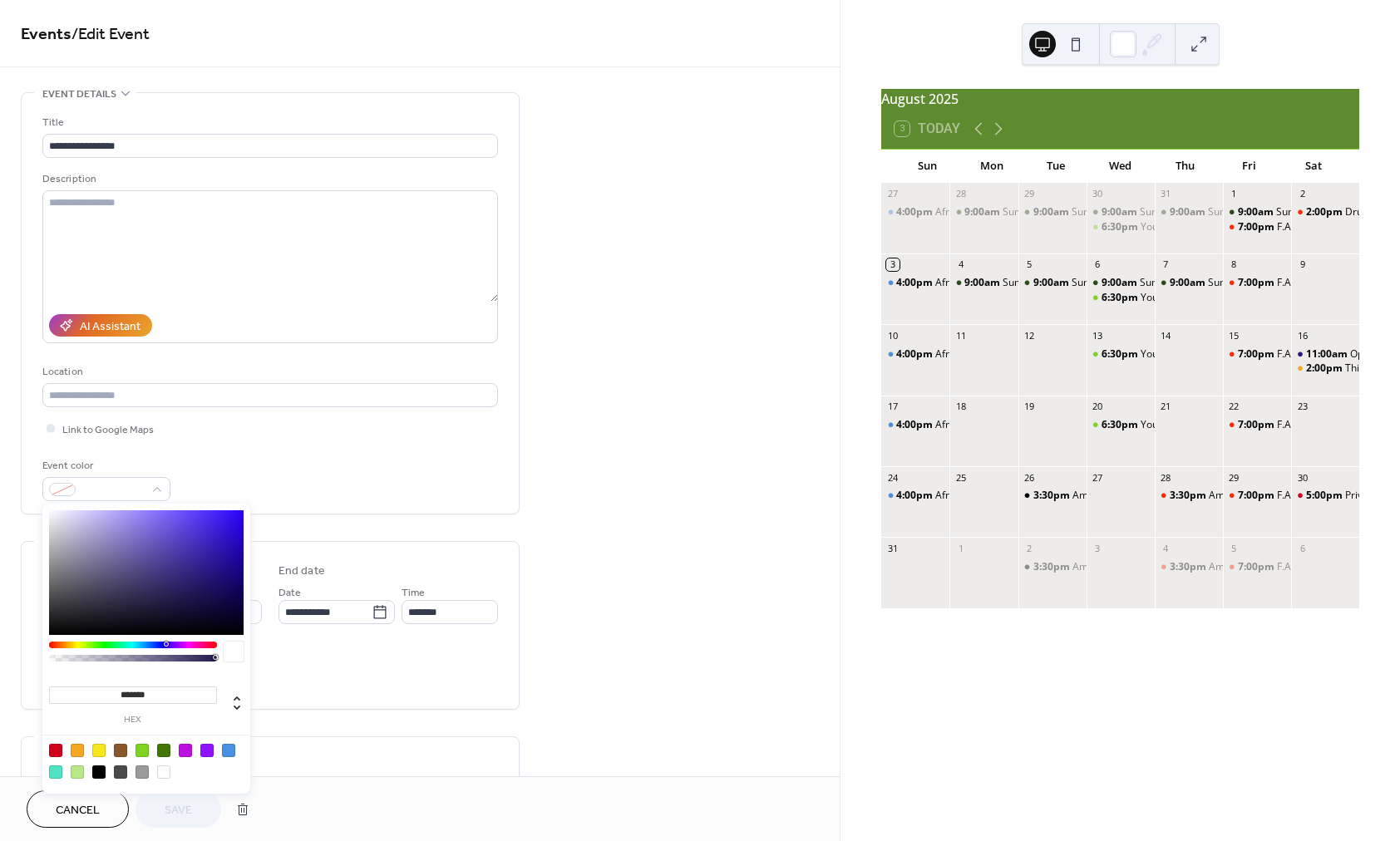 click at bounding box center (99, 772) 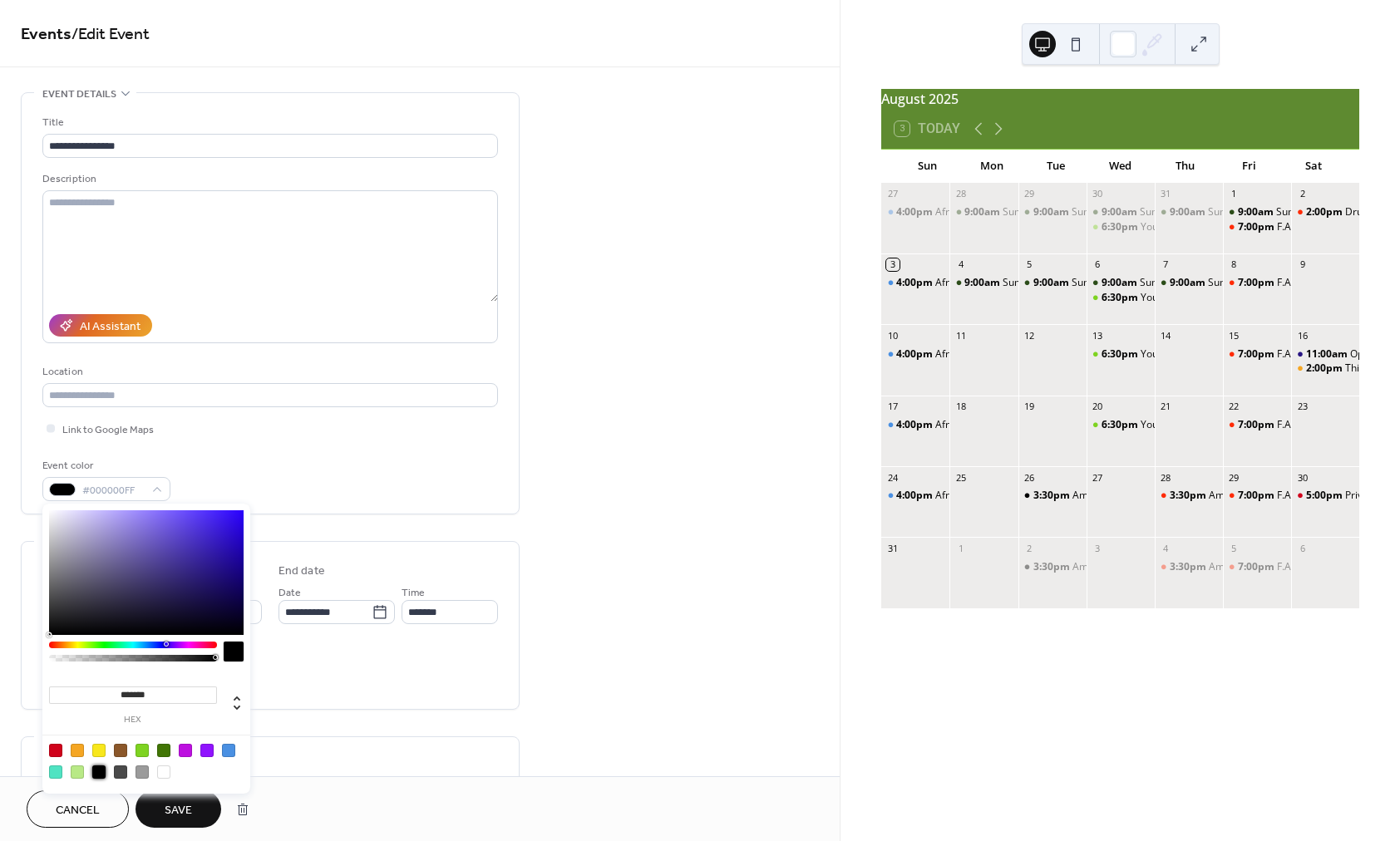 click on "Event color #000000FF" at bounding box center [270, 479] 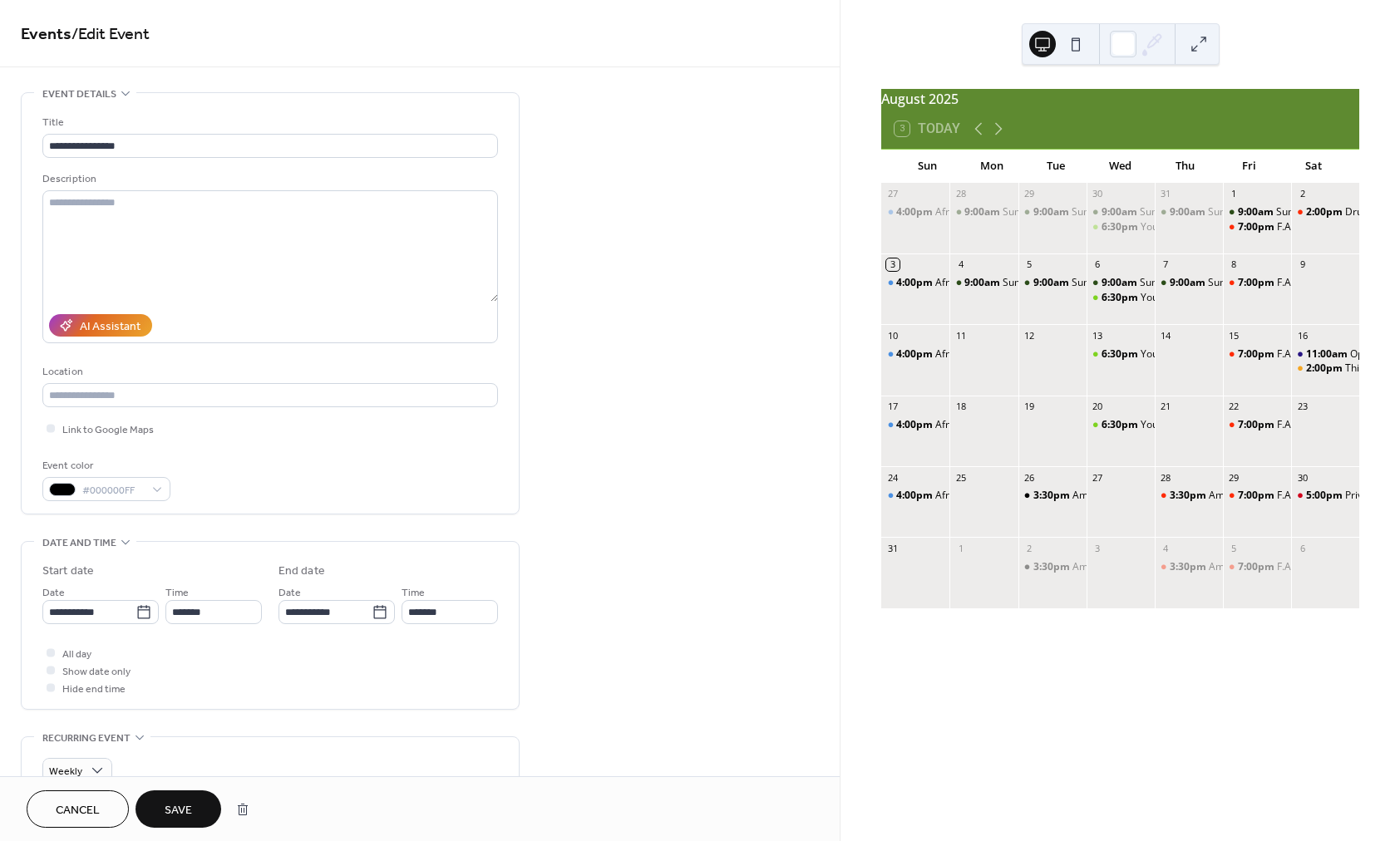 click on "Save" at bounding box center [178, 809] 